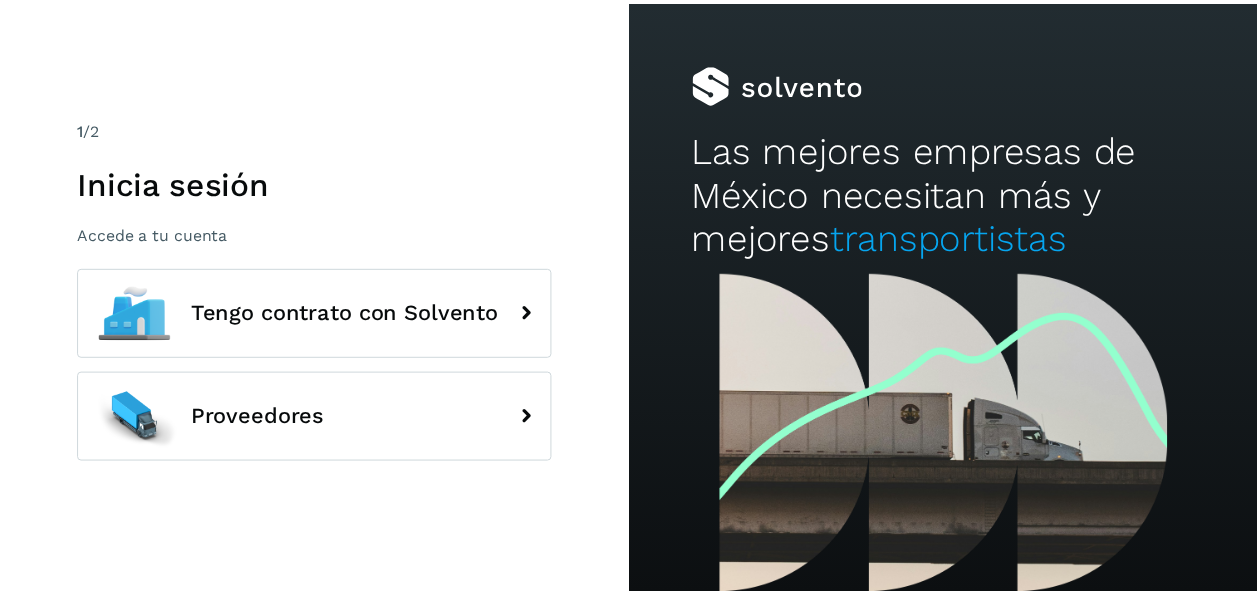 scroll, scrollTop: 0, scrollLeft: 0, axis: both 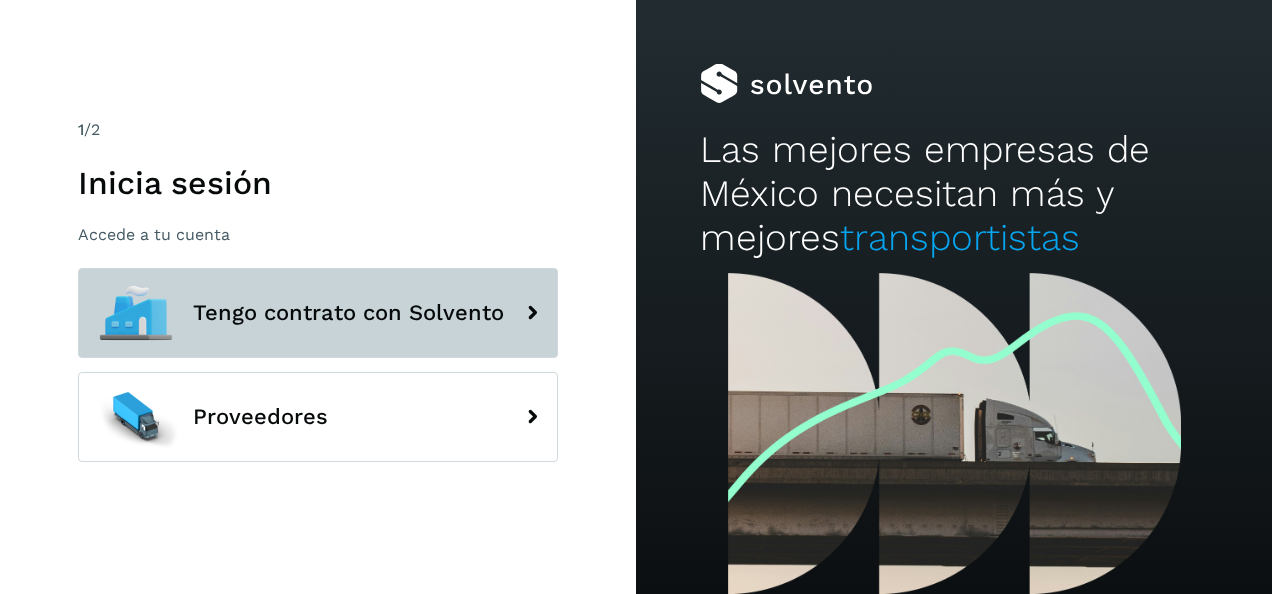 click on "Tengo contrato con Solvento" at bounding box center (318, 313) 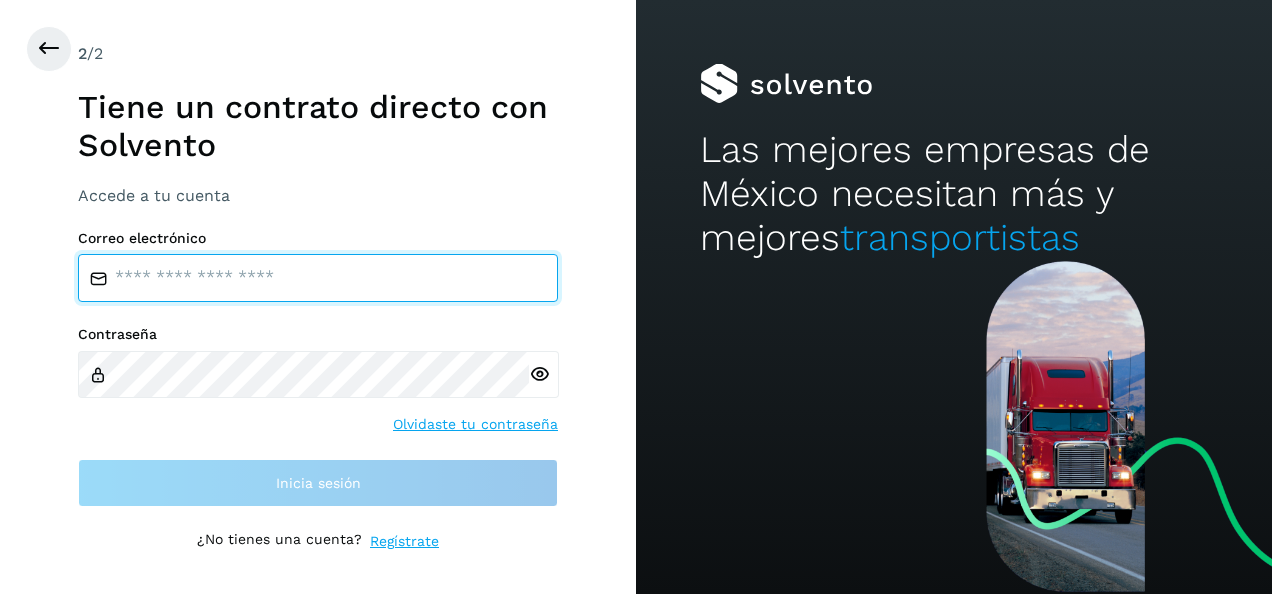 type on "**********" 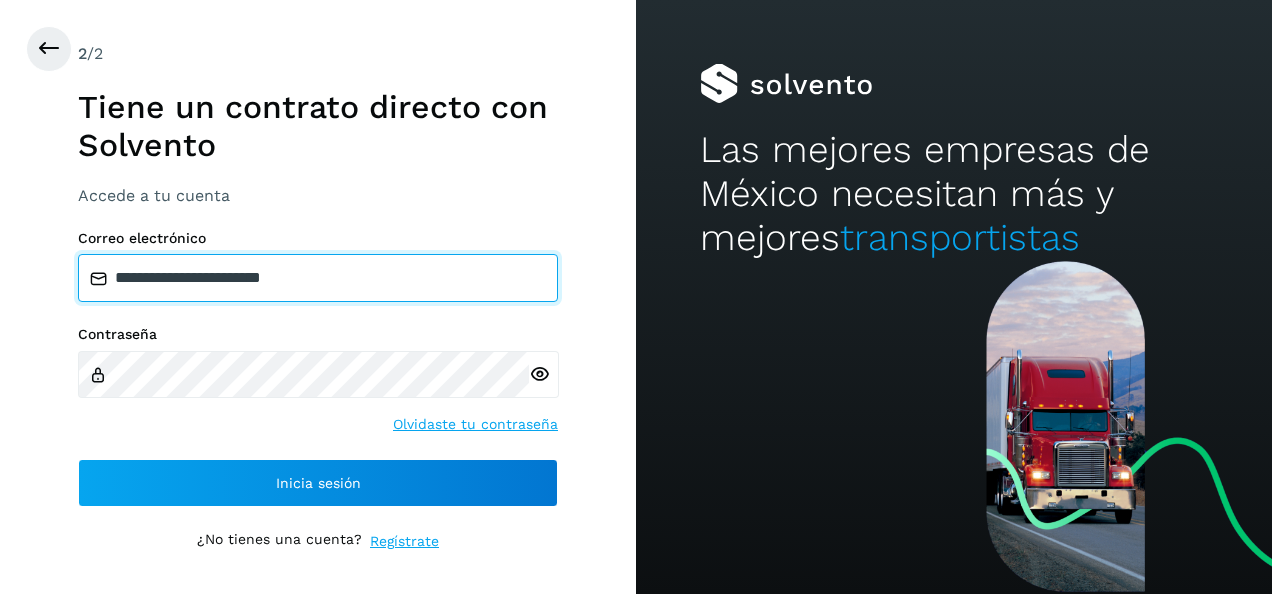 click on "**********" at bounding box center [318, 278] 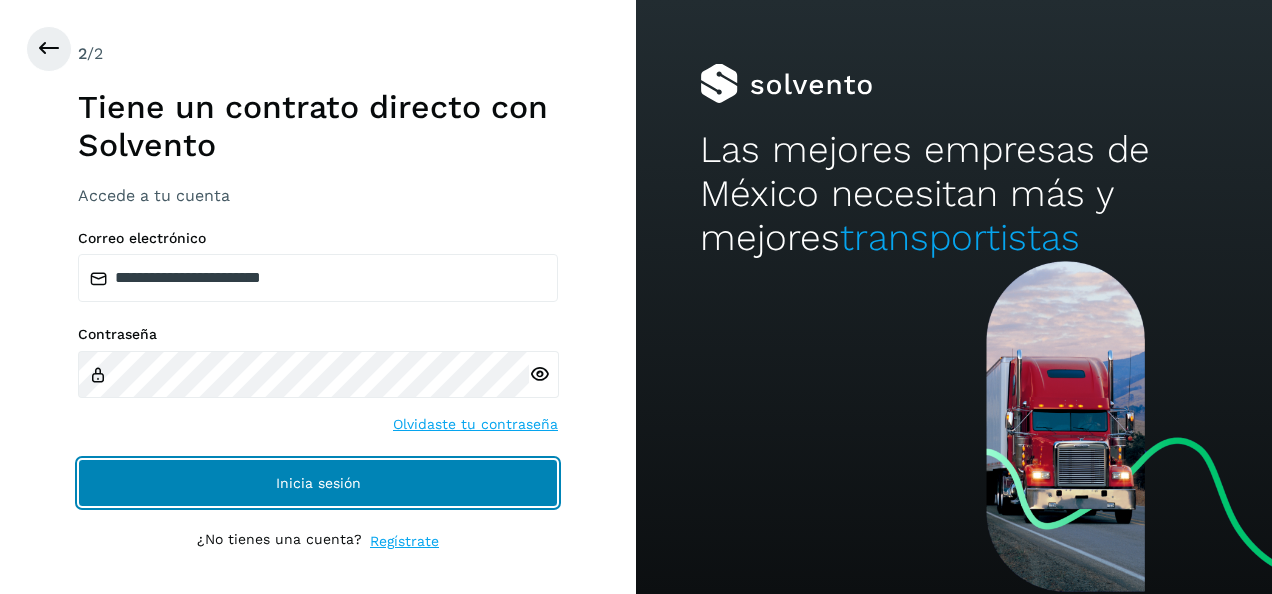 click on "Inicia sesión" 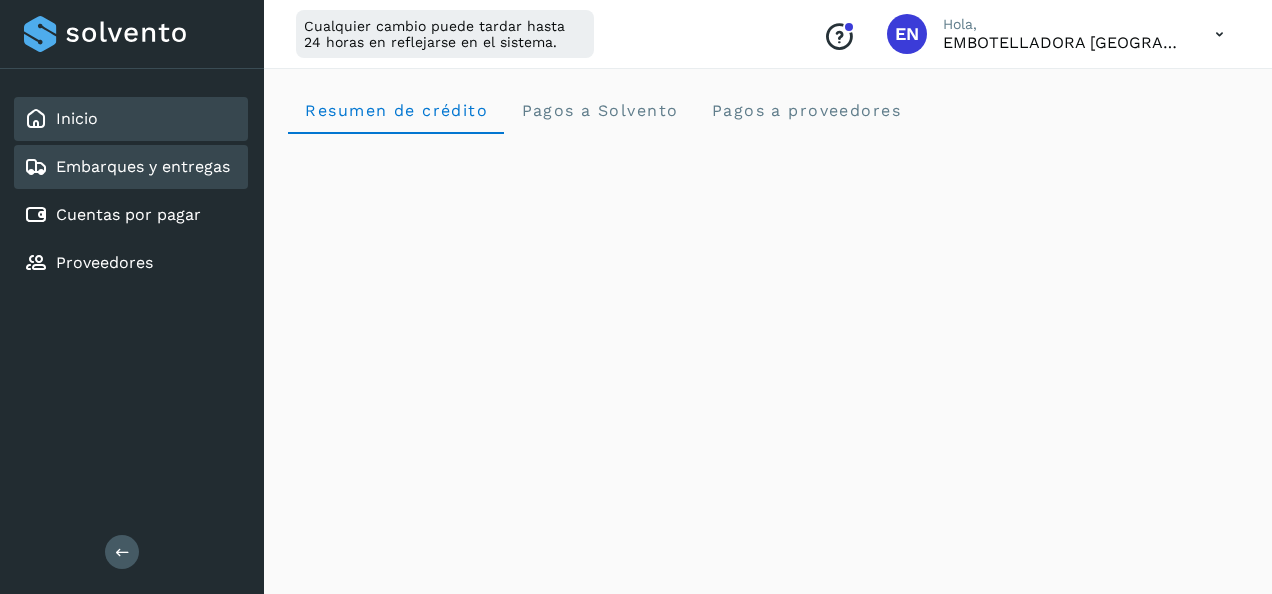 click on "Embarques y entregas" at bounding box center [143, 166] 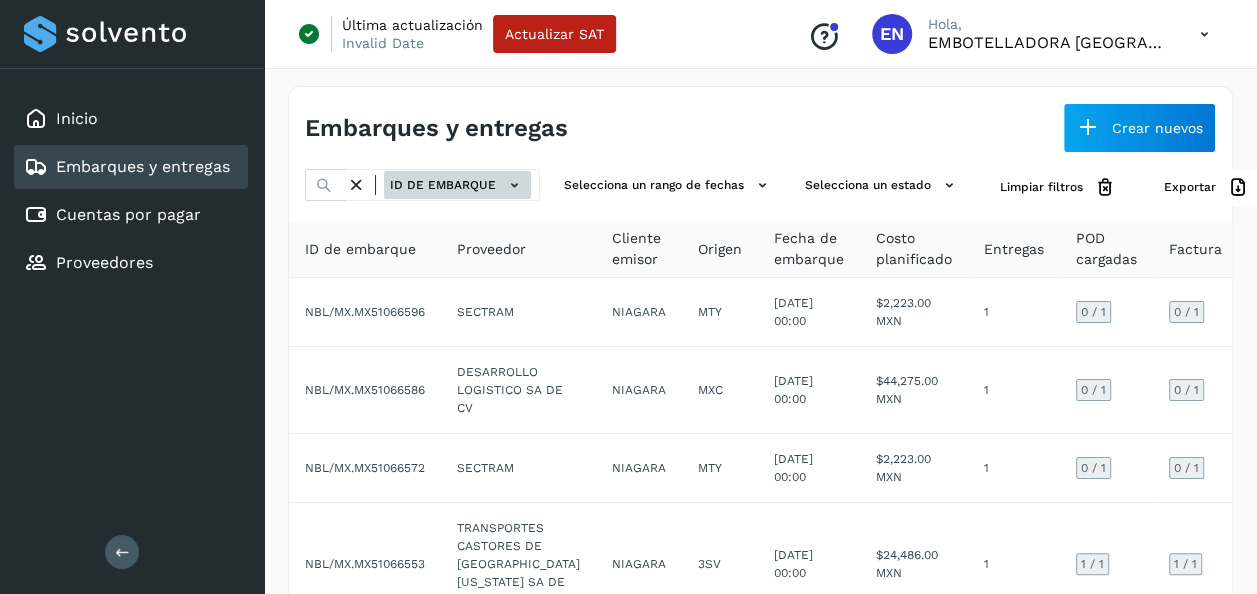 click 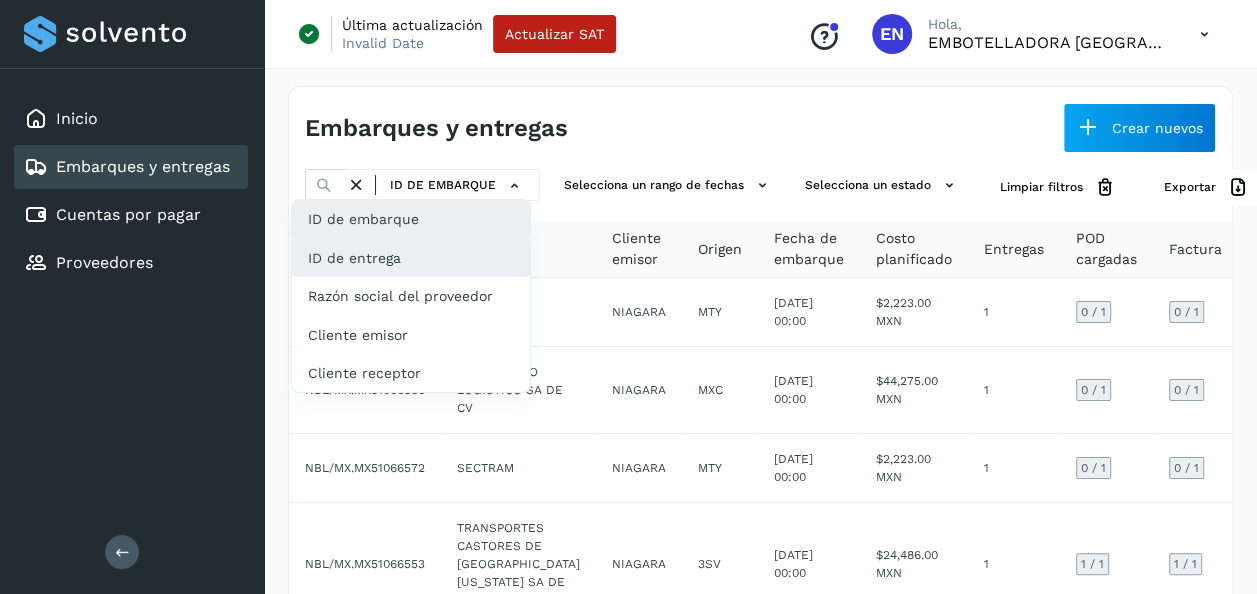 click on "ID de entrega" 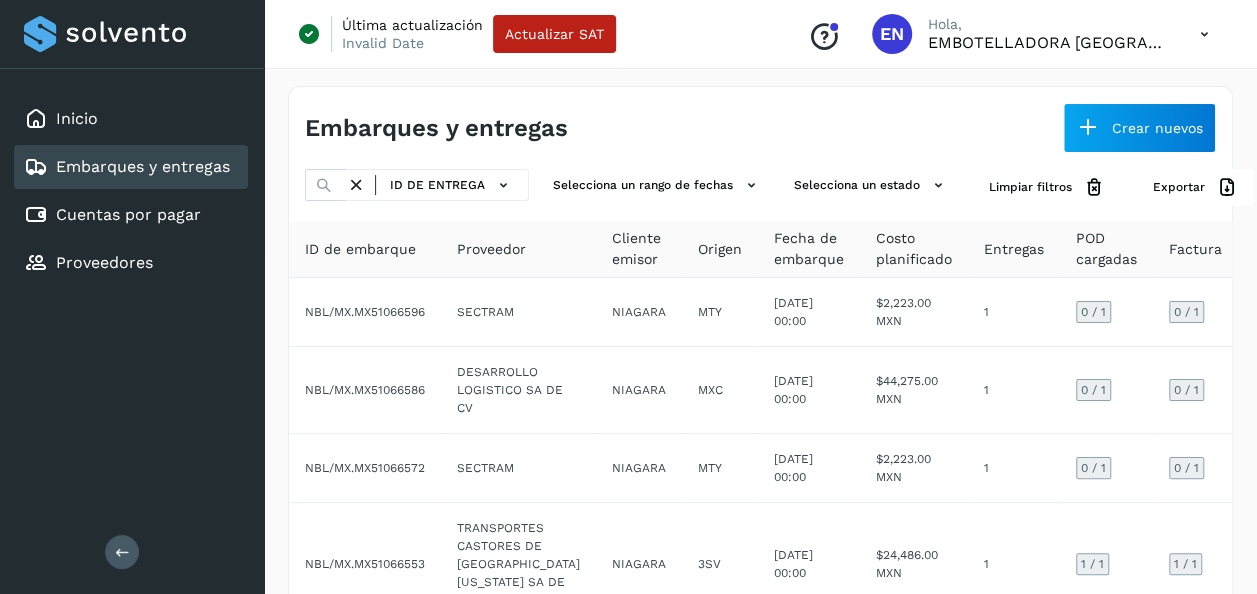 click on "ID de entrega" 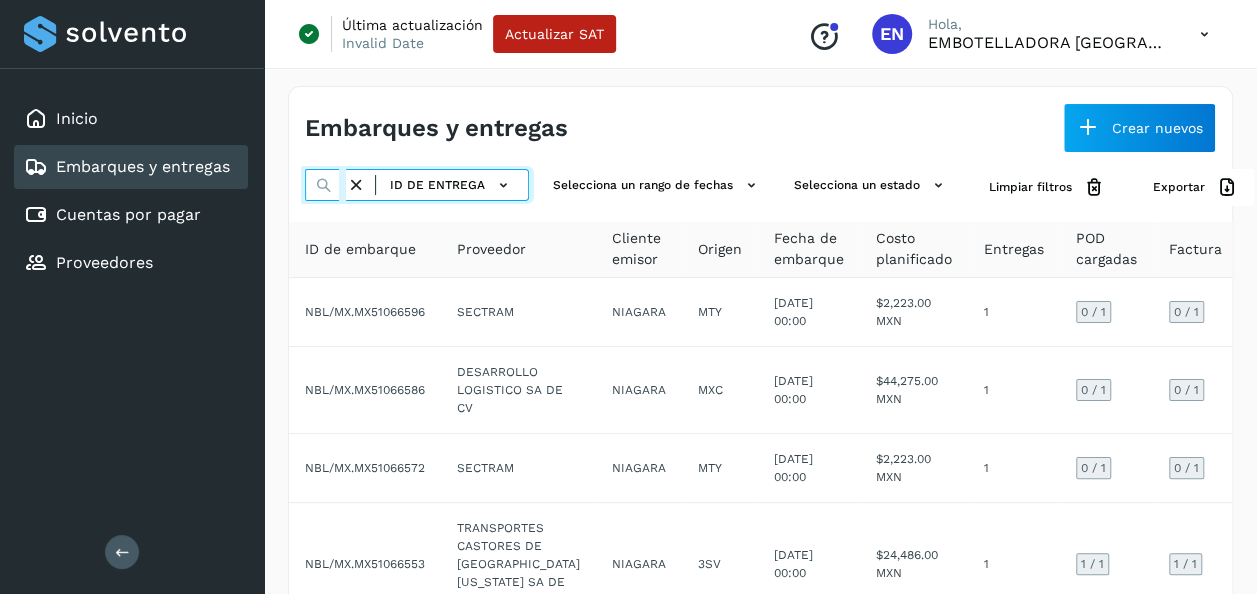 click at bounding box center (325, 185) 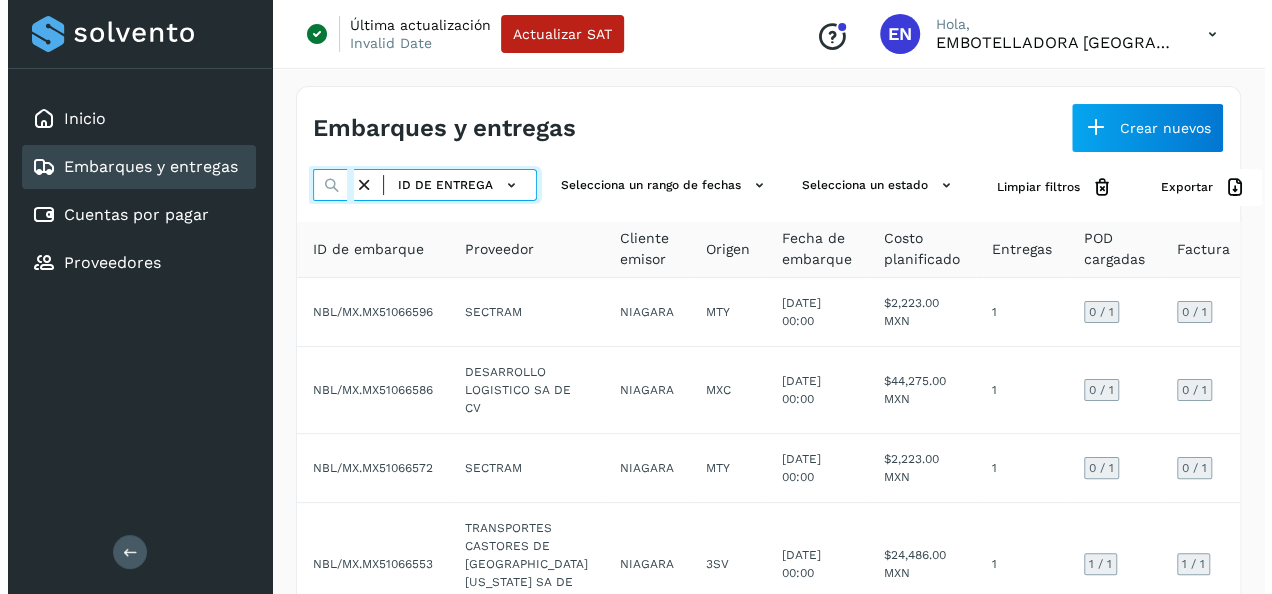 scroll, scrollTop: 0, scrollLeft: 79, axis: horizontal 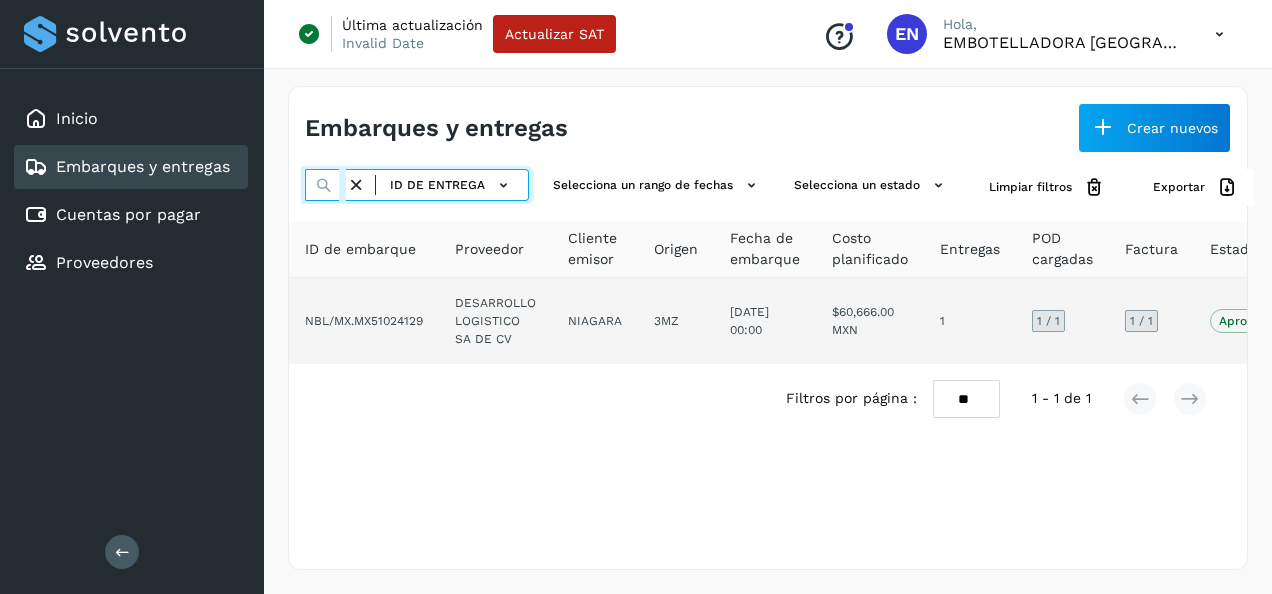 type on "**********" 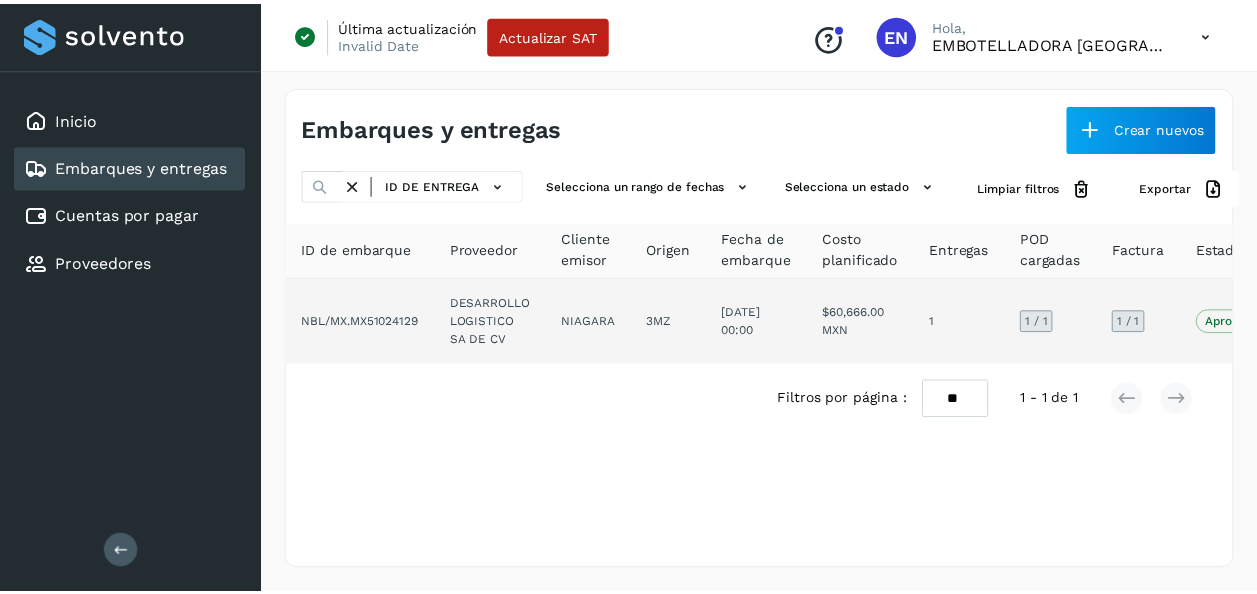 scroll, scrollTop: 0, scrollLeft: 0, axis: both 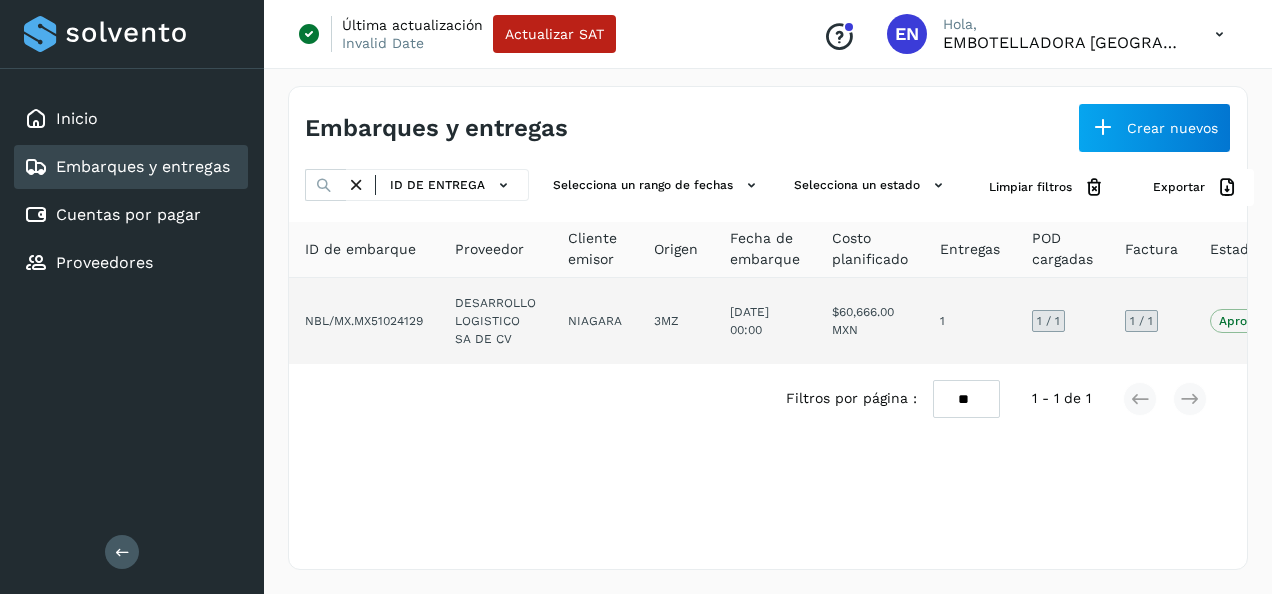 click on "NBL/MX.MX51024129" 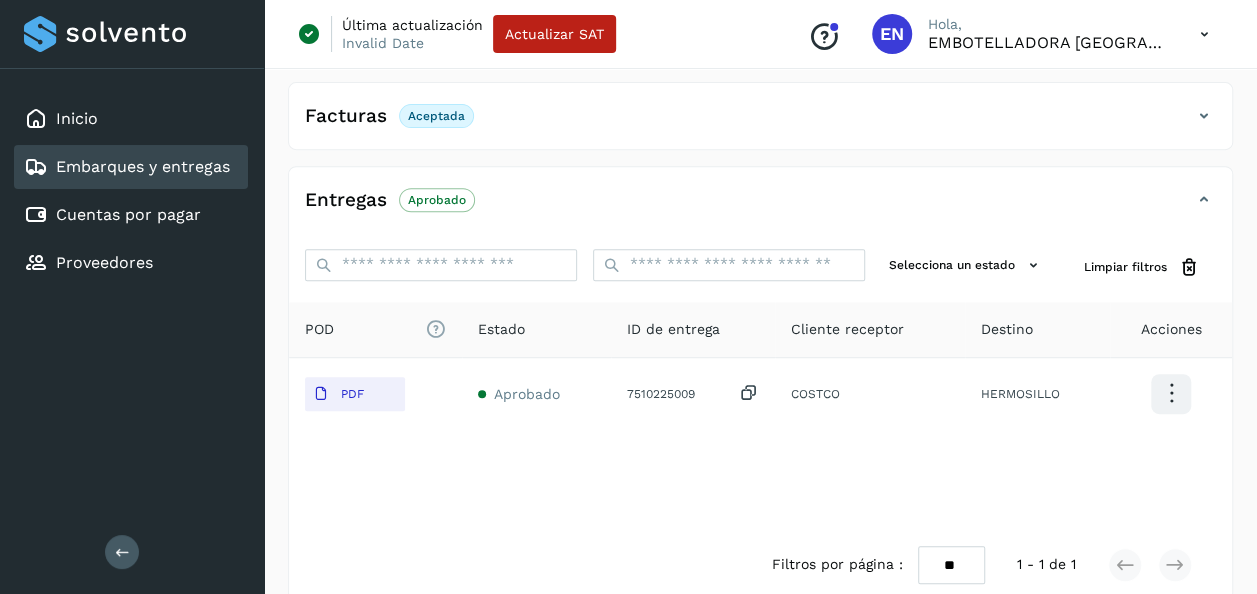 scroll, scrollTop: 342, scrollLeft: 0, axis: vertical 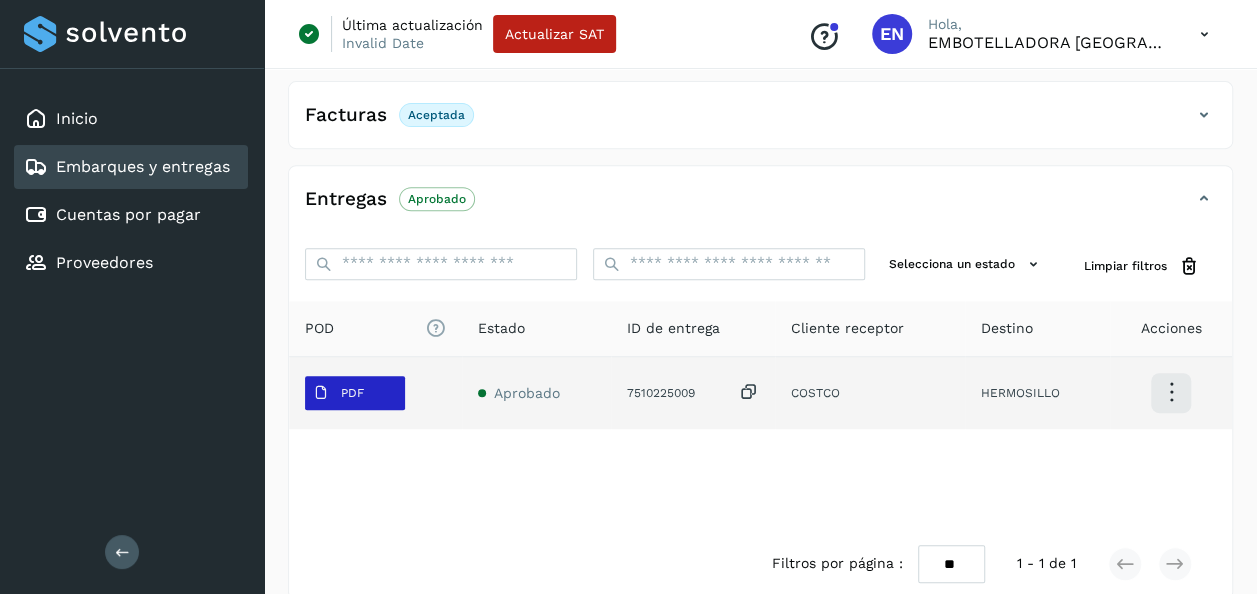 click on "PDF" at bounding box center (352, 393) 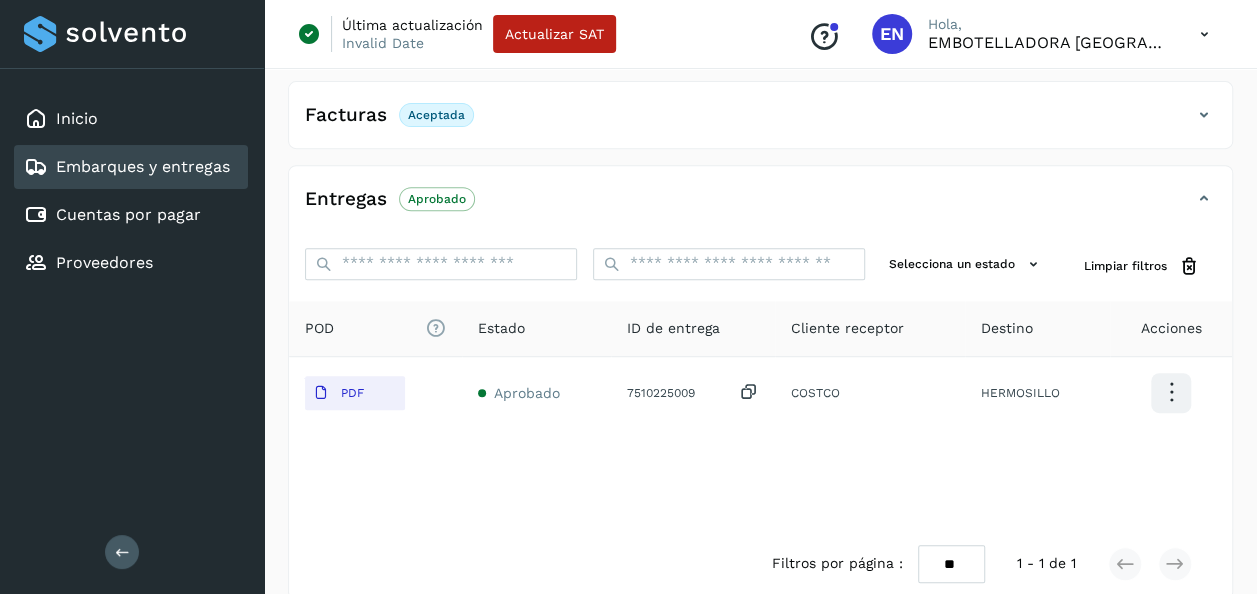 type 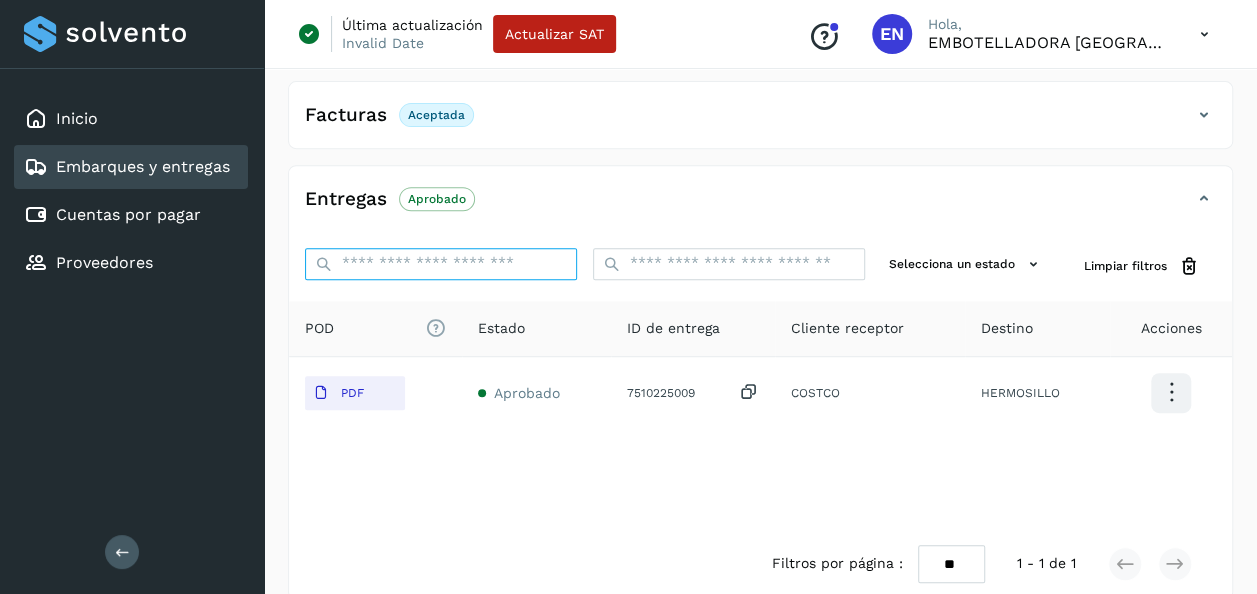 click on "ID de embarque" at bounding box center [441, 264] 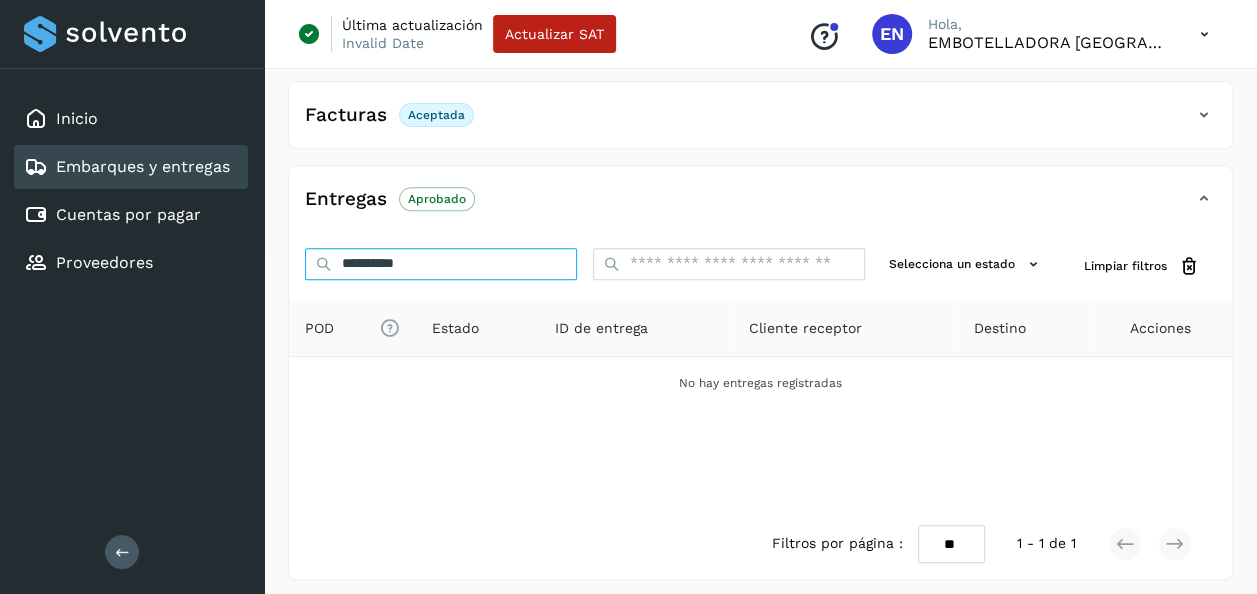 type on "**********" 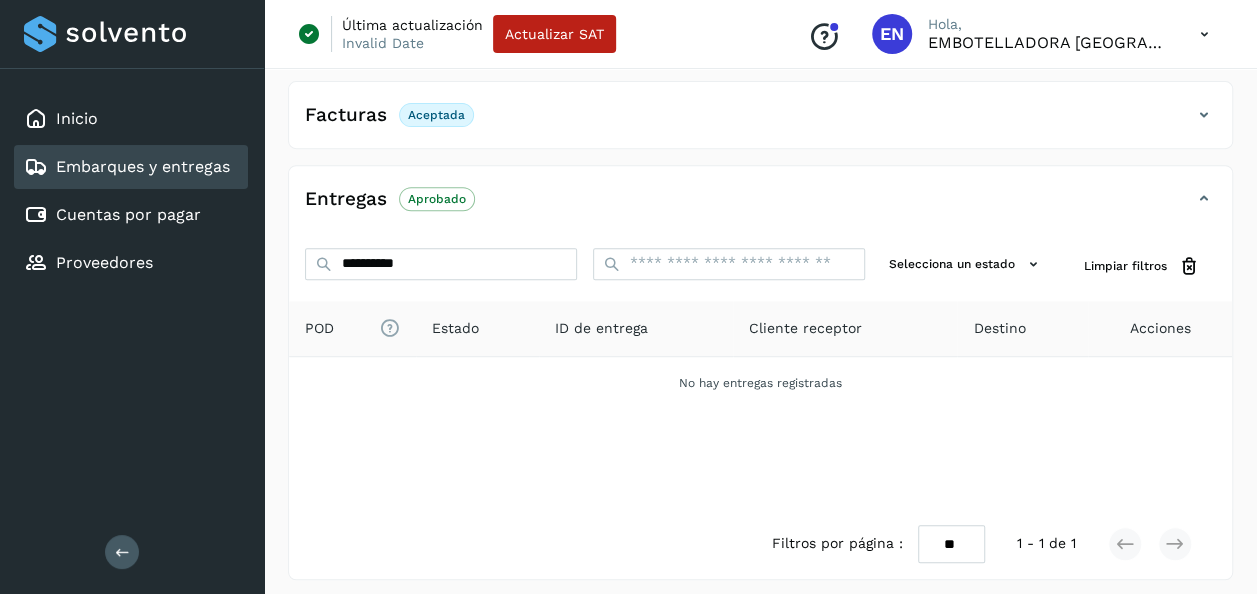 click on "Embarques y entregas" at bounding box center (143, 166) 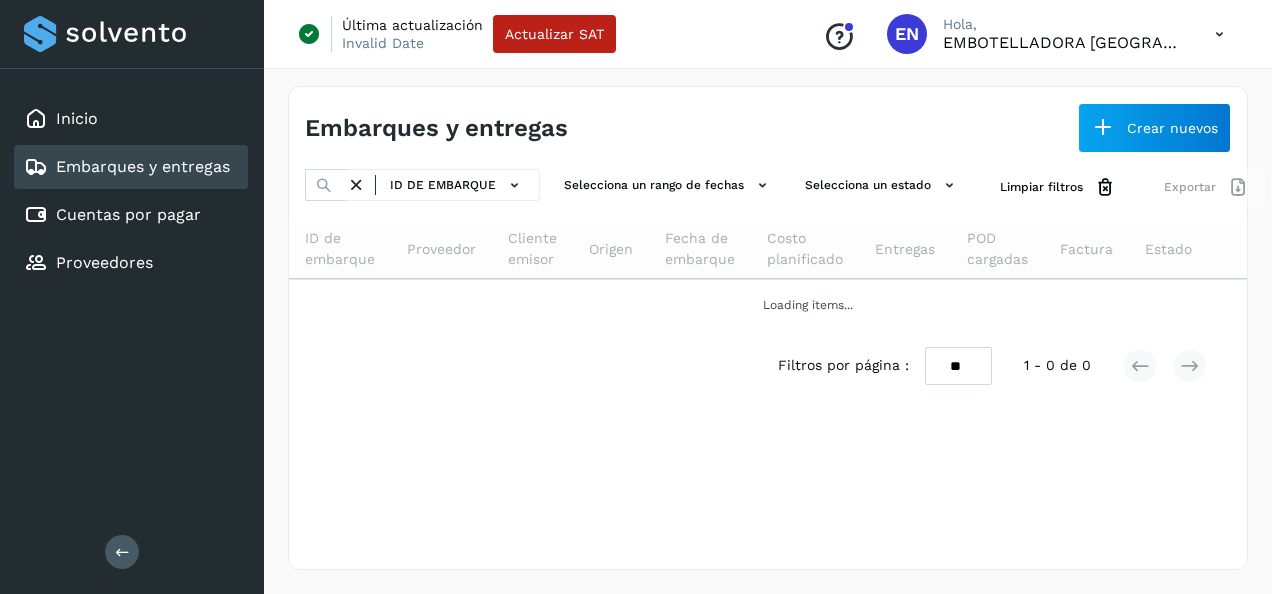 click at bounding box center (324, 185) 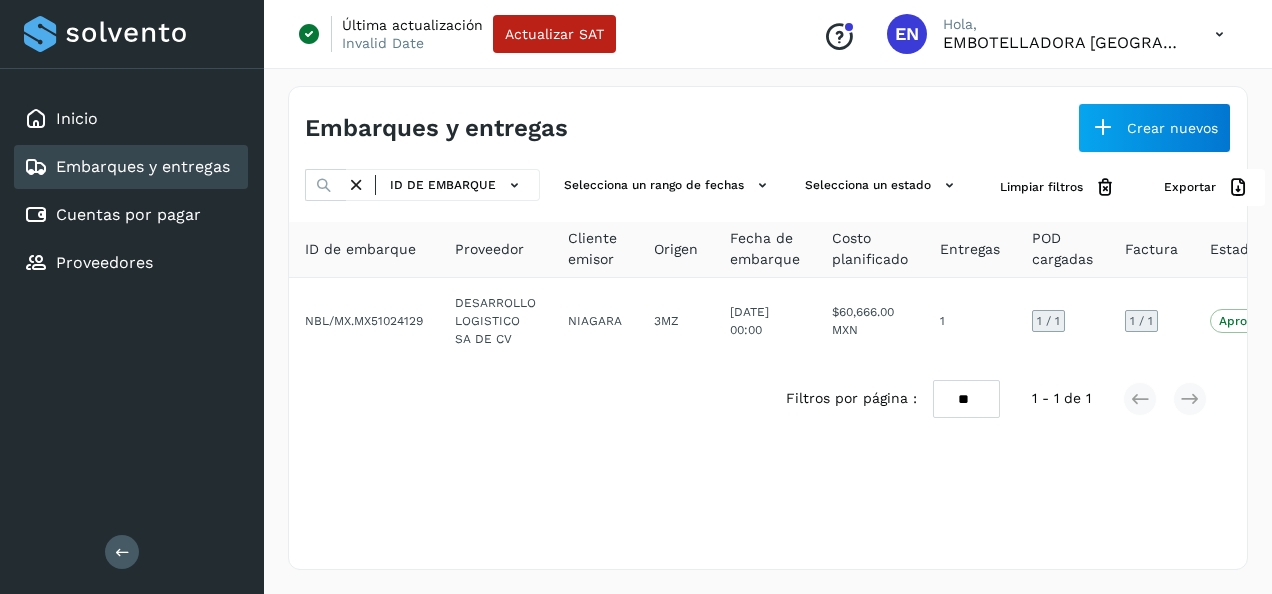 click on "ID de embarque" 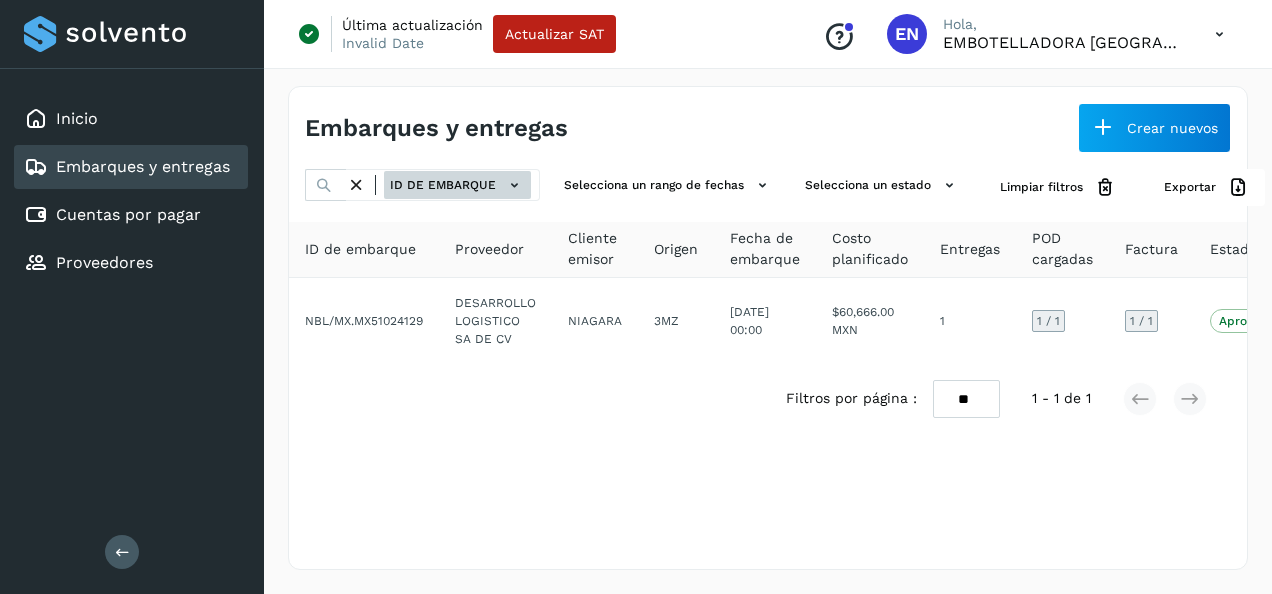 click on "ID de embarque" at bounding box center [457, 185] 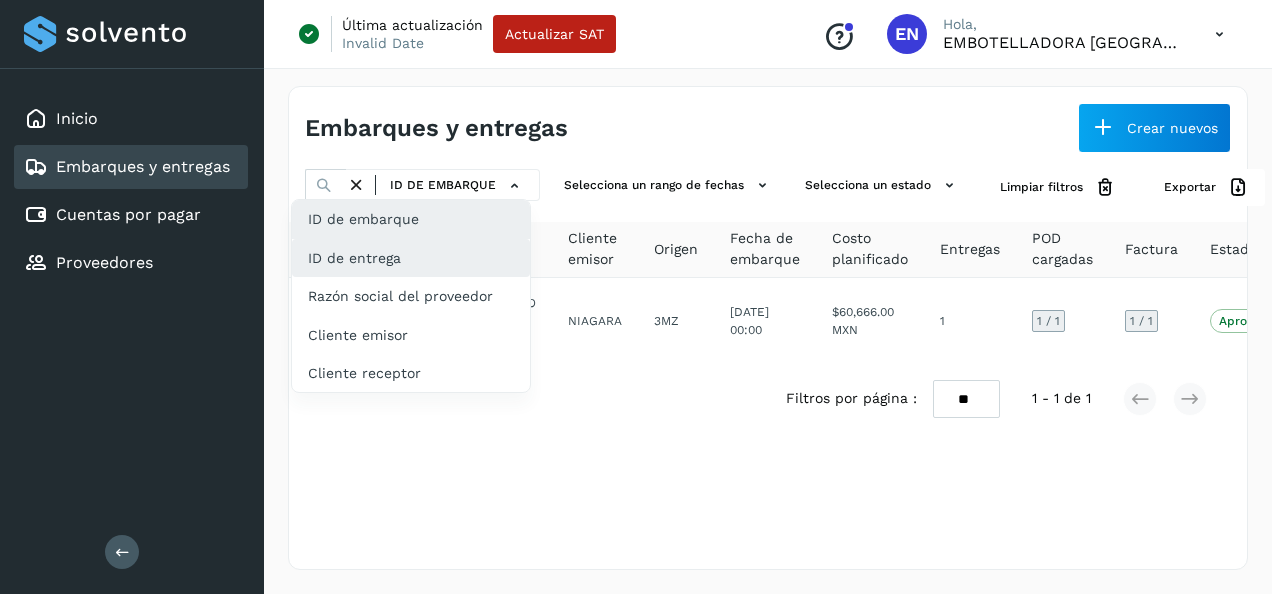 click on "ID de entrega" 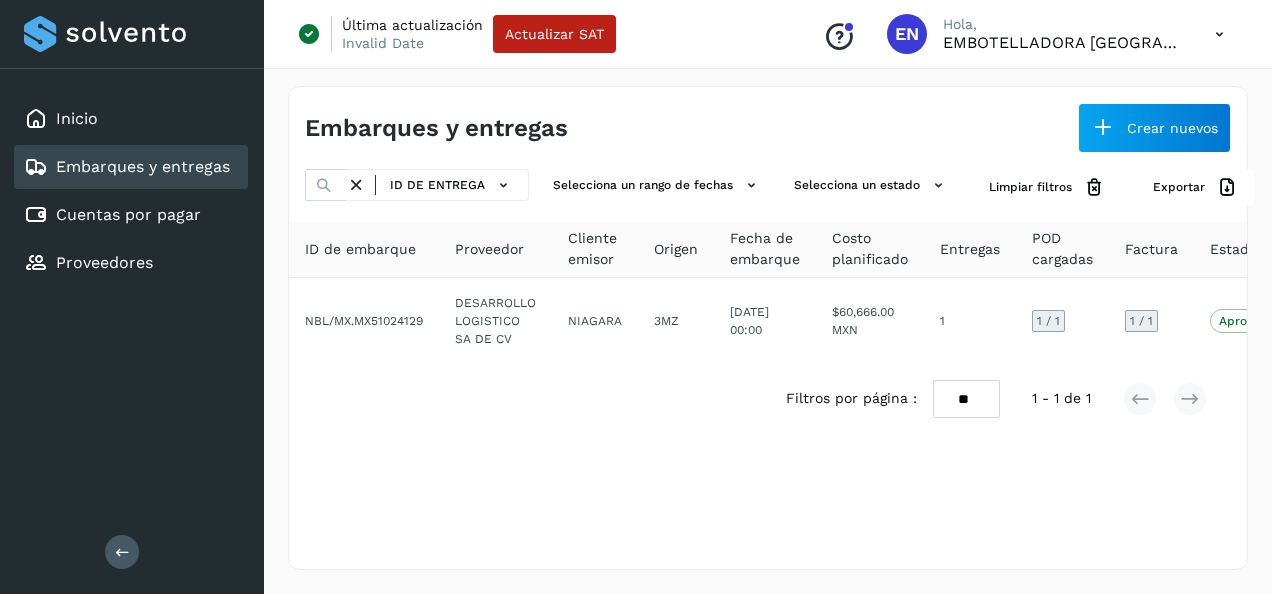click on "ID de entrega" 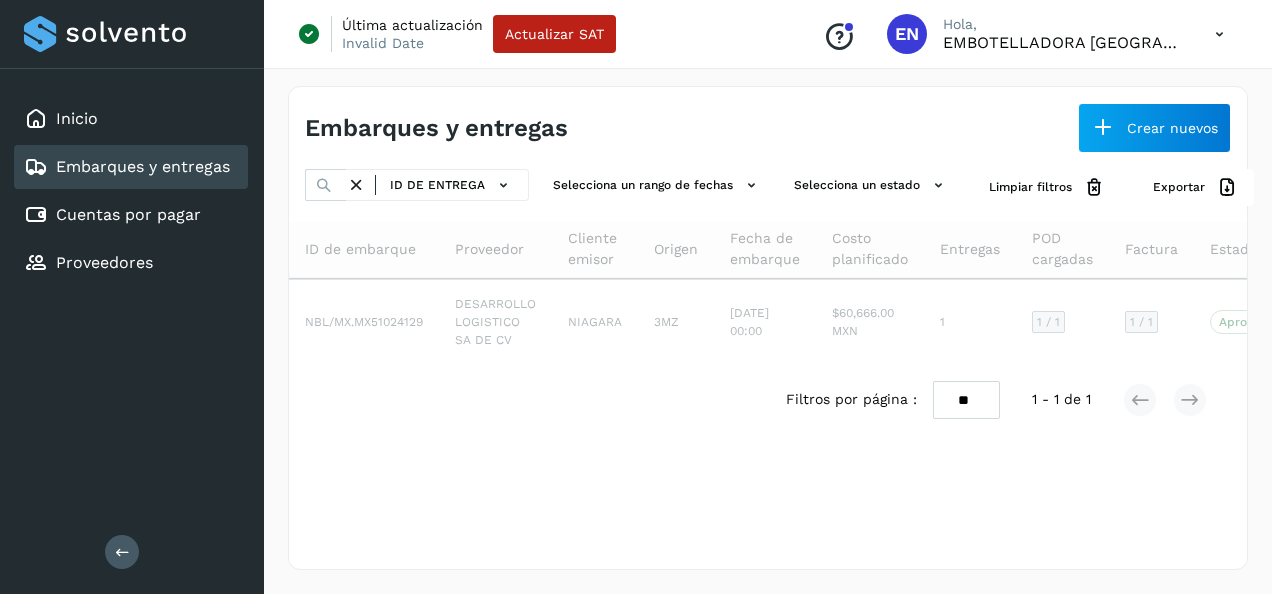 click on "ID de entrega" 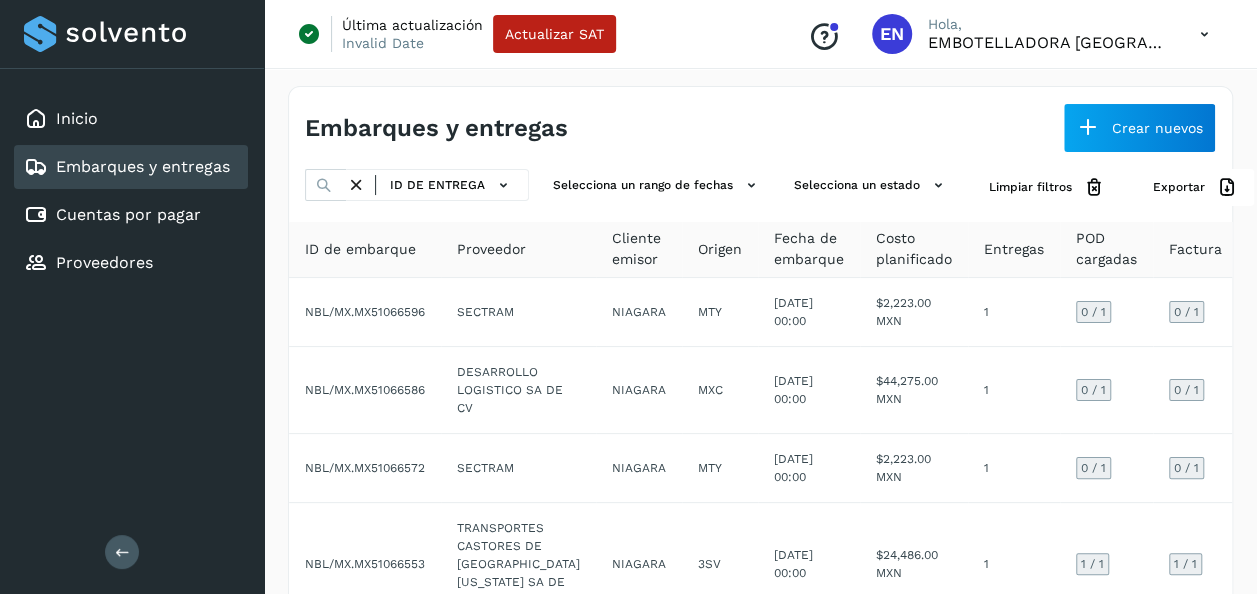 click on "ID de entrega" 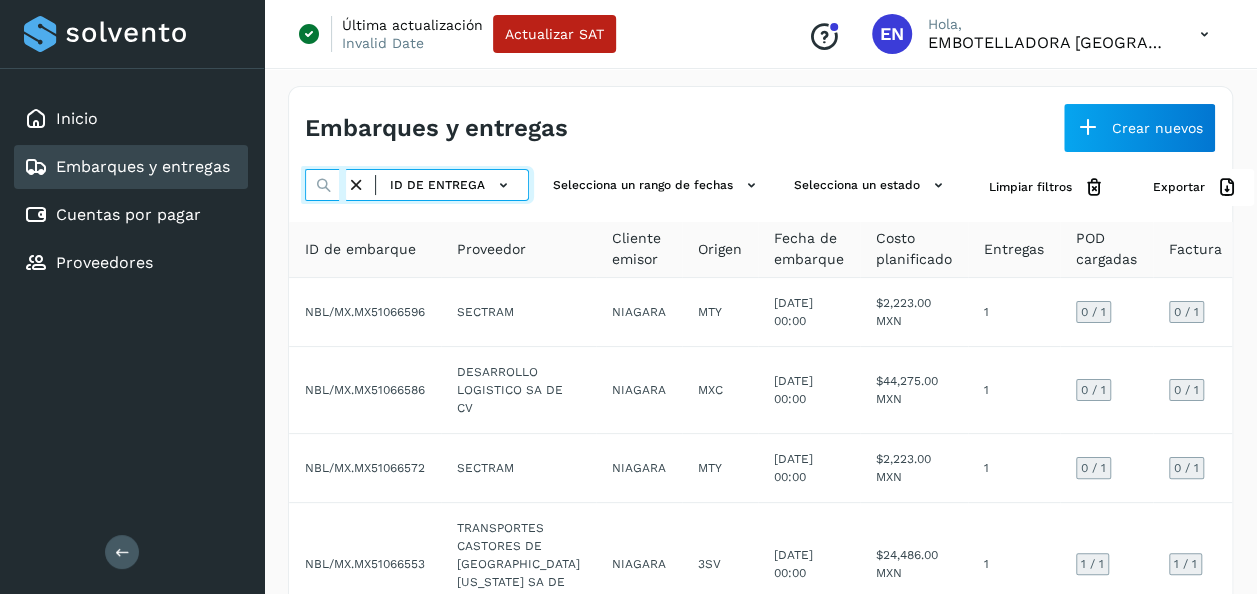 click at bounding box center [325, 185] 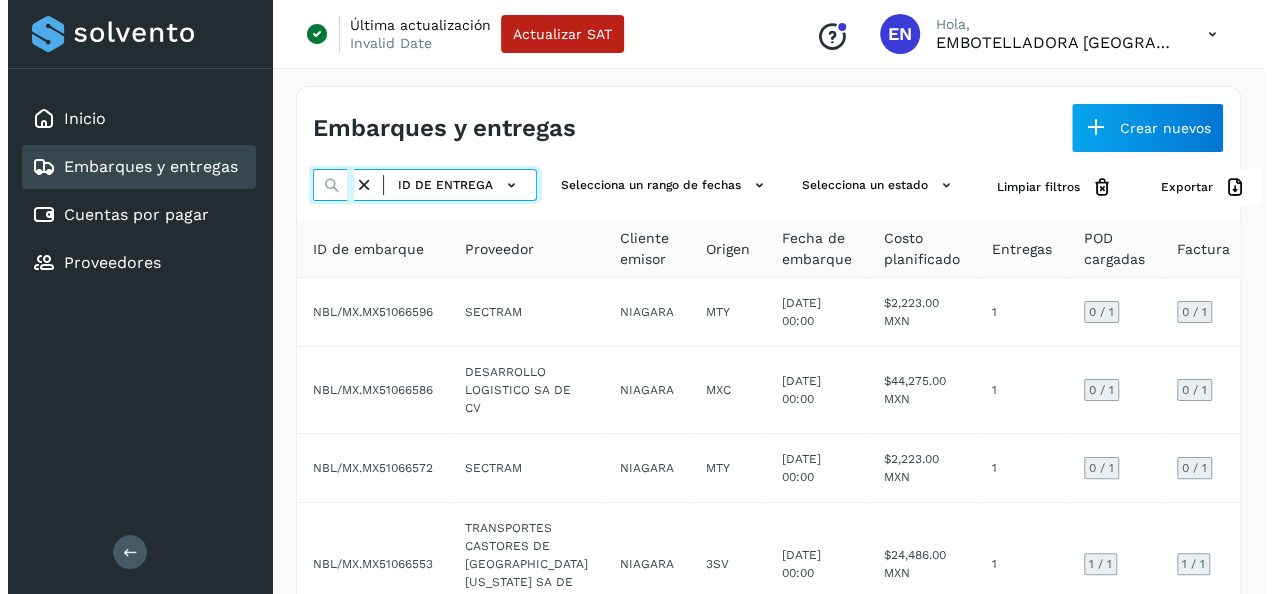scroll, scrollTop: 0, scrollLeft: 75, axis: horizontal 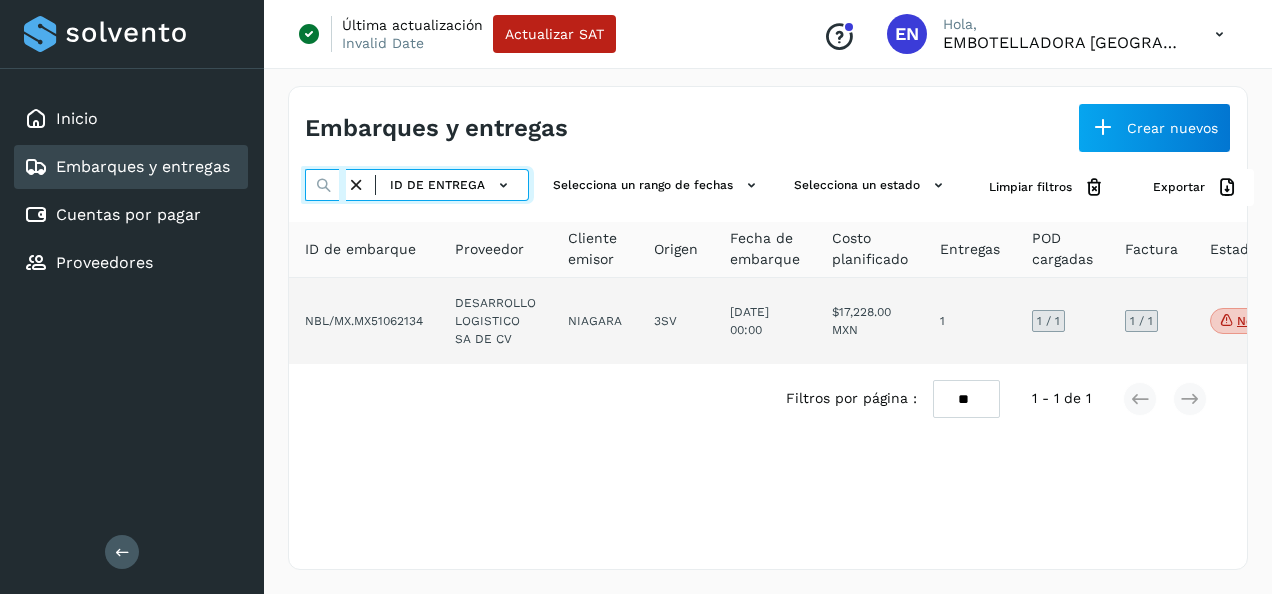 type on "**********" 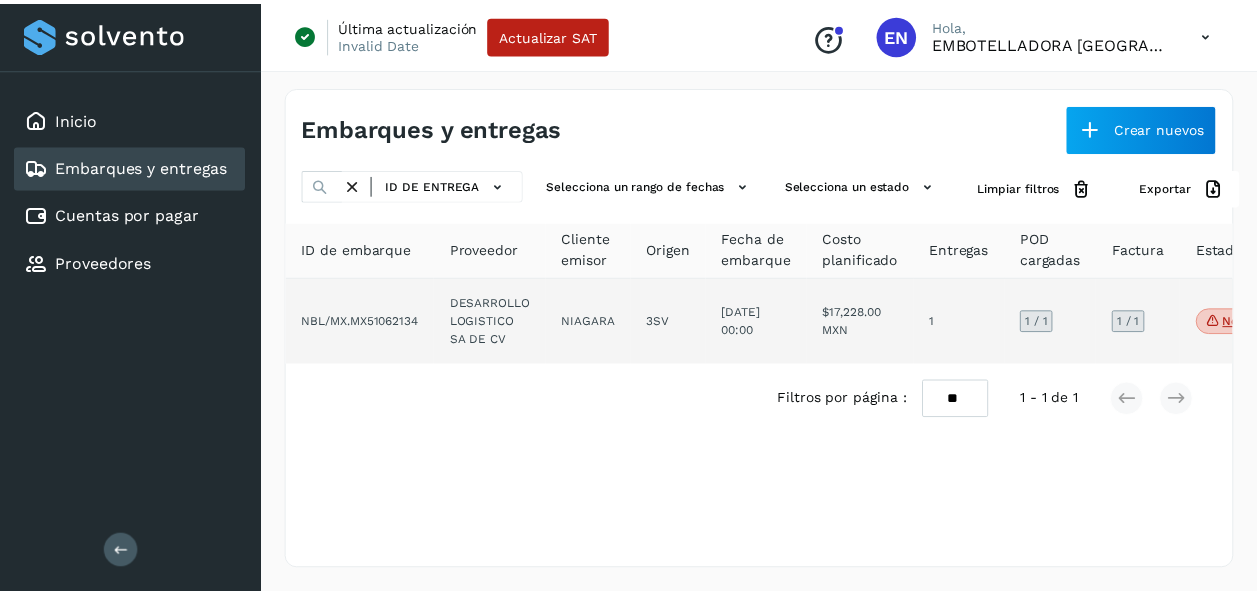 scroll, scrollTop: 0, scrollLeft: 0, axis: both 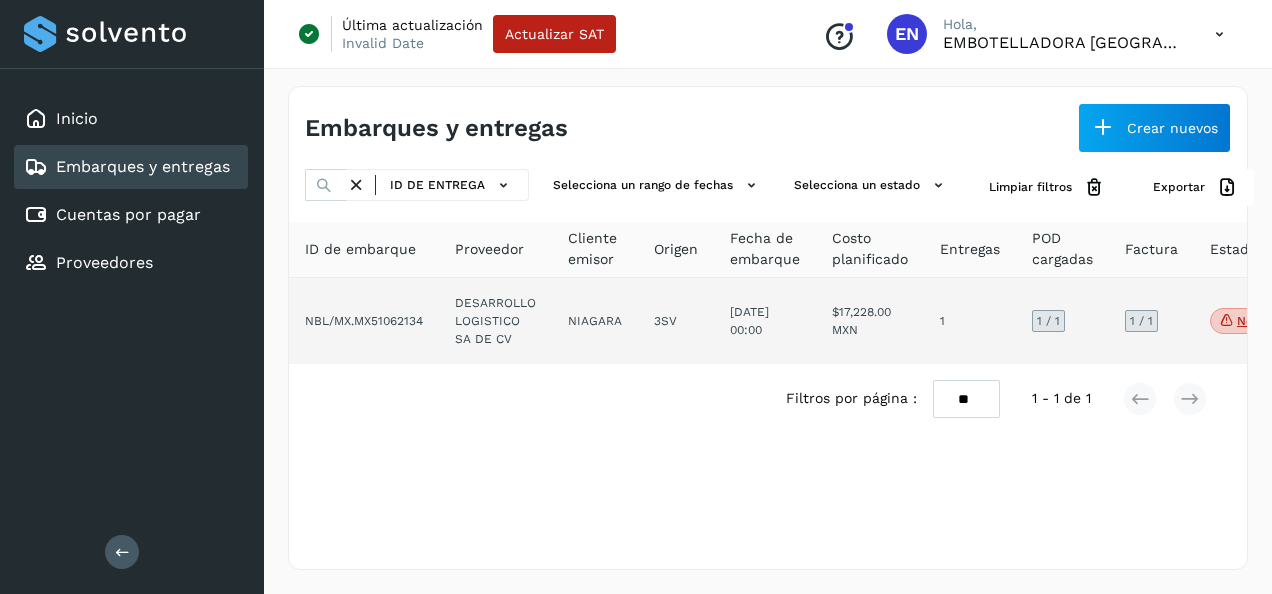 click on "NBL/MX.MX51062134" 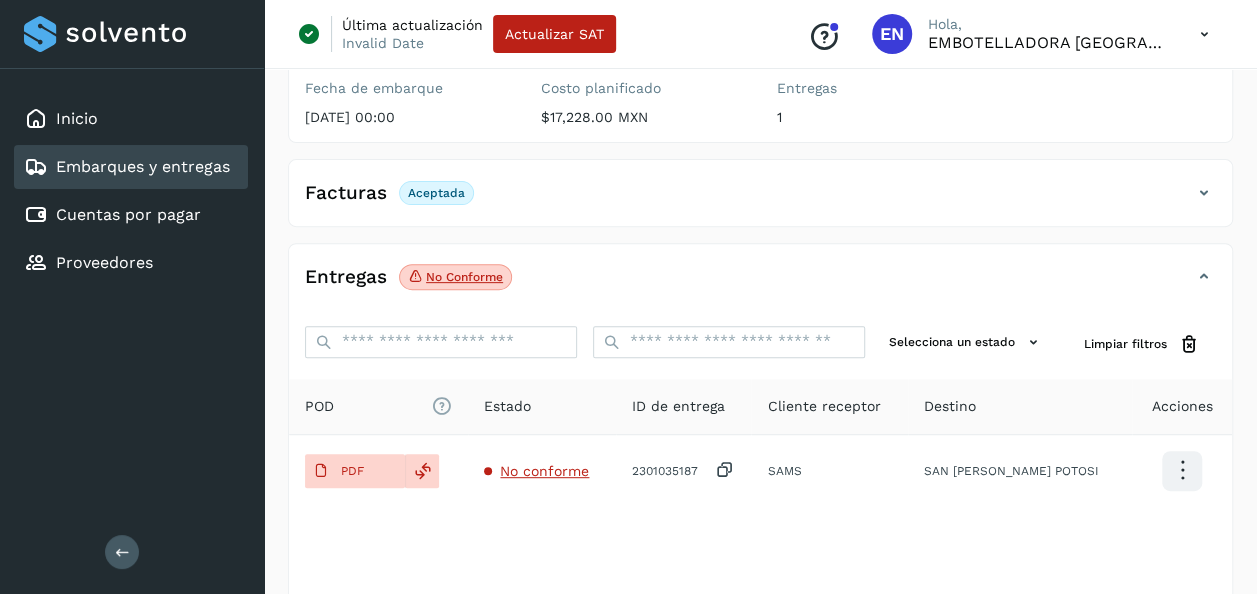 scroll, scrollTop: 270, scrollLeft: 0, axis: vertical 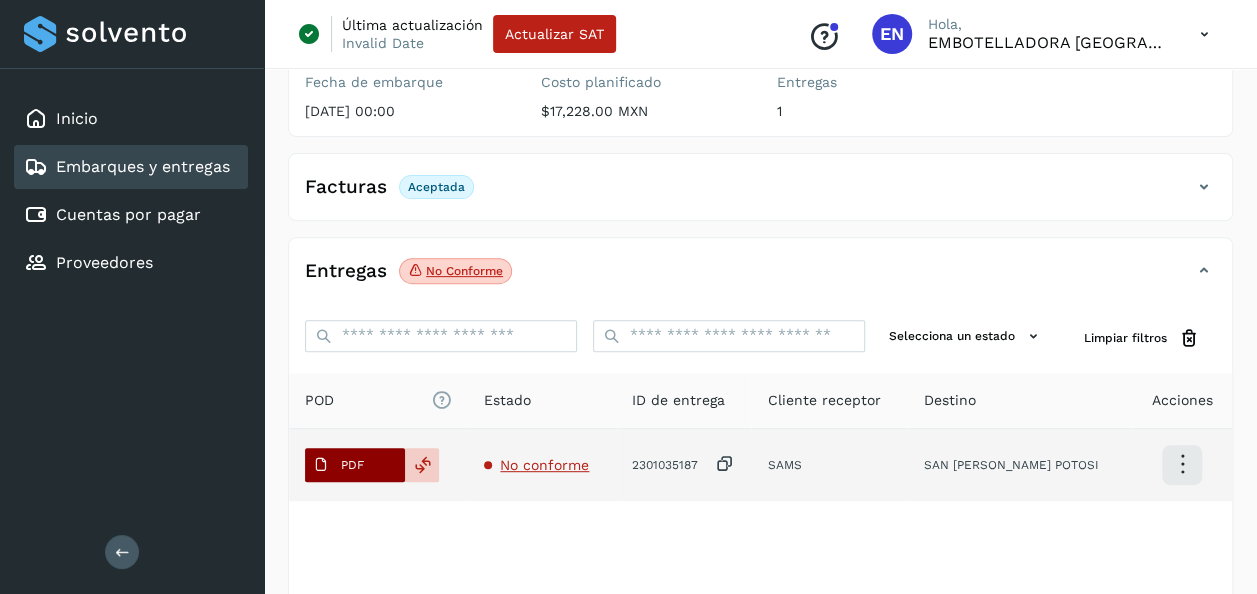 click on "PDF" at bounding box center [352, 465] 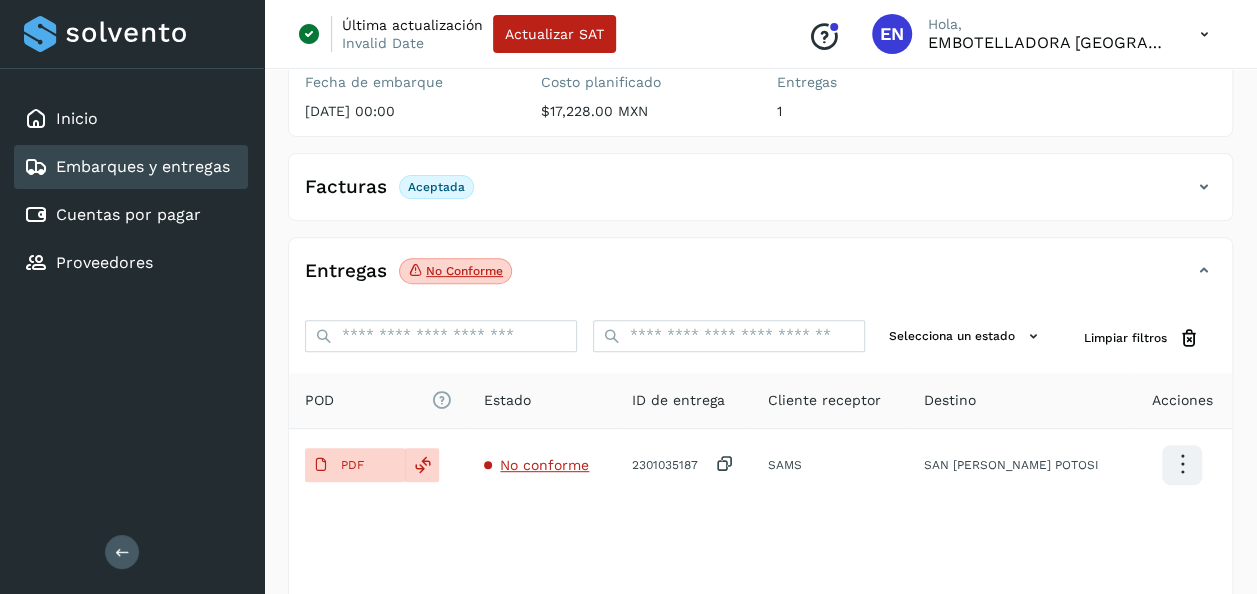 type 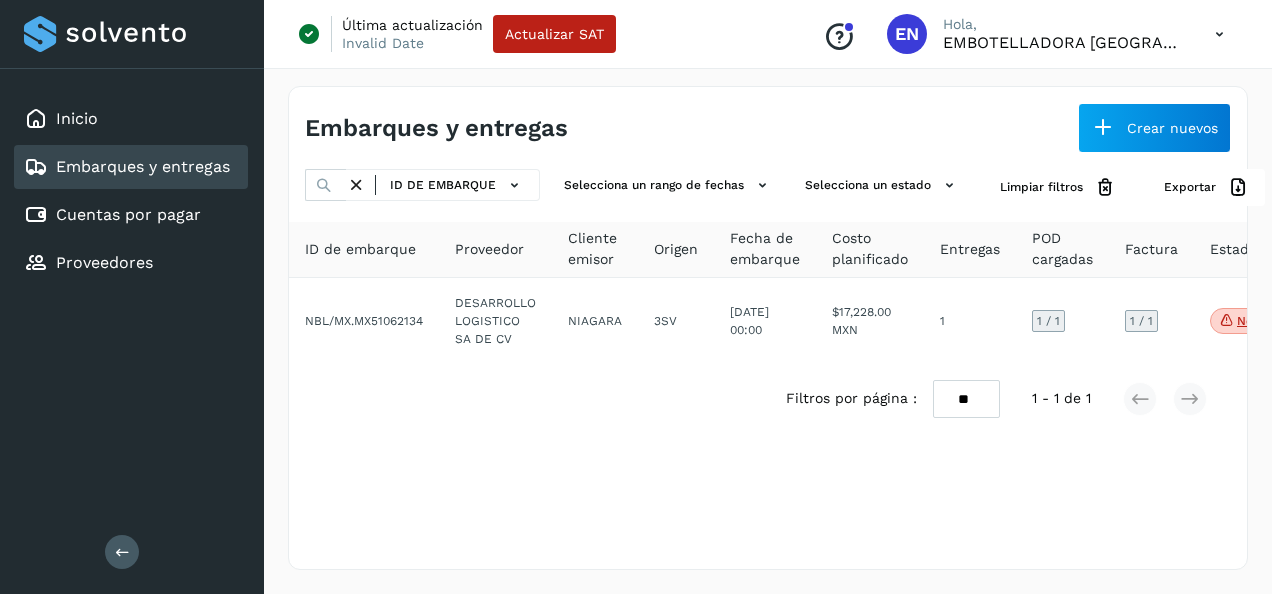 click at bounding box center [356, 185] 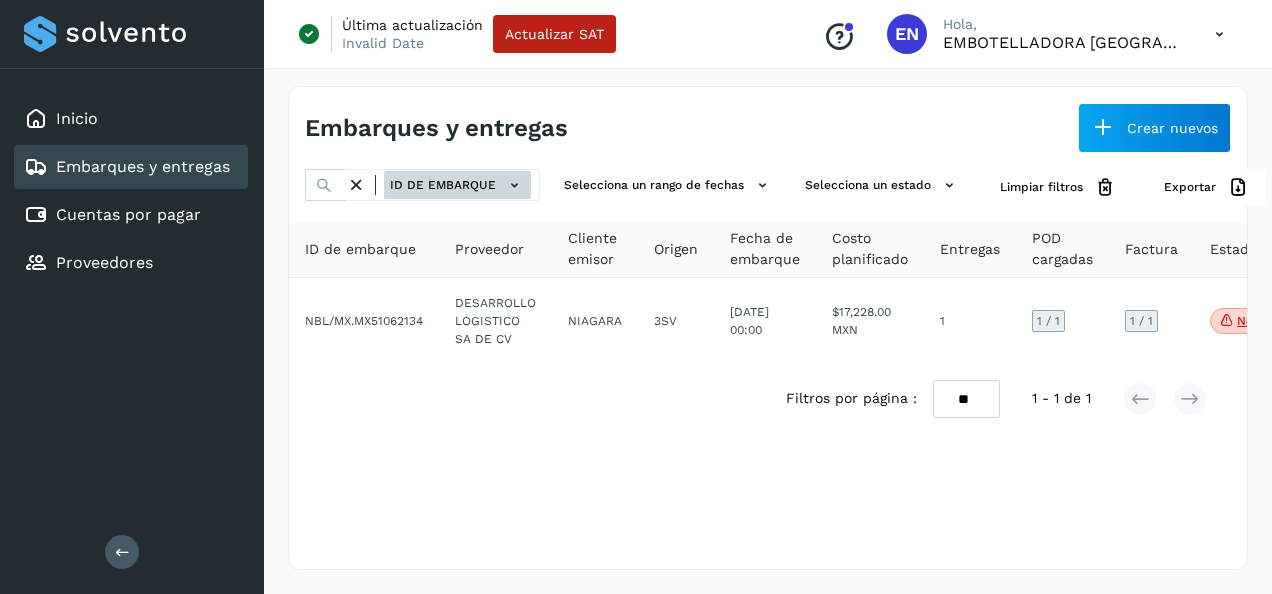 click on "ID de embarque" 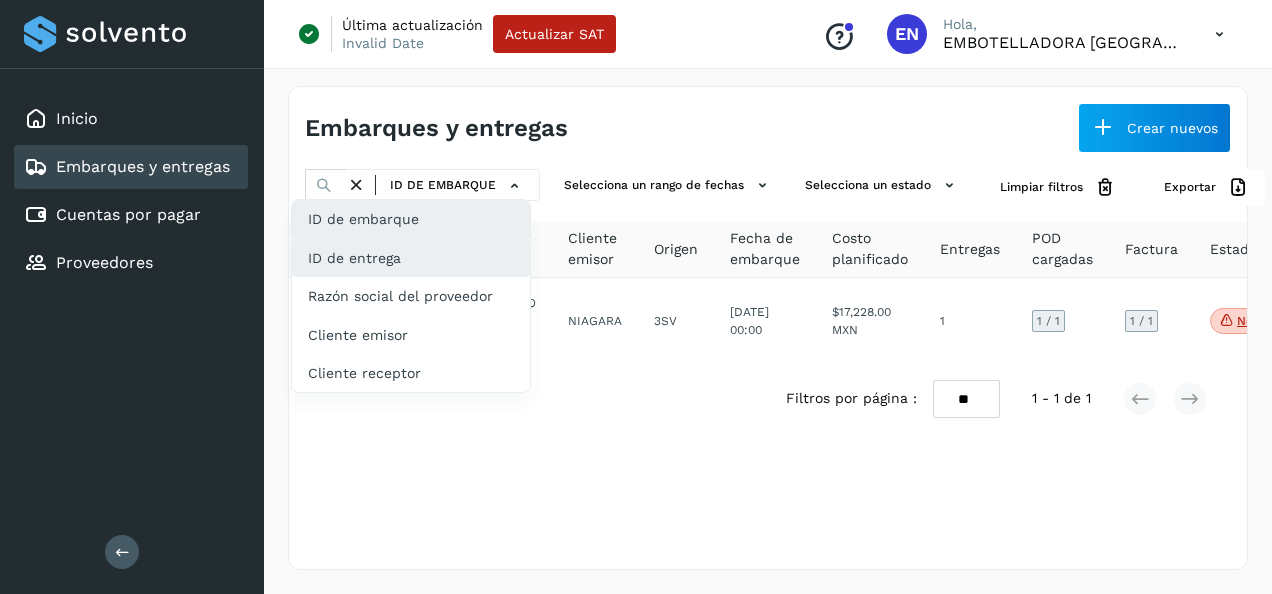 click on "ID de entrega" 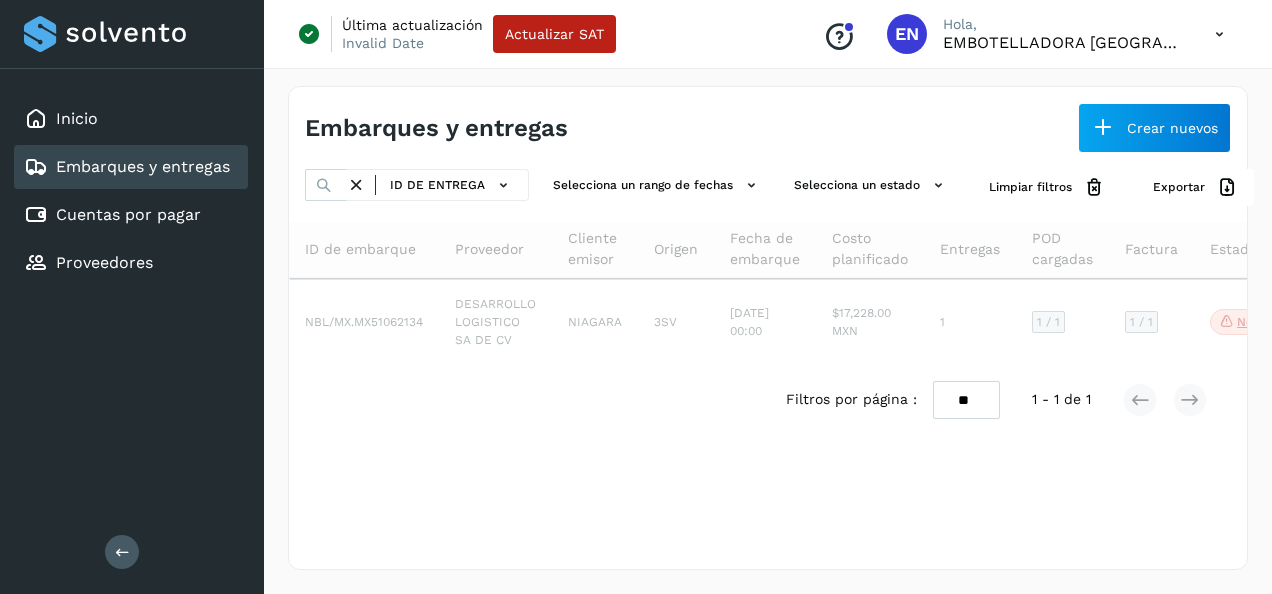 click at bounding box center [356, 185] 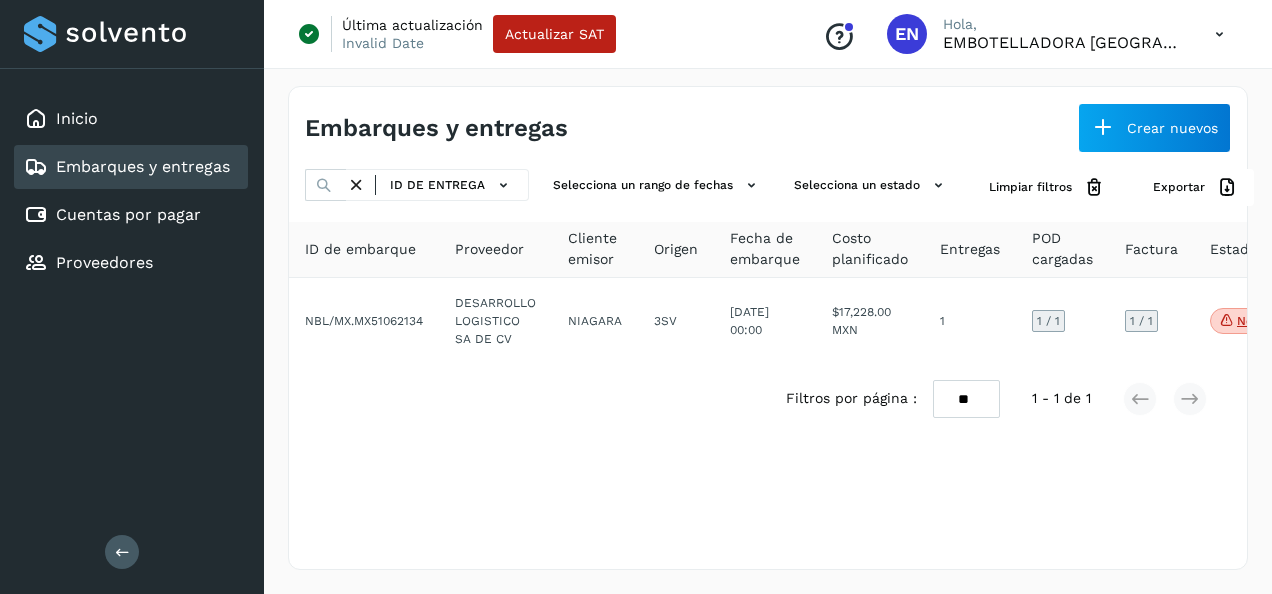 click at bounding box center [356, 185] 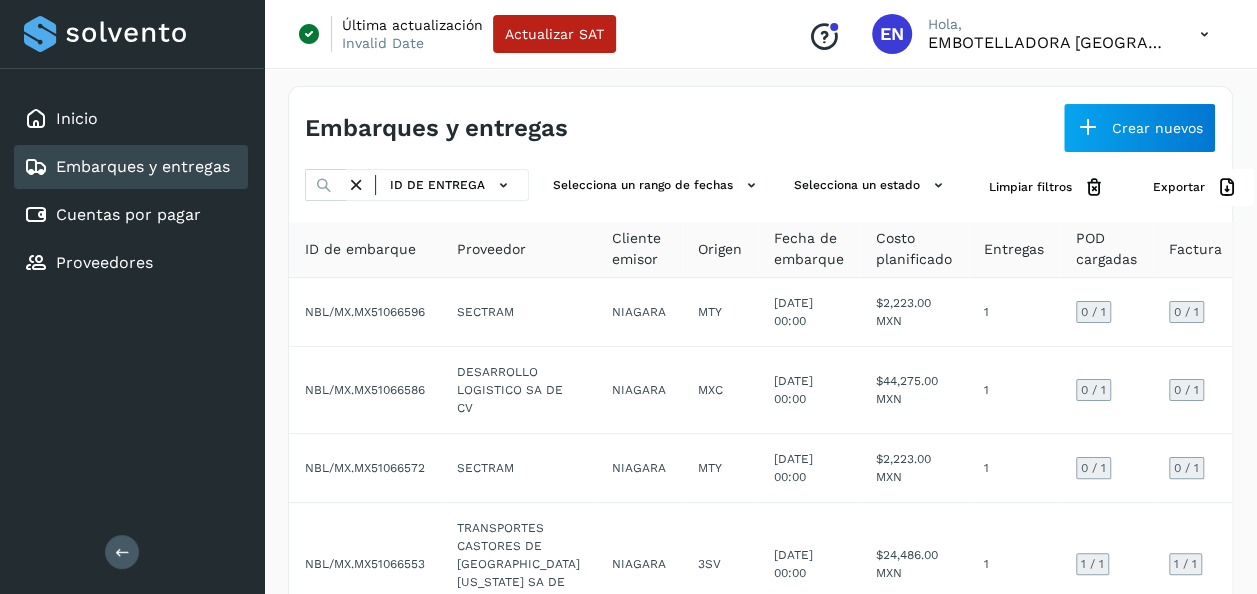 click on "ID de entrega" 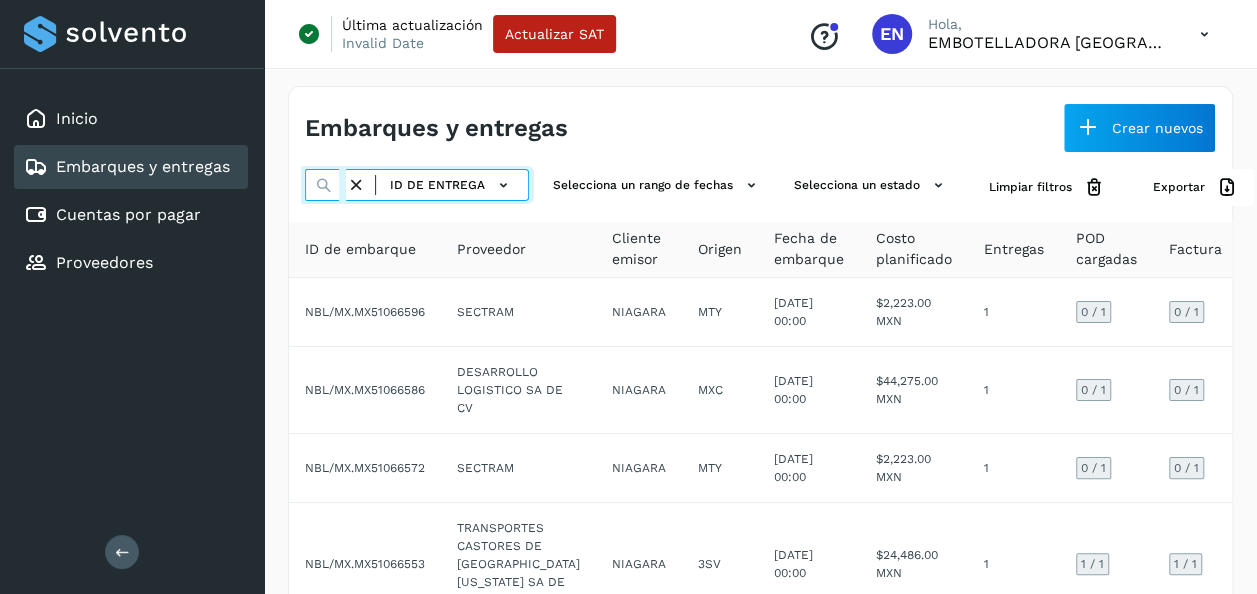 click at bounding box center [325, 185] 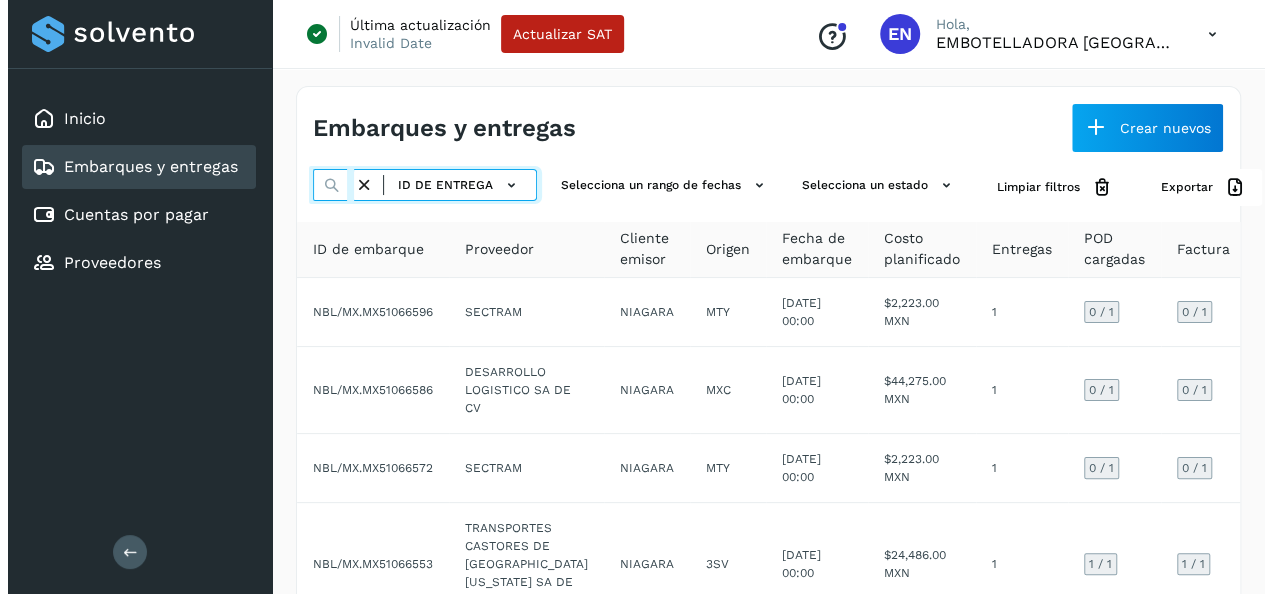 scroll, scrollTop: 0, scrollLeft: 81, axis: horizontal 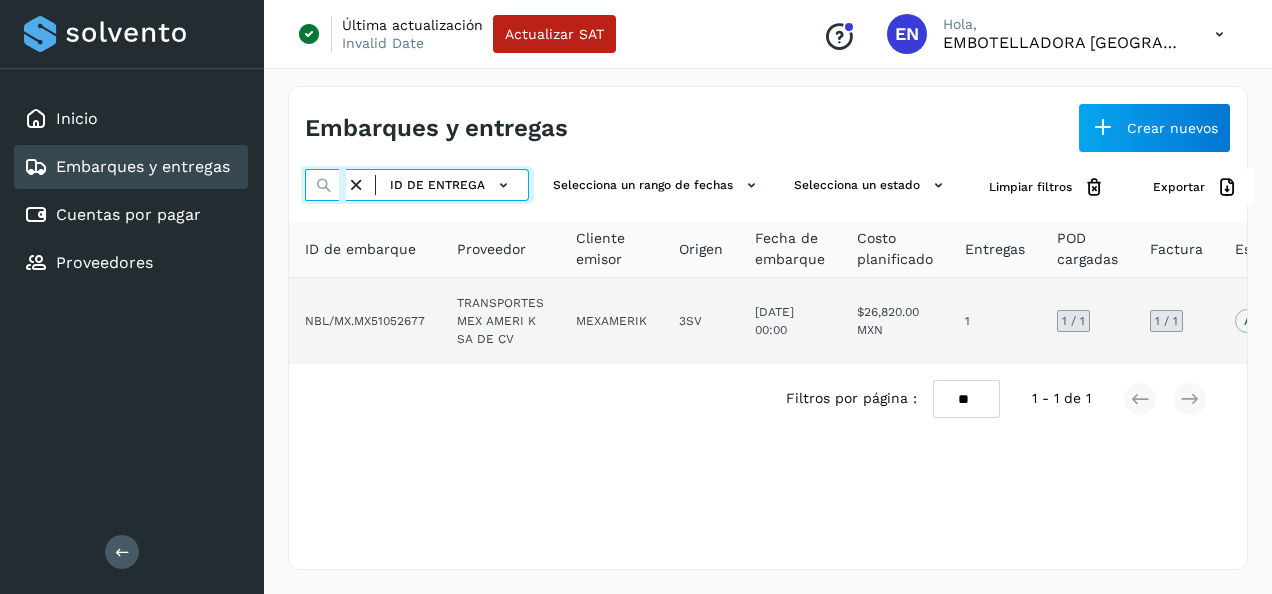 type on "**********" 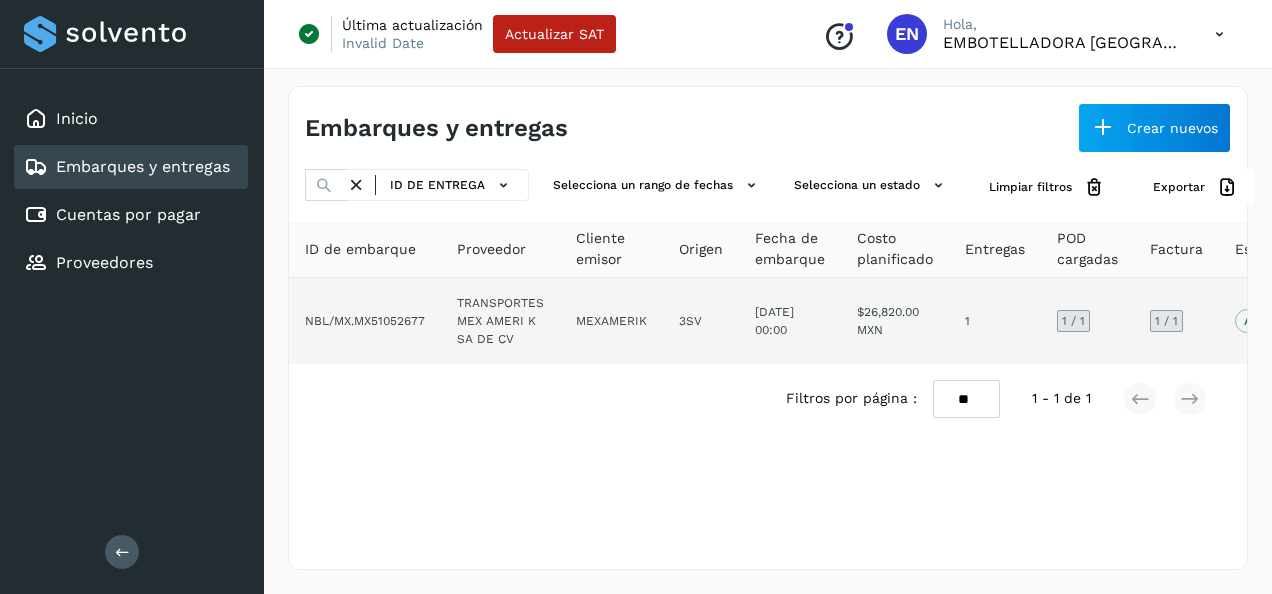 click on "NBL/MX.MX51052677" 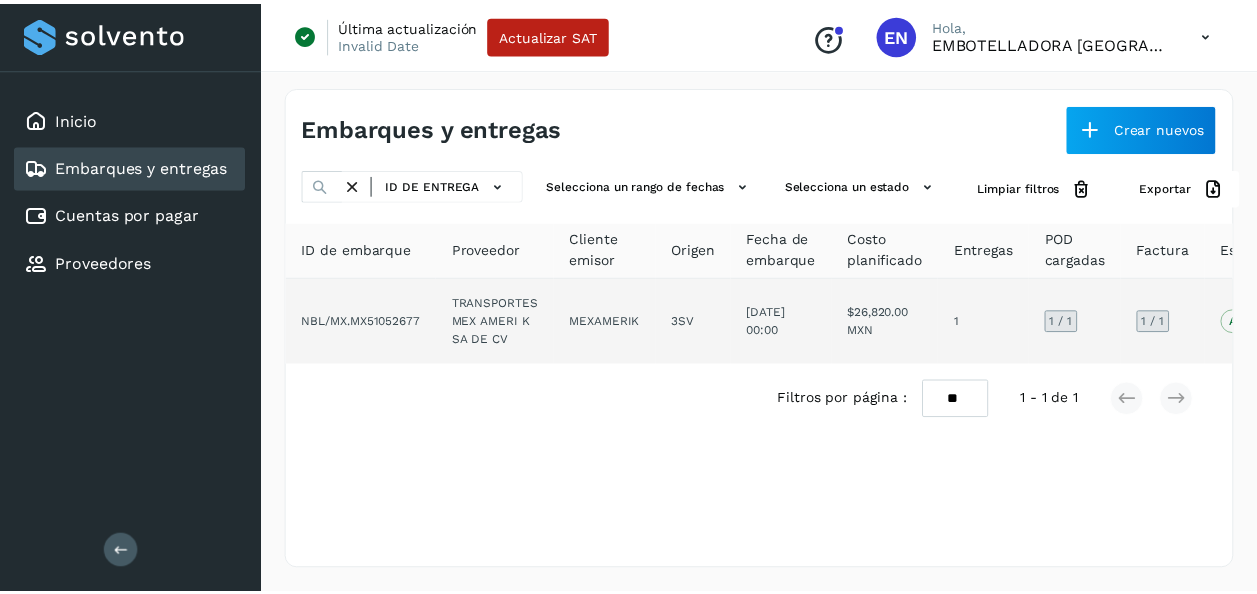 scroll, scrollTop: 0, scrollLeft: 0, axis: both 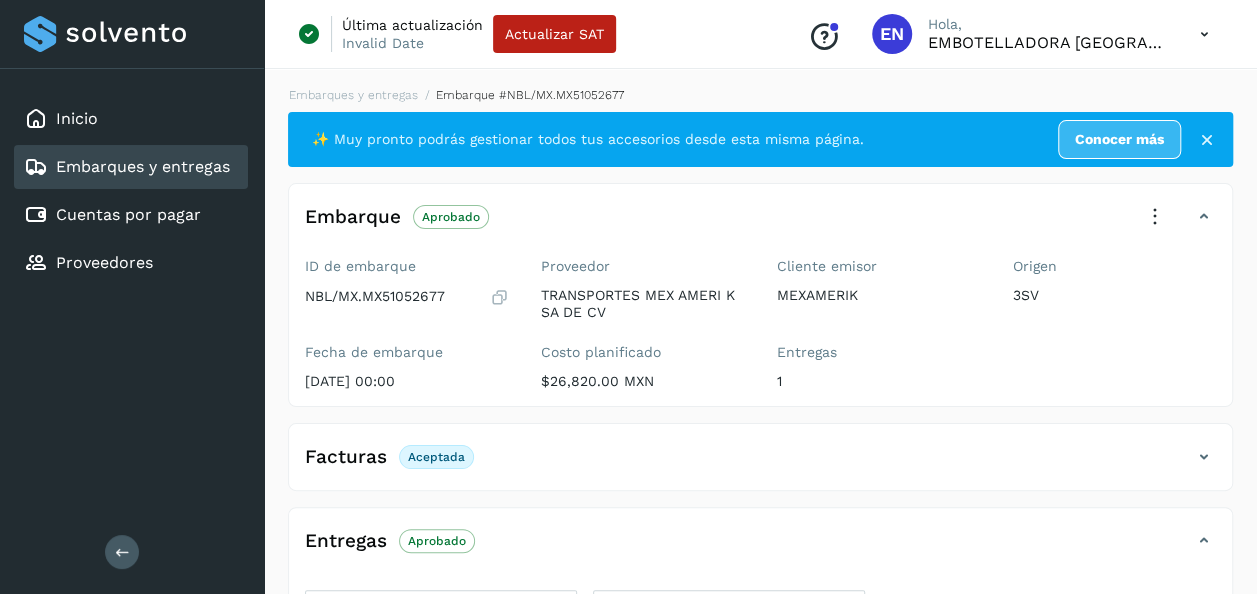 click on "Embarques y entregas Embarque #NBL/MX.MX51052677  ✨ Muy pronto podrás gestionar todos tus accesorios desde esta misma página. Conocer más Embarque Aprobado
Verifica el estado de la factura o entregas asociadas a este embarque
ID de embarque NBL/MX.MX51052677 Fecha de embarque [DATE] 00:00 Proveedor TRANSPORTES MEX AMERI K SA DE CV Costo planificado  $26,820.00 MXN  Cliente emisor MEXAMERIK Entregas 1 Origen 3SV Facturas Aceptada Facturas Estado XML Aceptada Entregas Aprobado Selecciona un estado Limpiar filtros POD
El tamaño máximo de archivo es de 20 Mb.
Estado ID de entrega Cliente receptor Destino Acciones PDF Aprobado 4283025367  WALMART CUAUTITLAN IZCALLI WALMART 4283025367 PDF Destino: CUAUTITLAN IZCALLI Aprobado Filtros por página : ** ** ** 1 - 1 de 1" at bounding box center [760, 514] 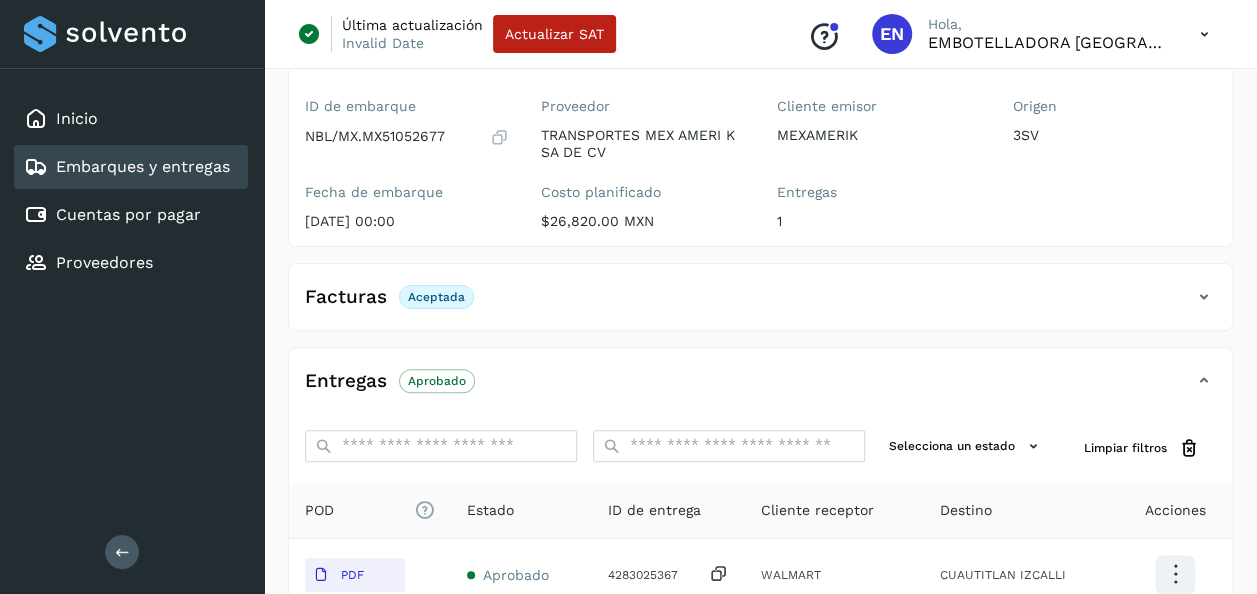scroll, scrollTop: 228, scrollLeft: 0, axis: vertical 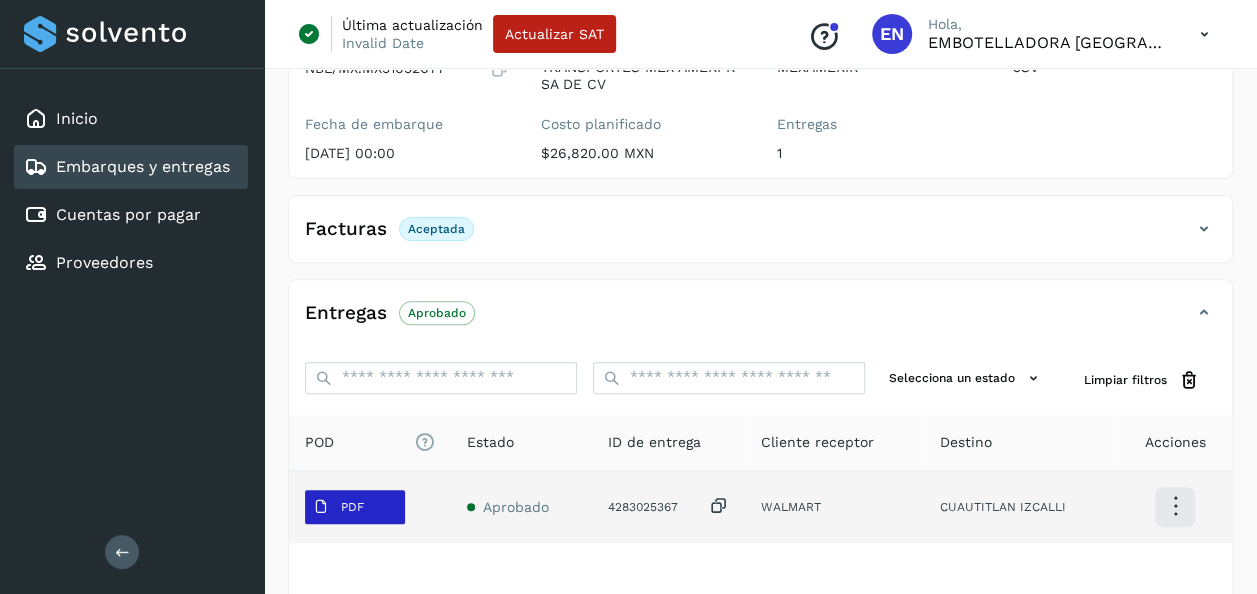 click on "PDF" at bounding box center (352, 507) 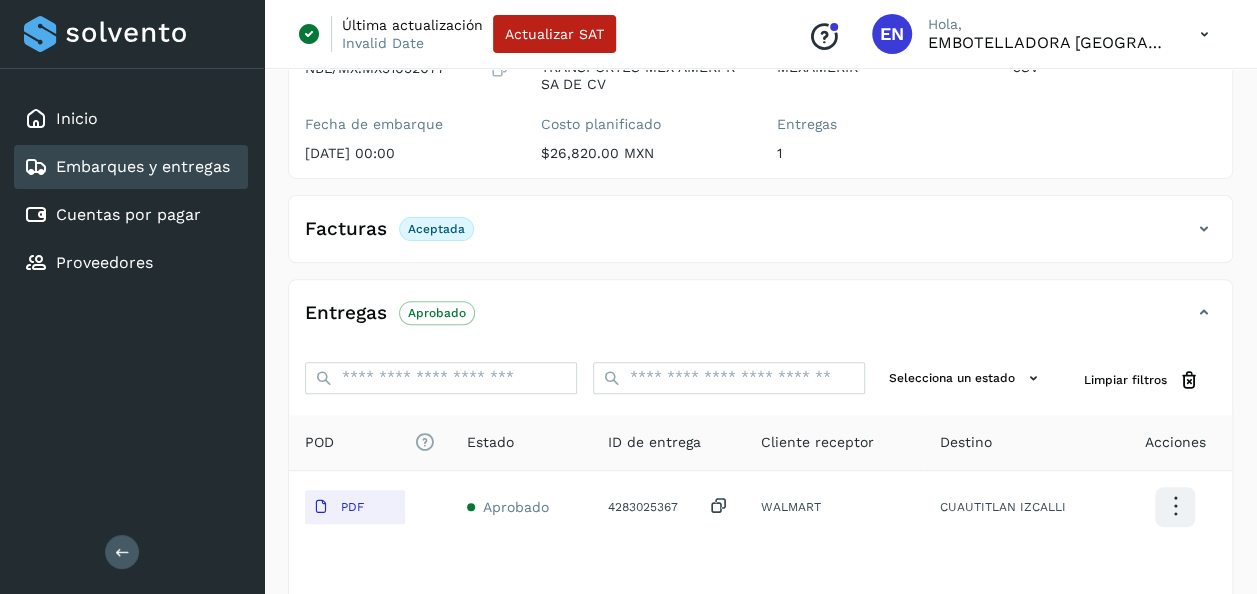 type 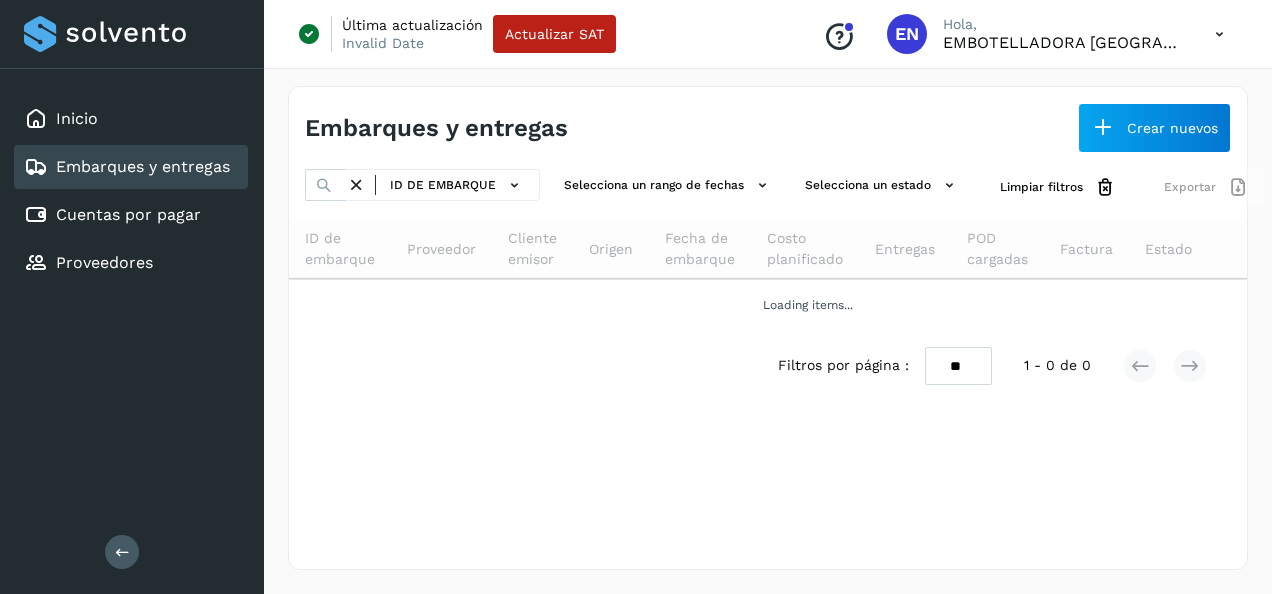 click at bounding box center (356, 185) 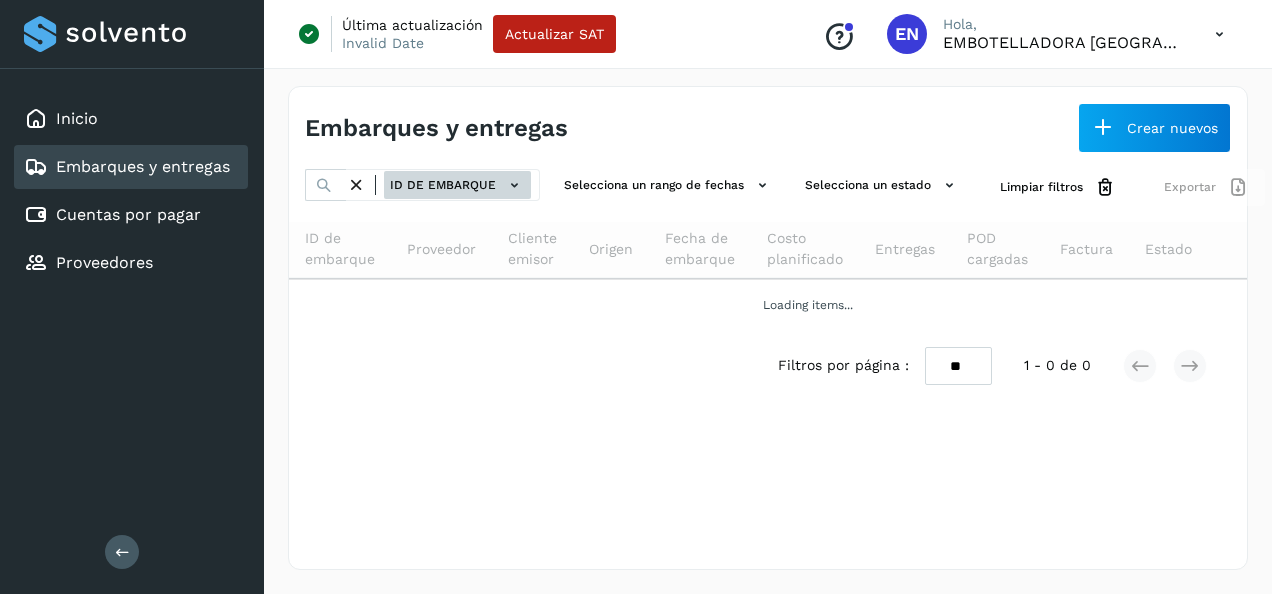 click on "ID de embarque" 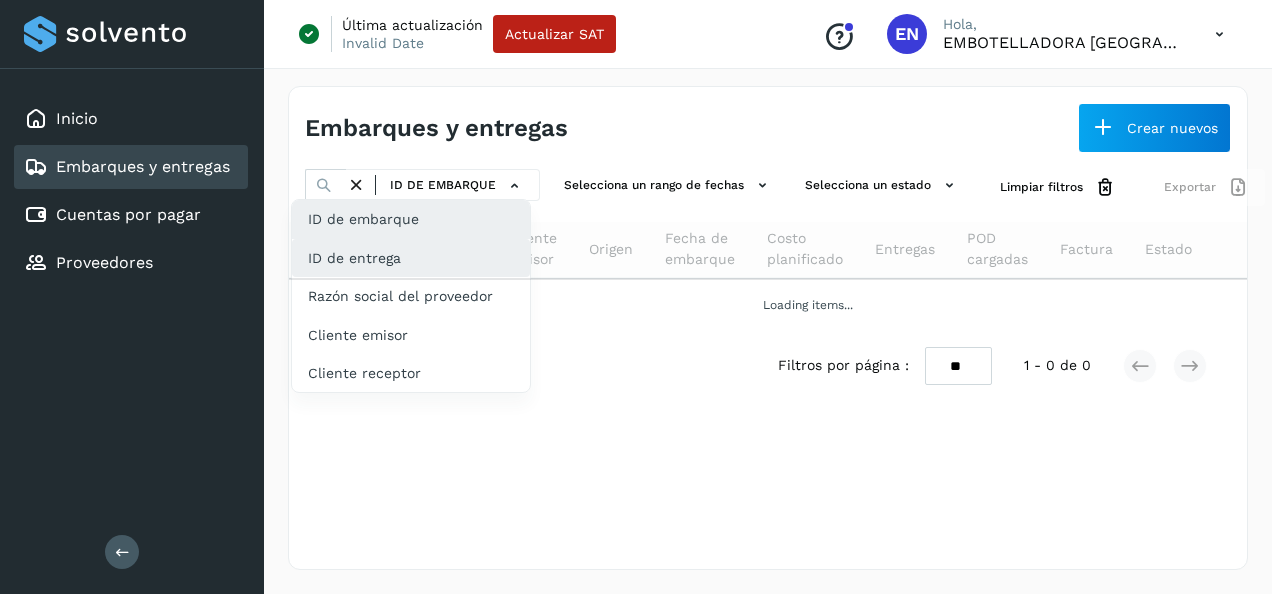 click on "ID de entrega" 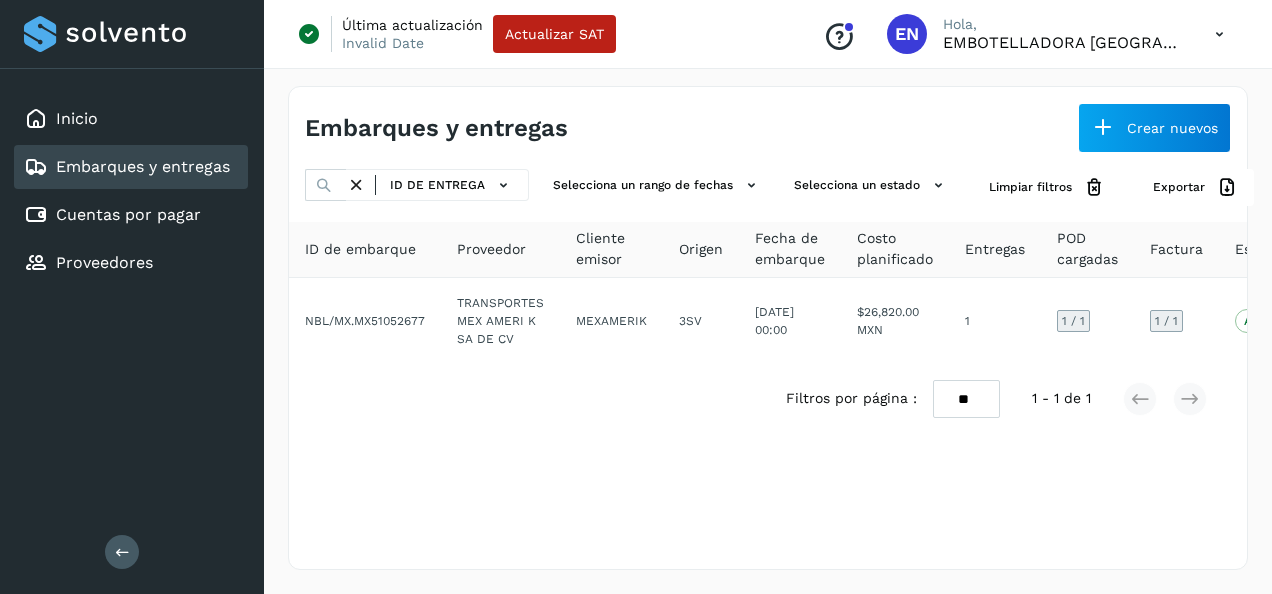 click on "Filtros por página : ** ** **" at bounding box center [893, 399] 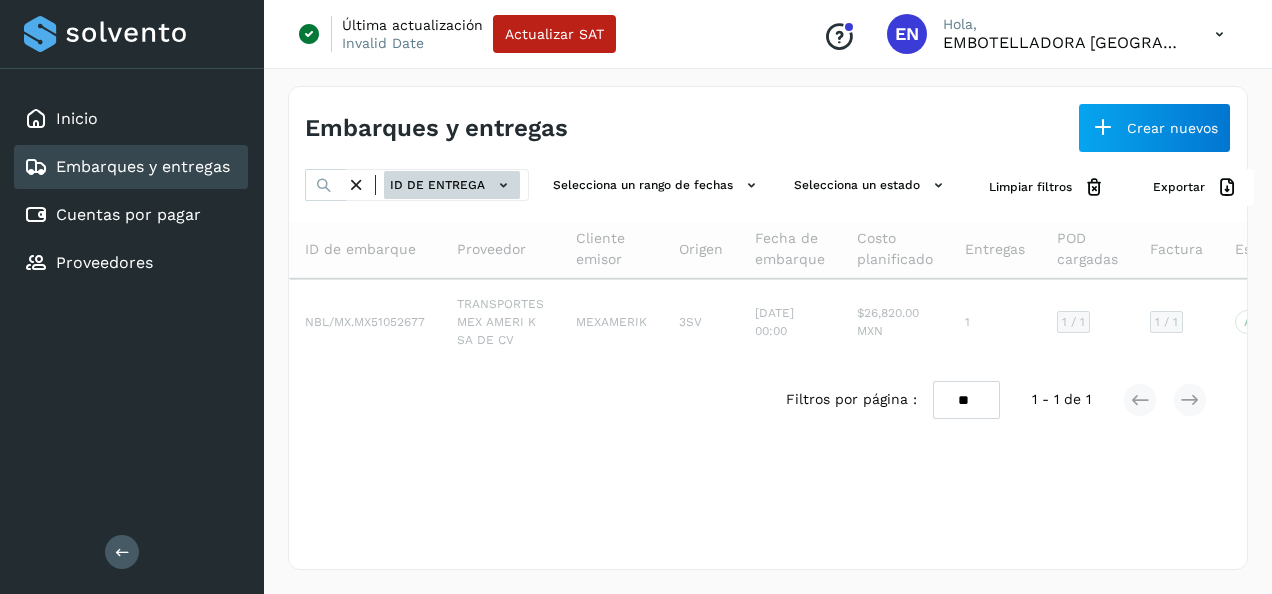 click on "ID de entrega" 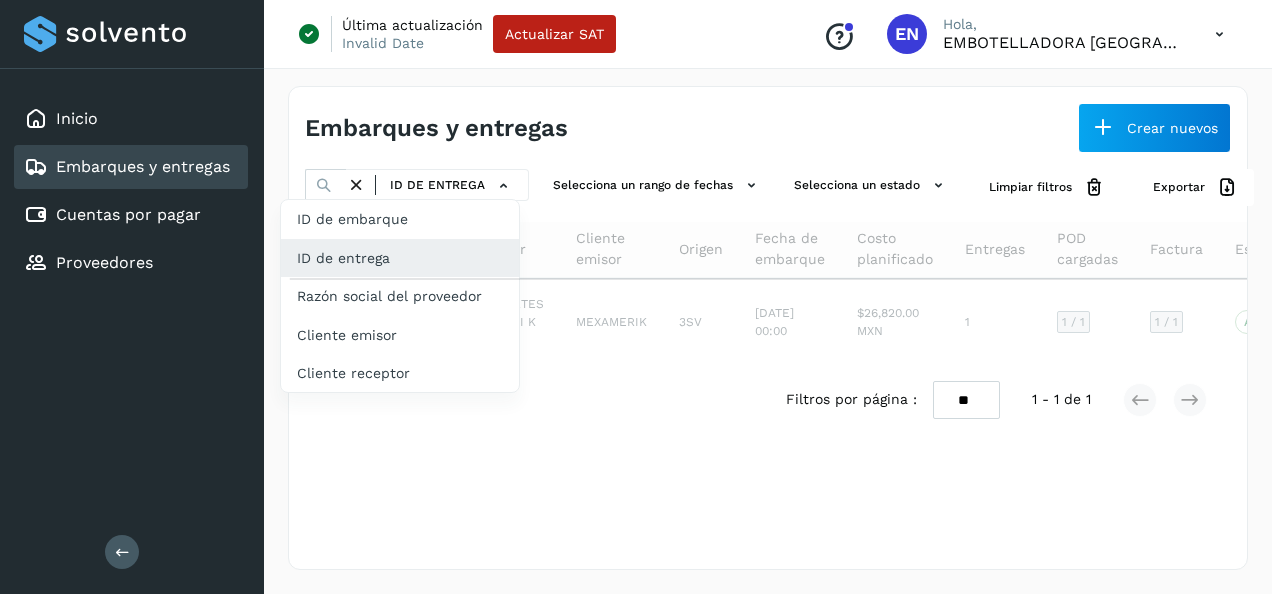 click at bounding box center (636, 297) 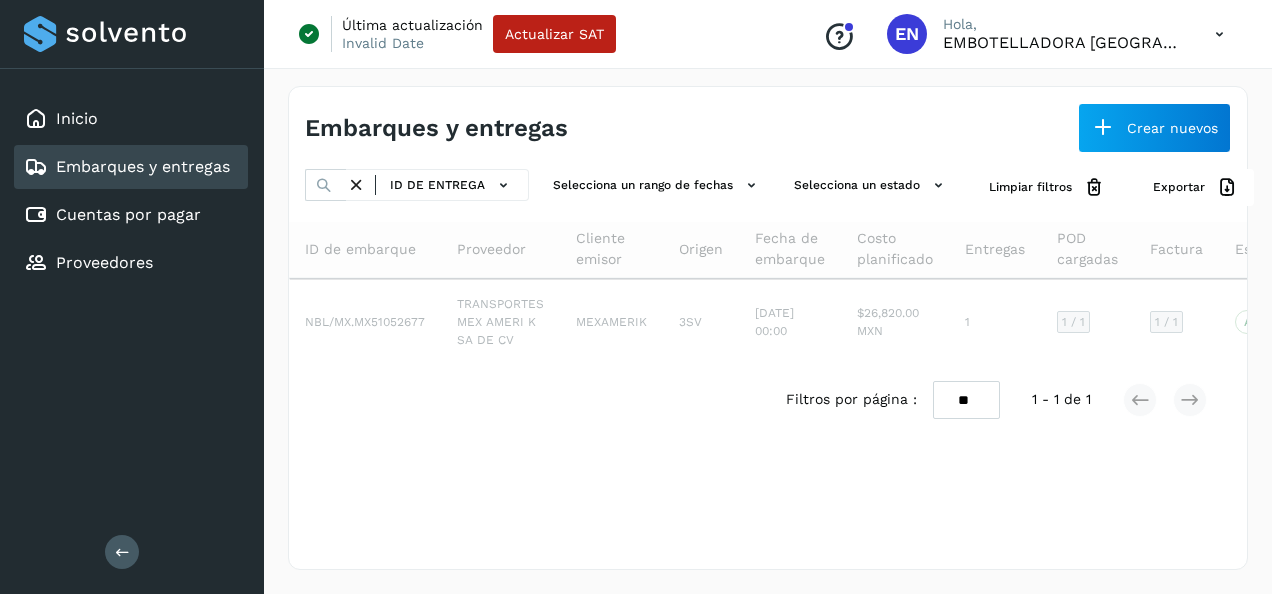 click at bounding box center [356, 185] 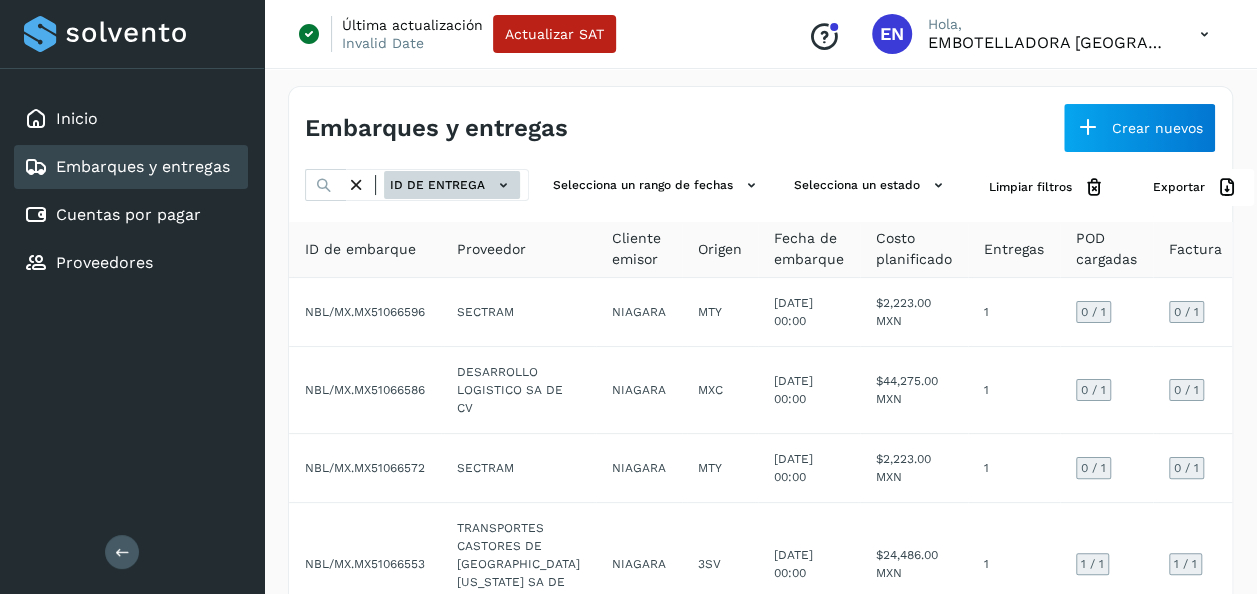 click on "ID de entrega" 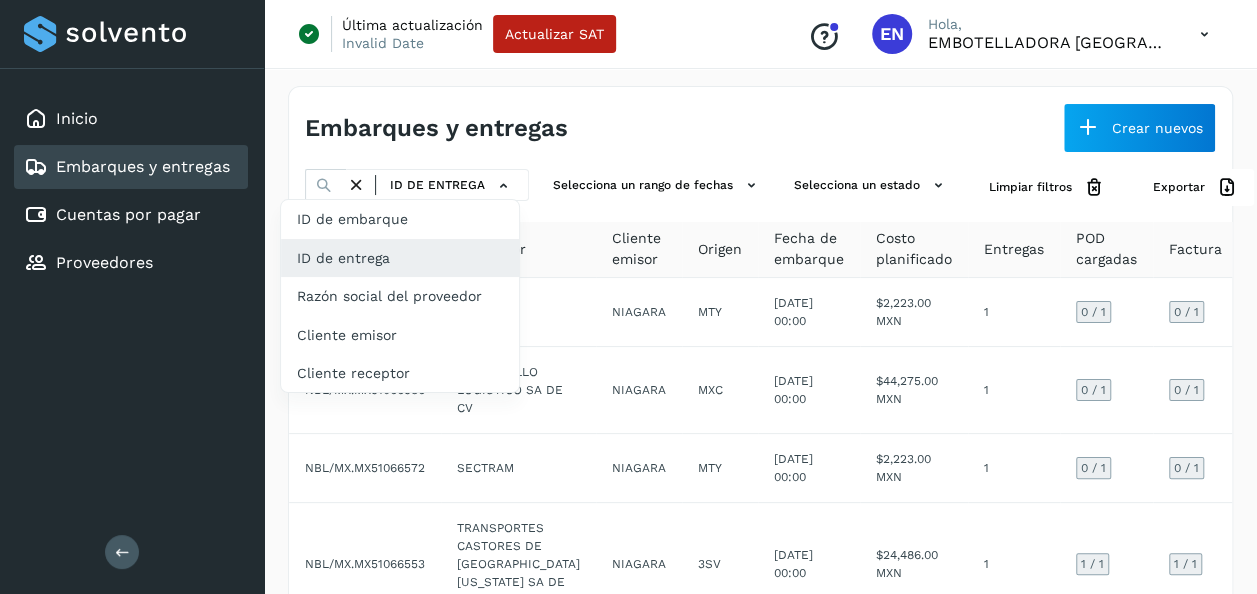 click at bounding box center [628, 297] 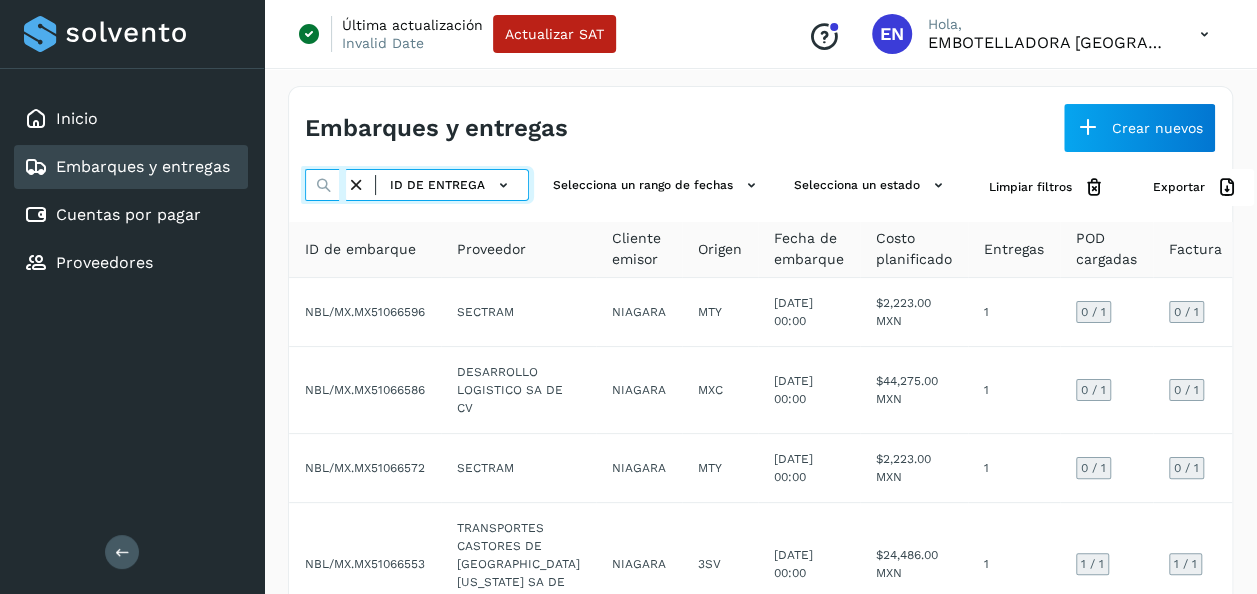 click at bounding box center (325, 185) 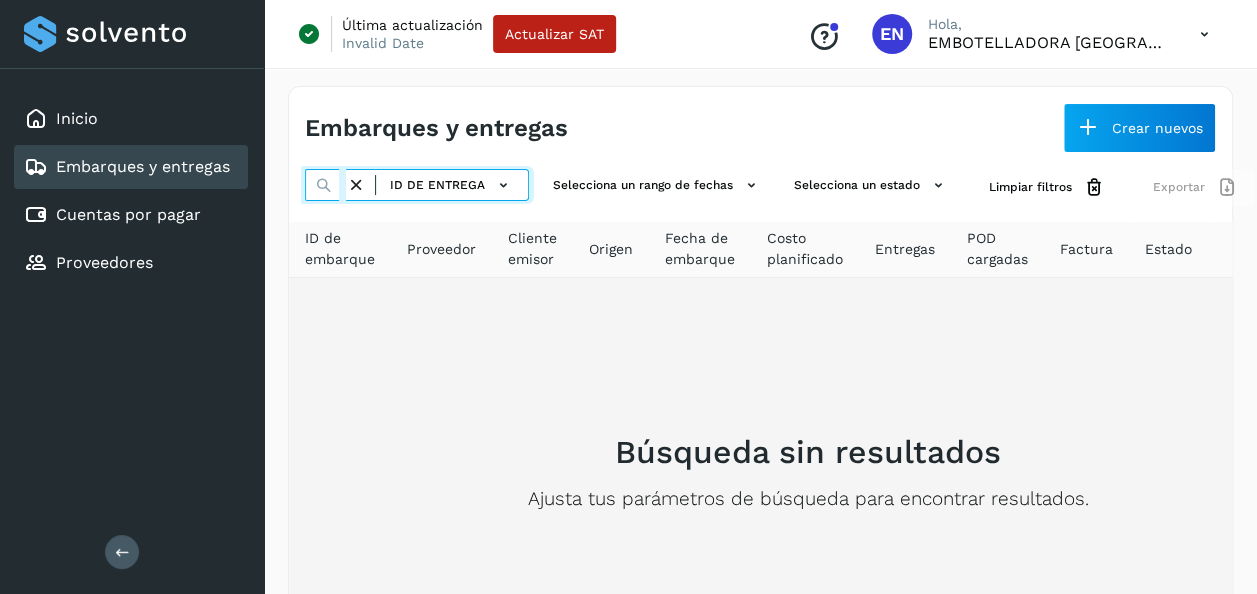 type on "**********" 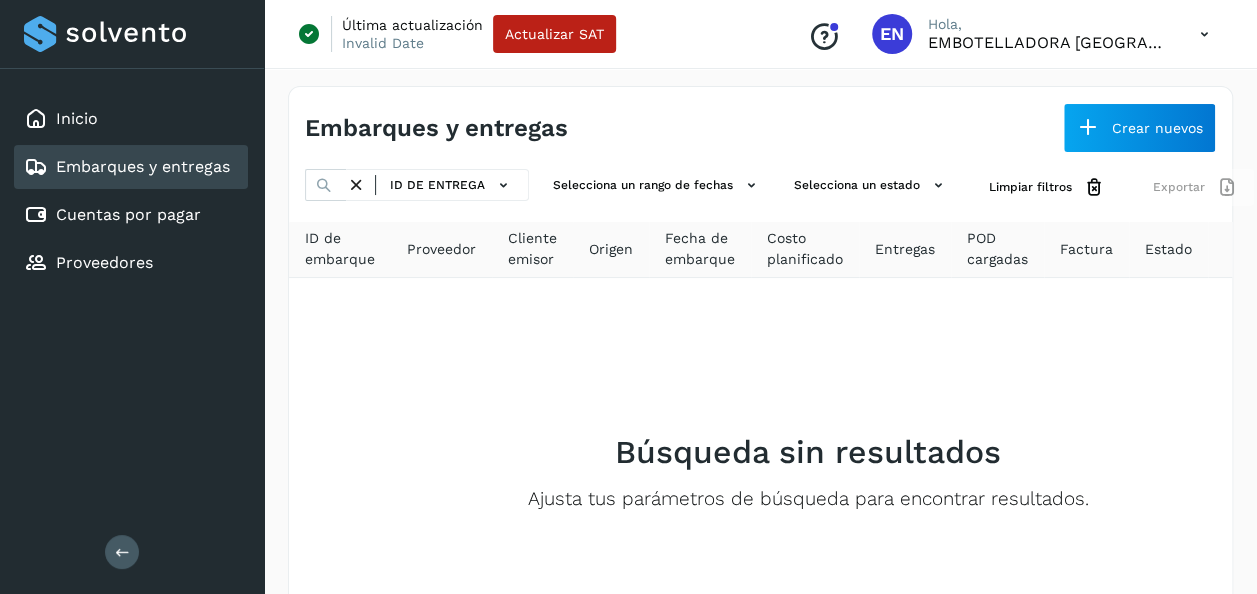 click on "Embarques y entregas" at bounding box center (143, 166) 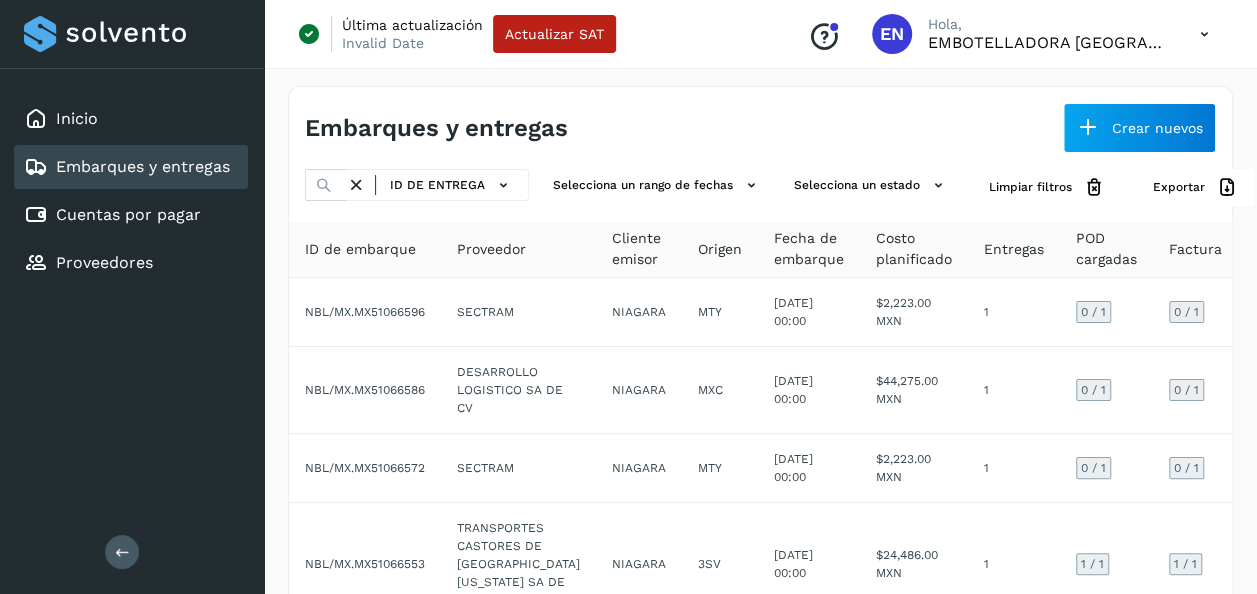 click at bounding box center [324, 185] 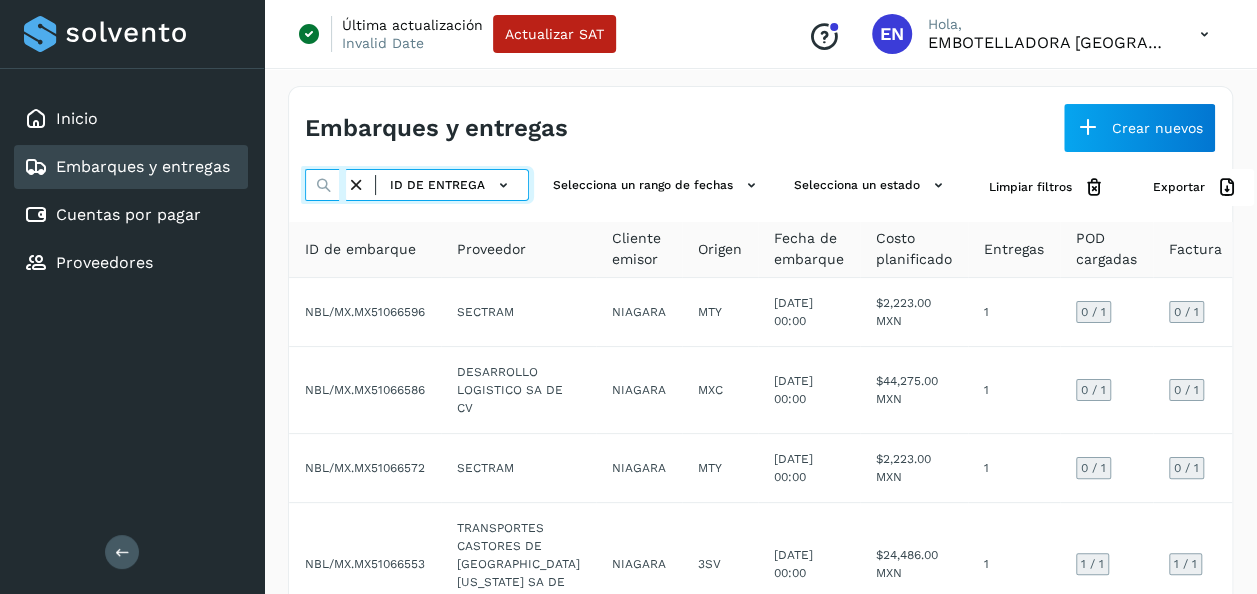 click at bounding box center [325, 185] 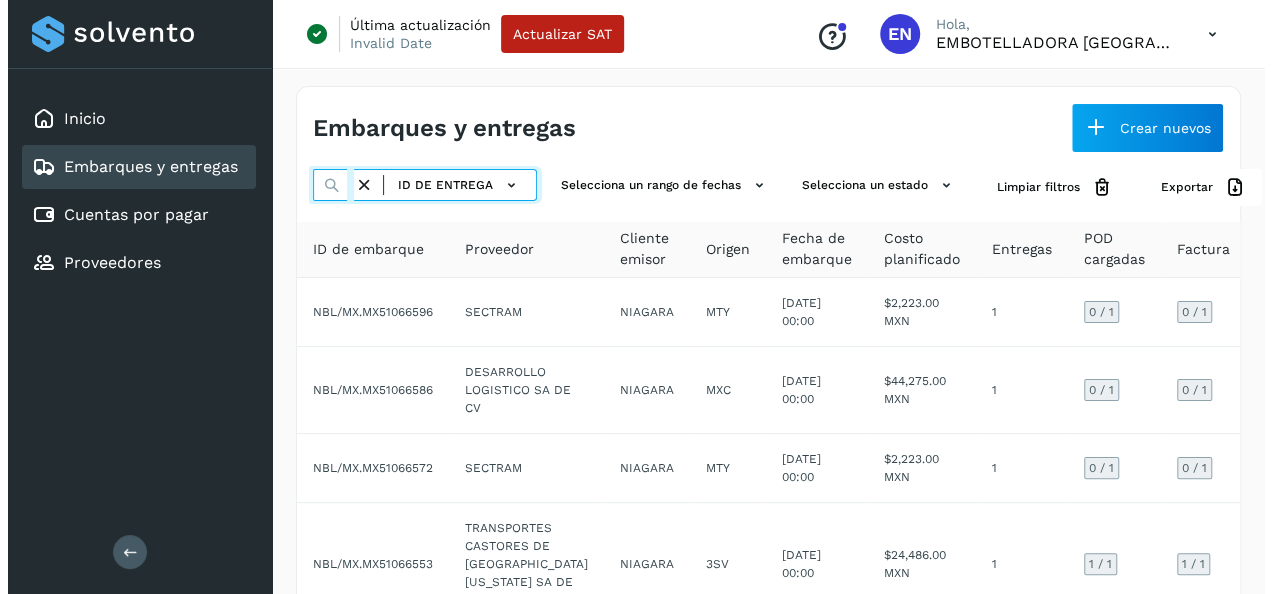 scroll, scrollTop: 0, scrollLeft: 78, axis: horizontal 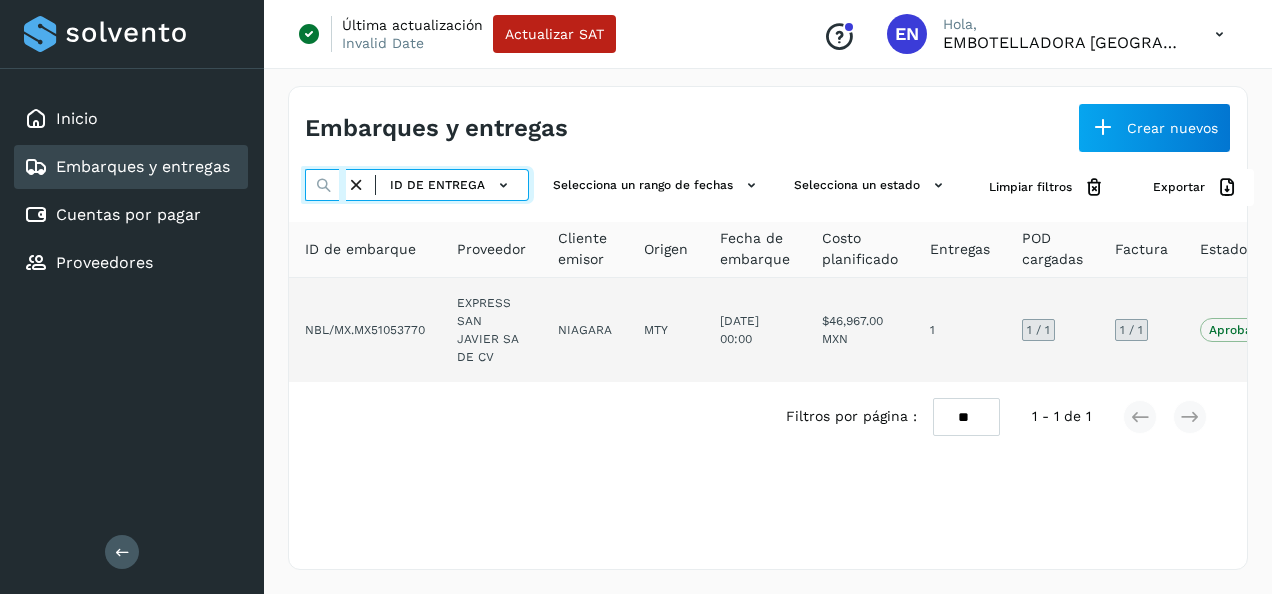 type on "**********" 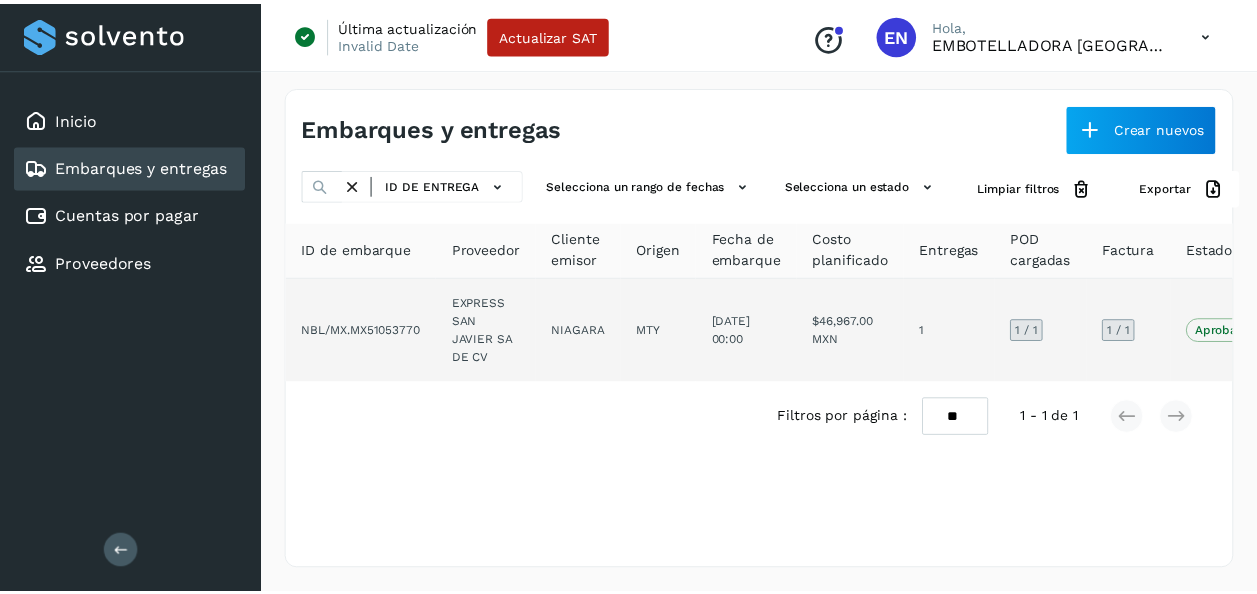 scroll, scrollTop: 0, scrollLeft: 0, axis: both 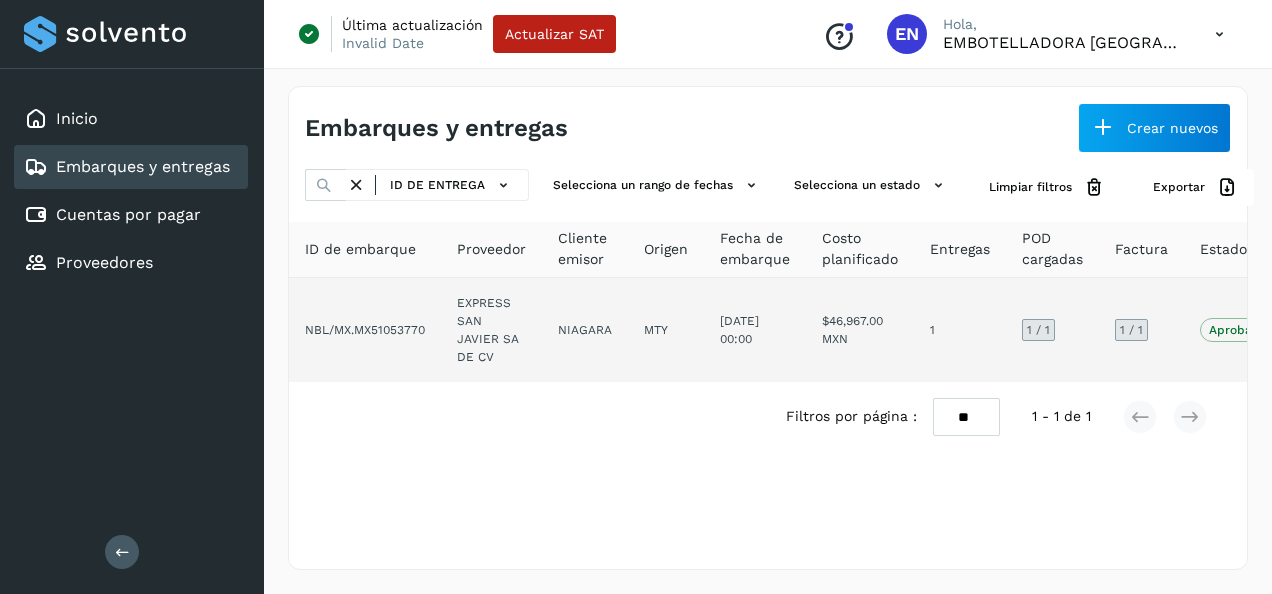 click on "EXPRESS SAN JAVIER SA DE CV" 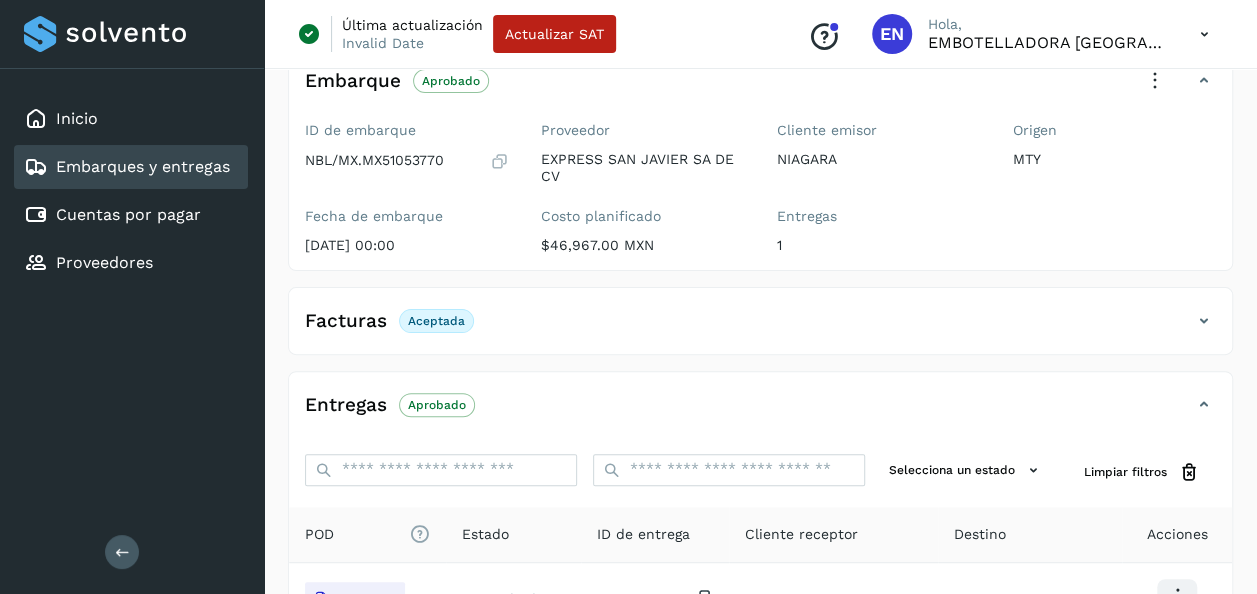 scroll, scrollTop: 255, scrollLeft: 0, axis: vertical 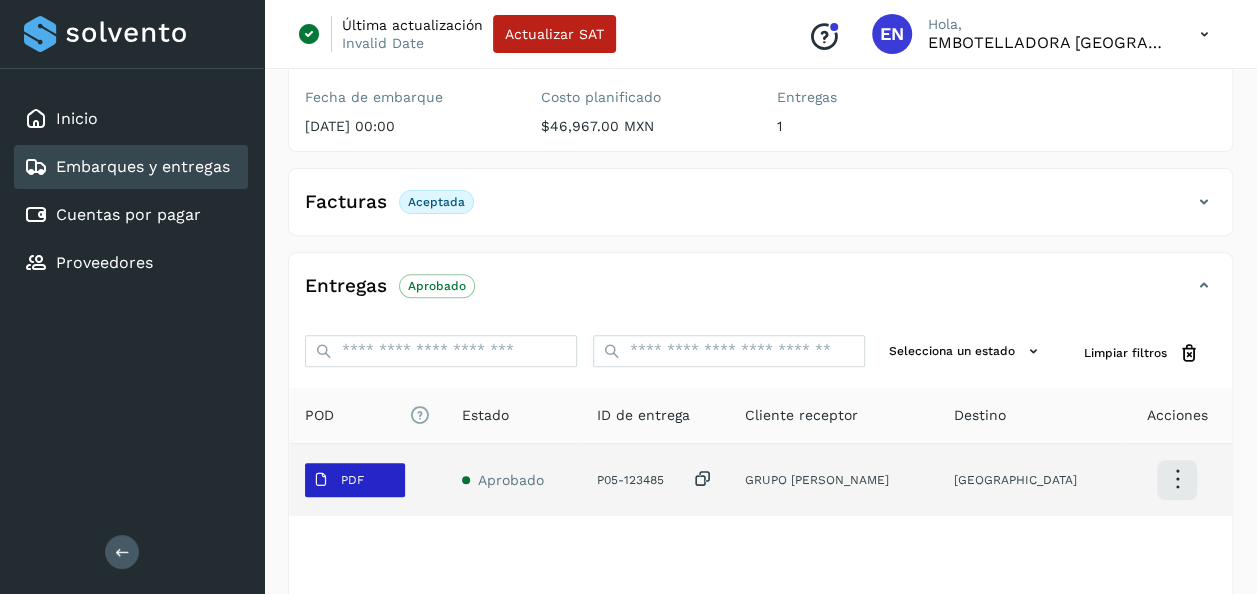 click on "PDF" at bounding box center [352, 480] 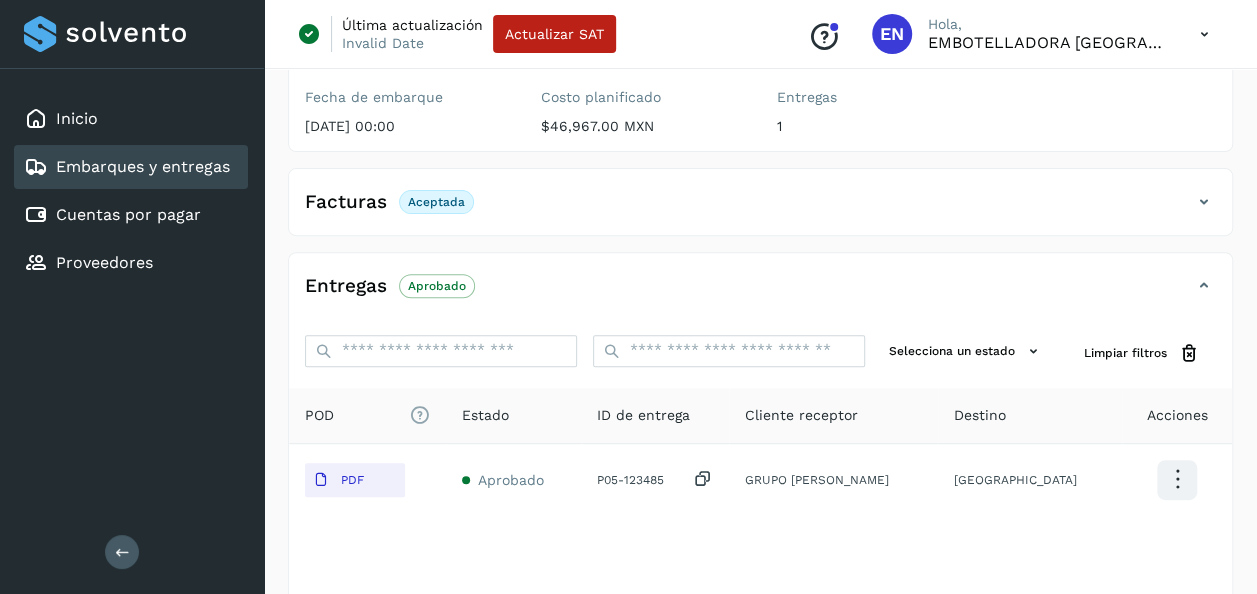 type 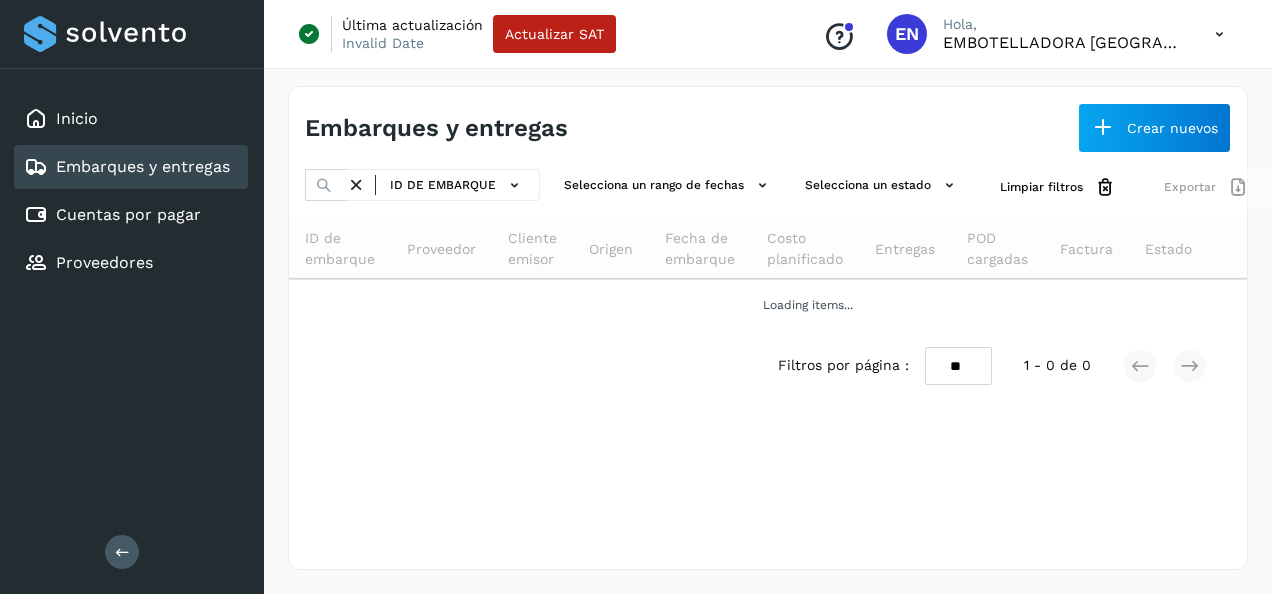 click at bounding box center (356, 185) 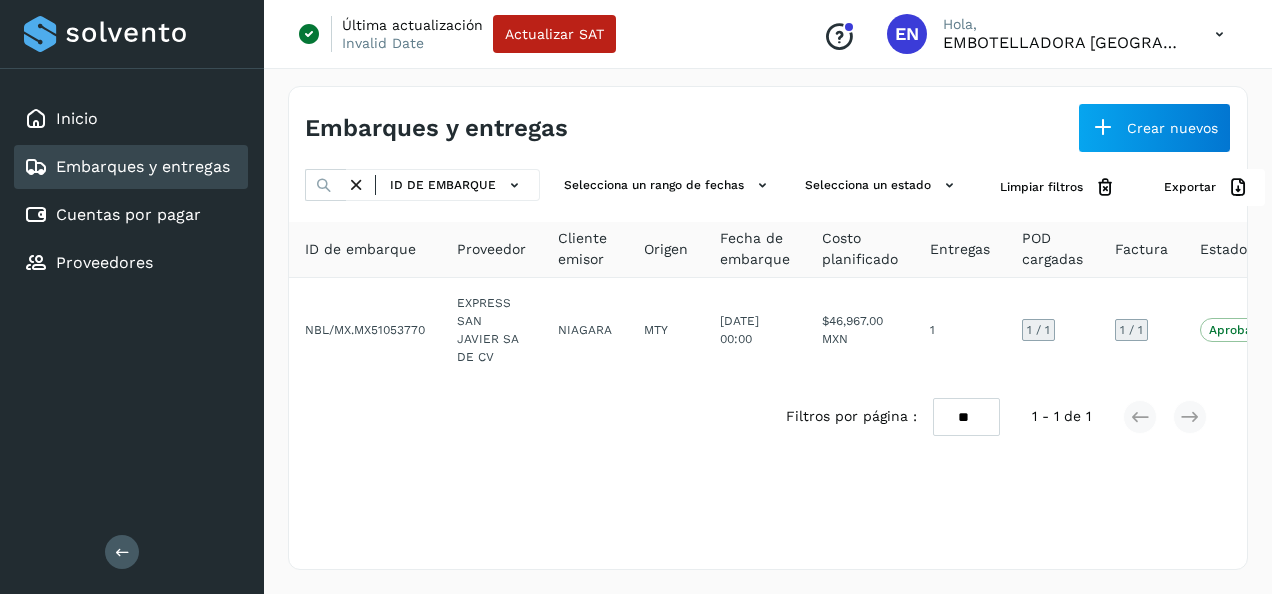 click at bounding box center [356, 185] 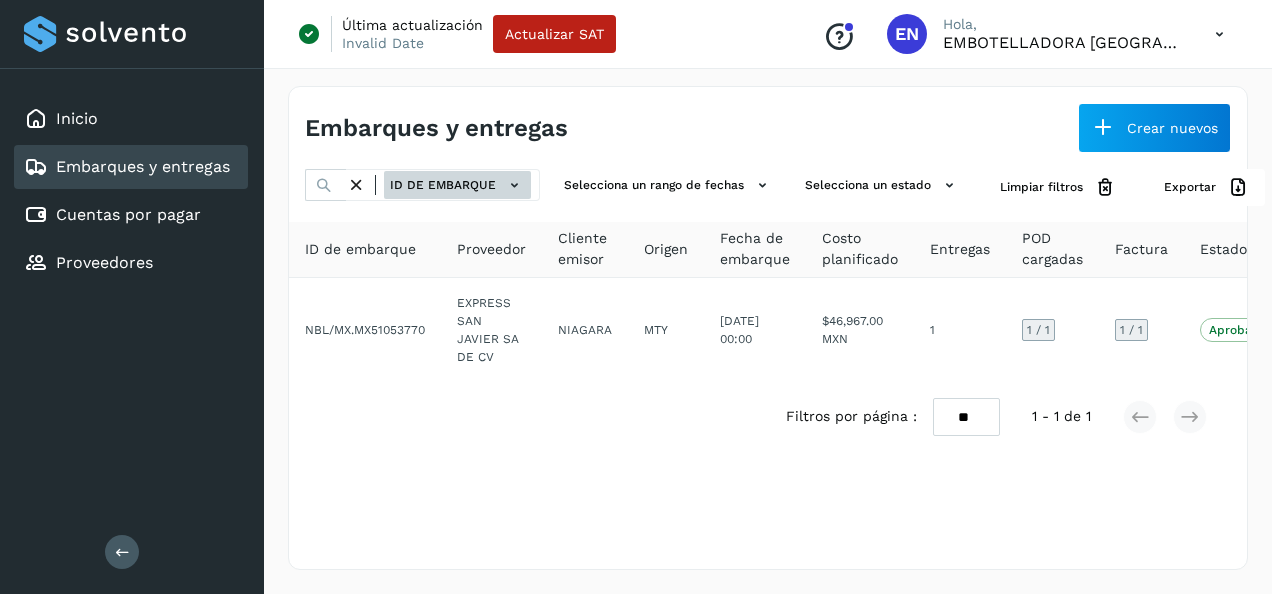 click on "ID de embarque" 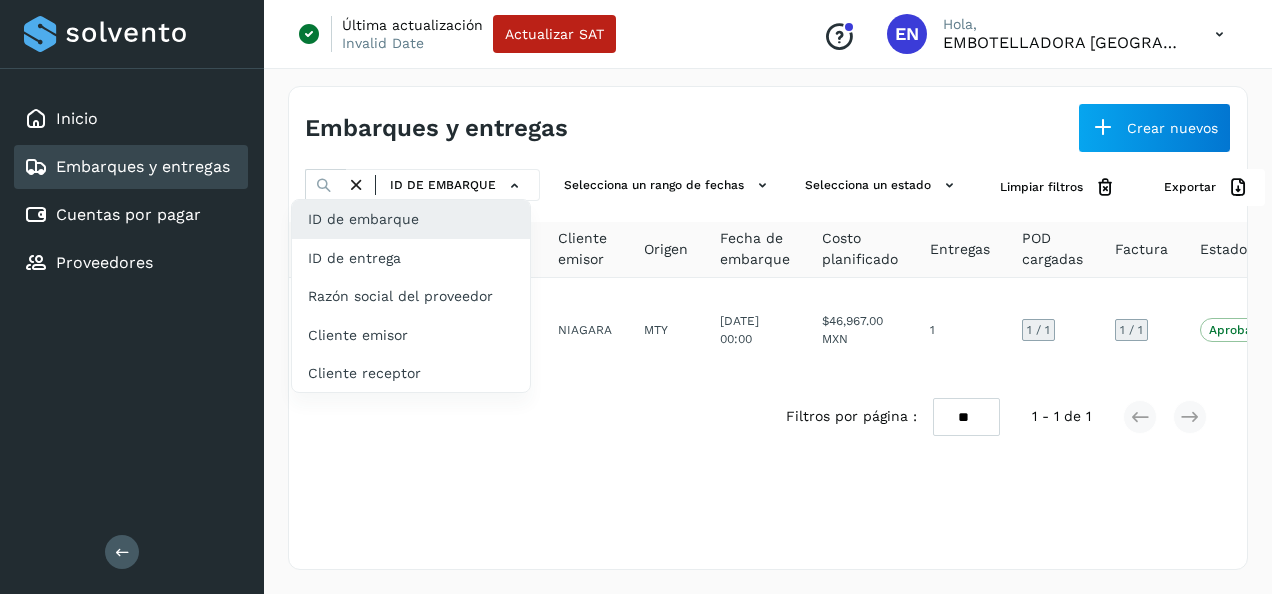 click at bounding box center (636, 297) 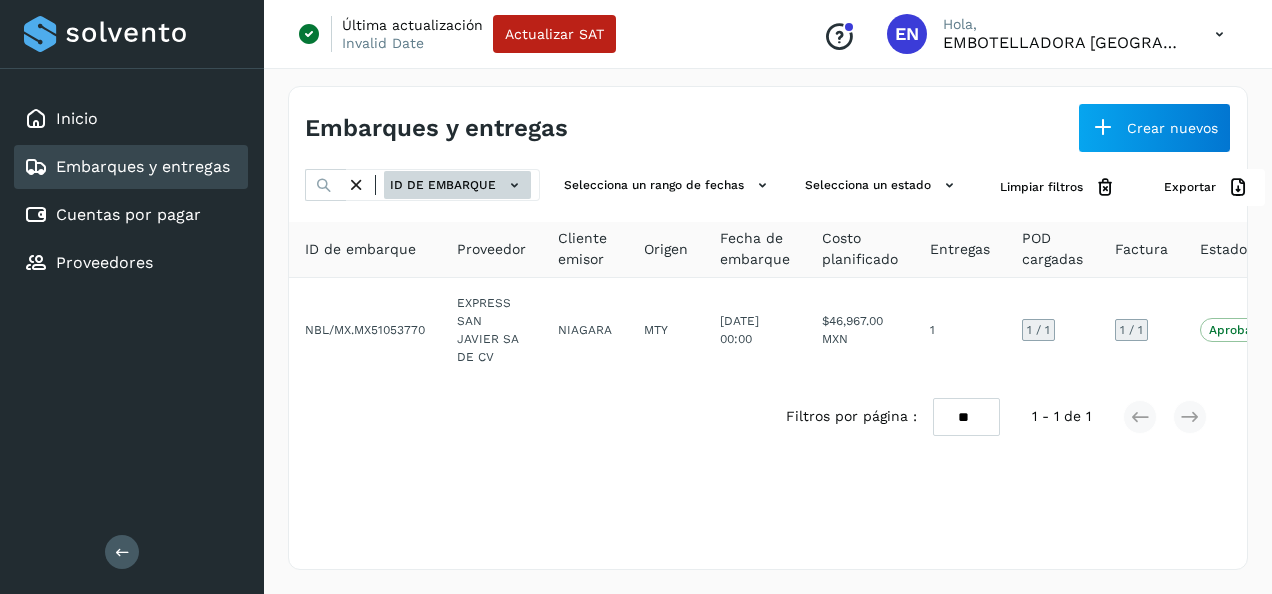 click on "ID de embarque" 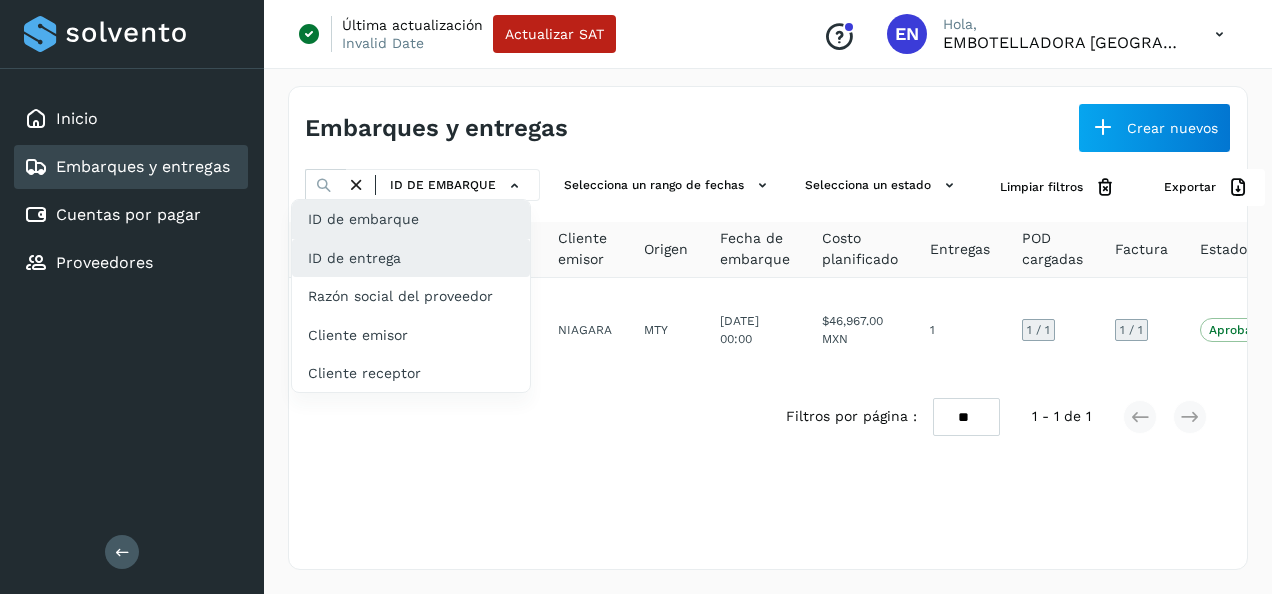 click on "ID de entrega" 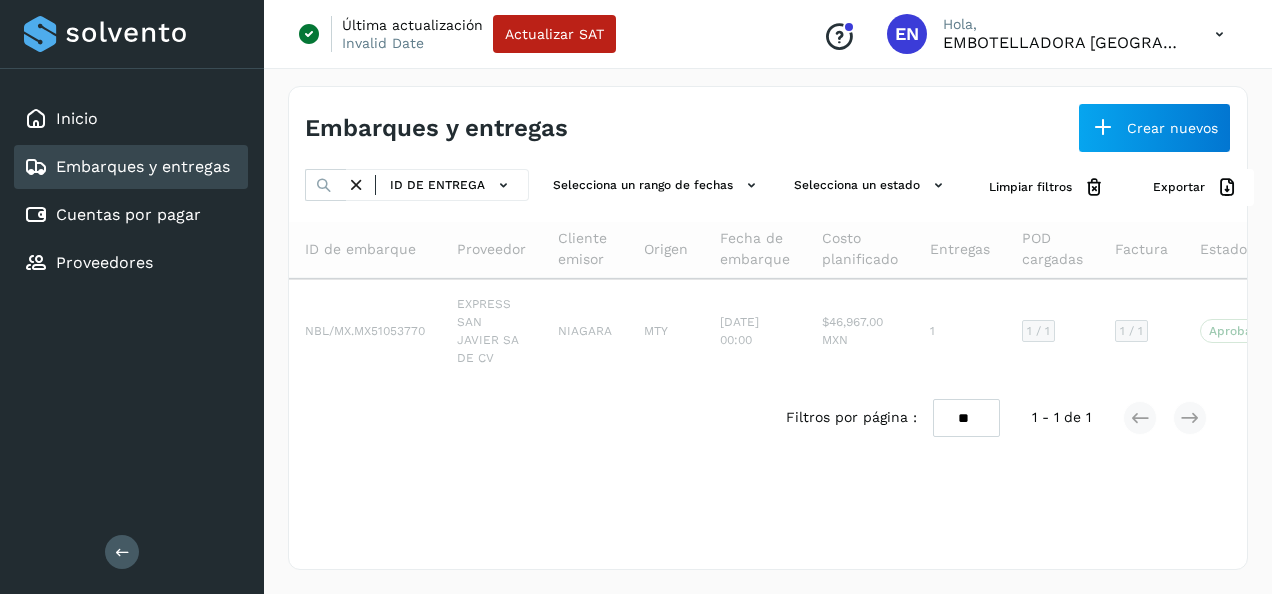 click at bounding box center [324, 185] 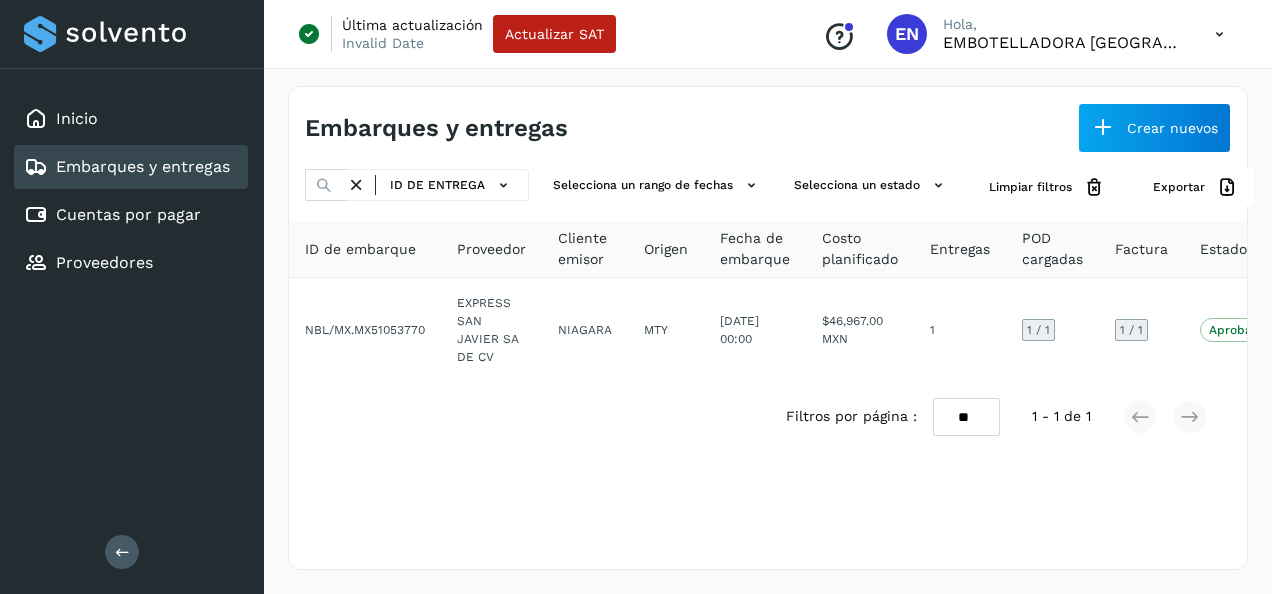 click at bounding box center [356, 185] 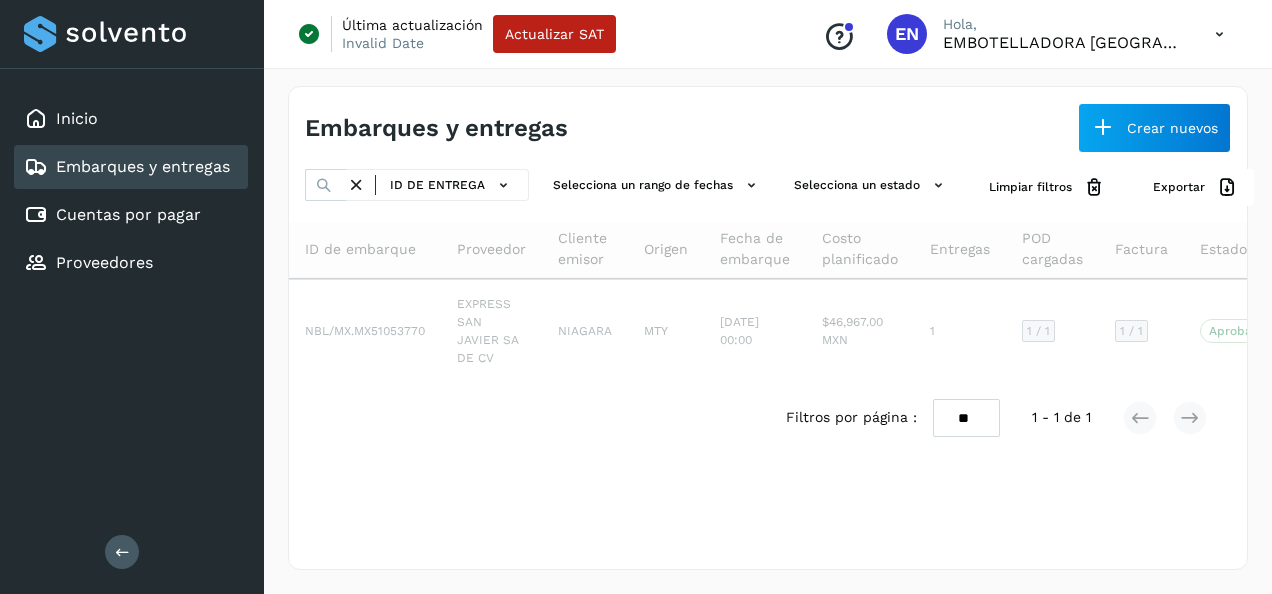 click at bounding box center (324, 185) 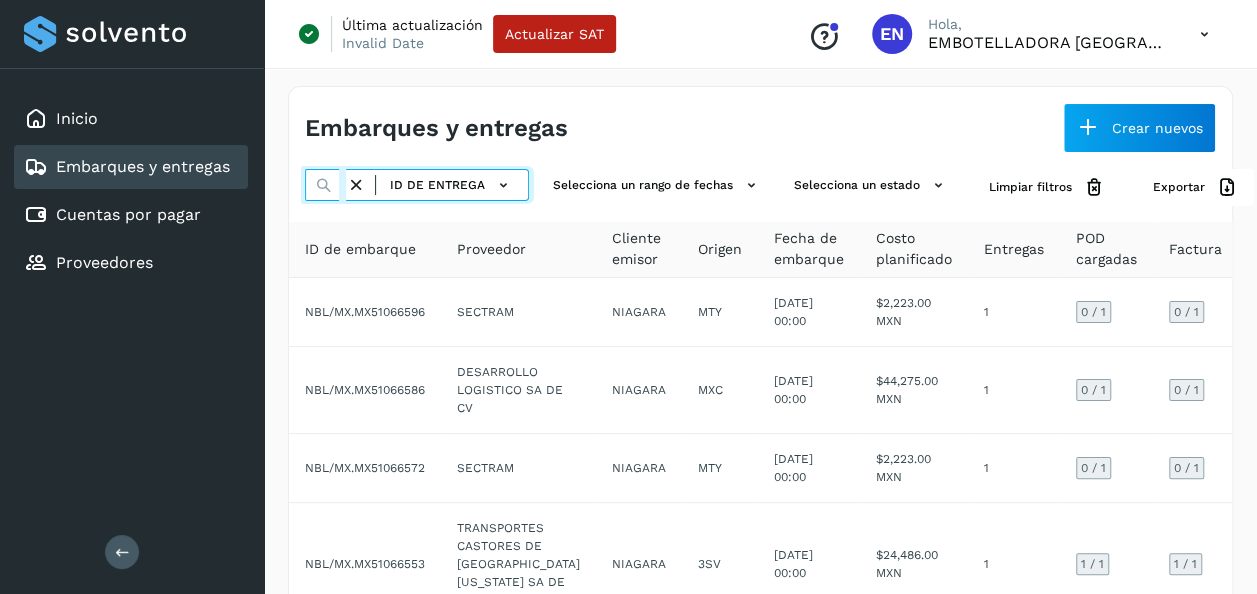 click at bounding box center (325, 185) 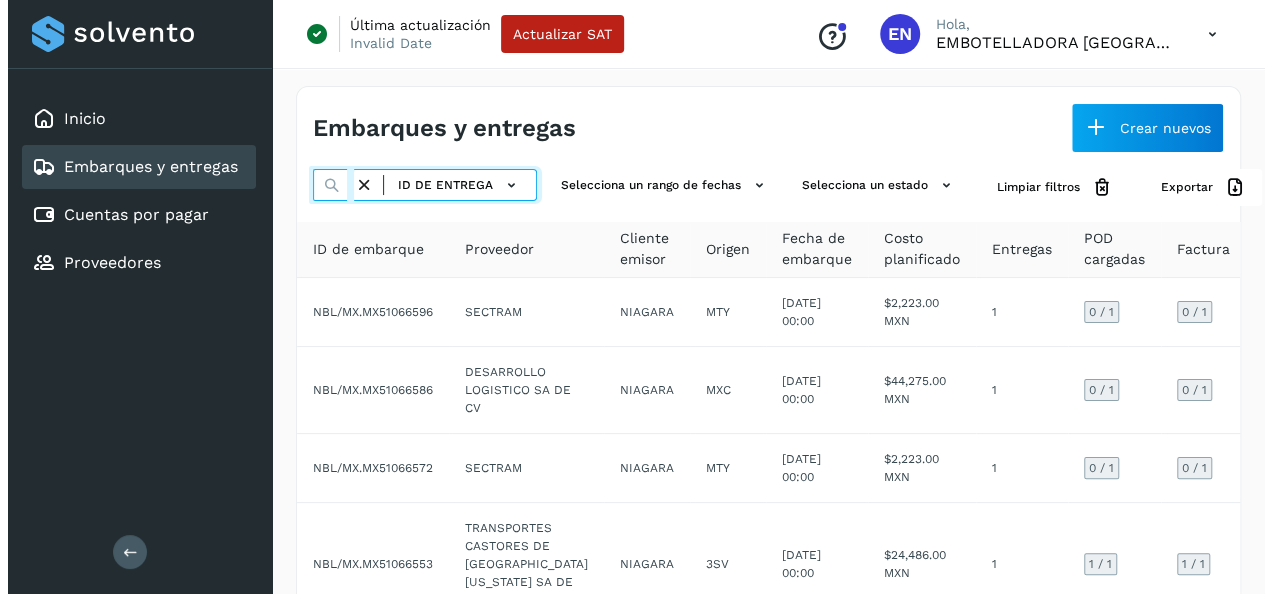 scroll, scrollTop: 0, scrollLeft: 56, axis: horizontal 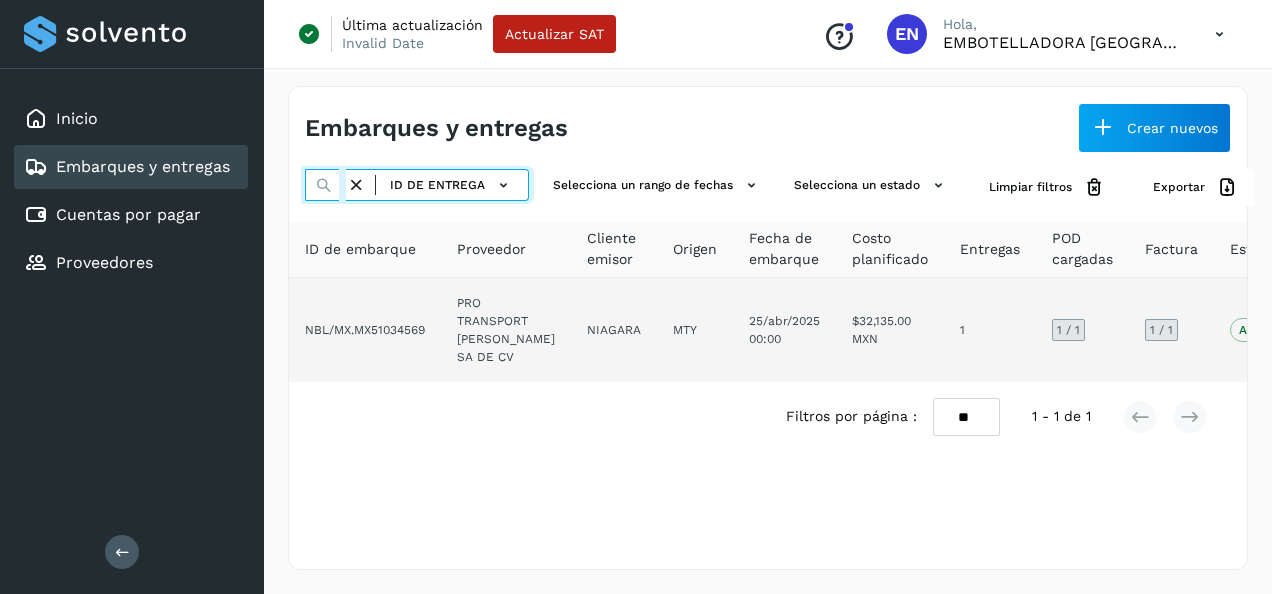 type on "*******" 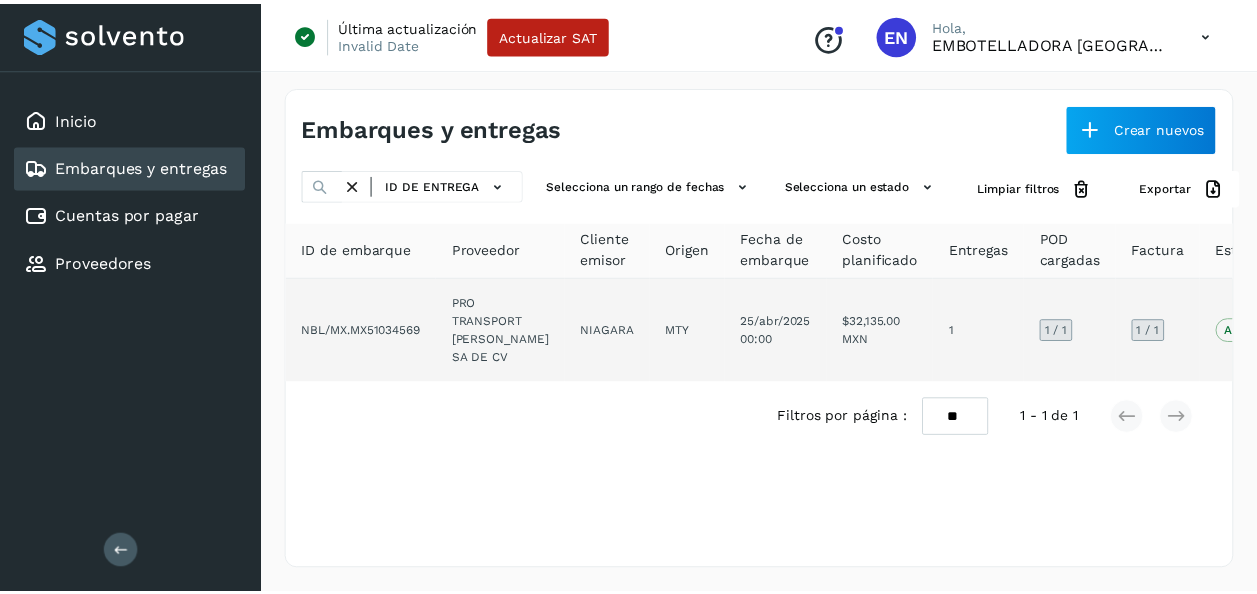 scroll, scrollTop: 0, scrollLeft: 0, axis: both 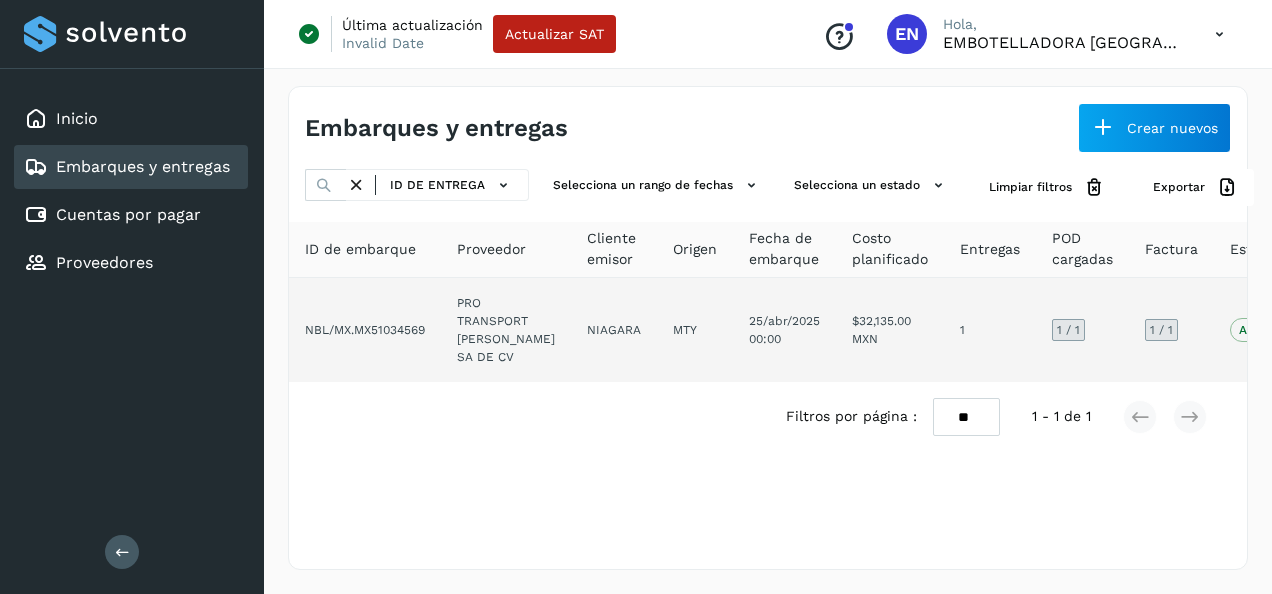 click on "PRO TRANSPORT [PERSON_NAME] SA DE CV" 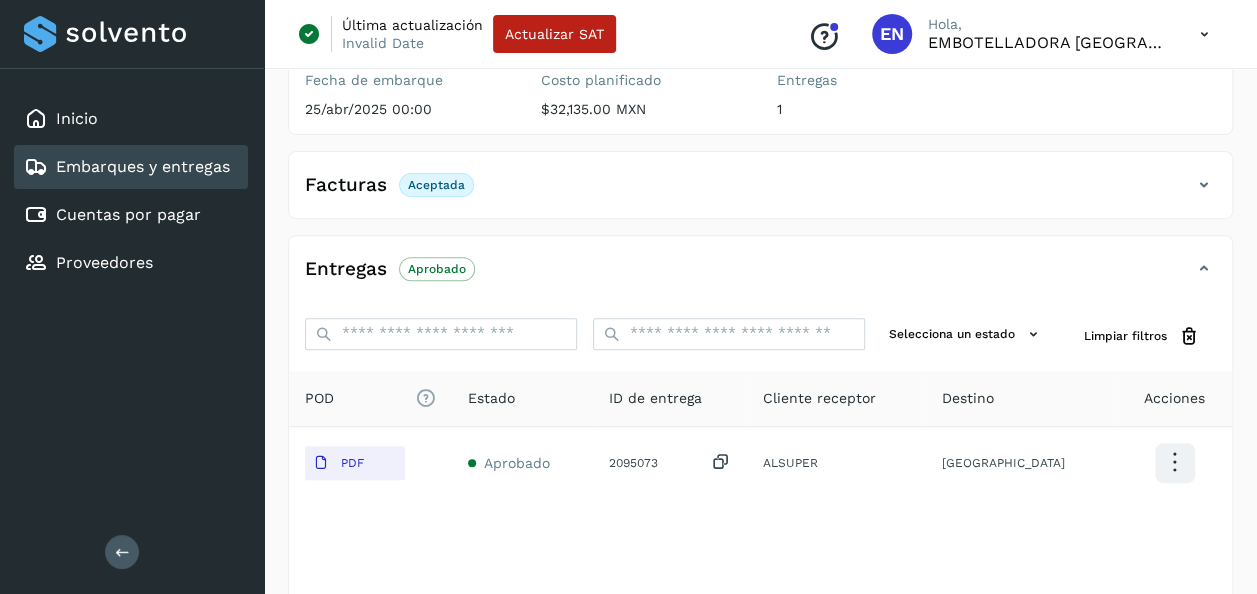 scroll, scrollTop: 318, scrollLeft: 0, axis: vertical 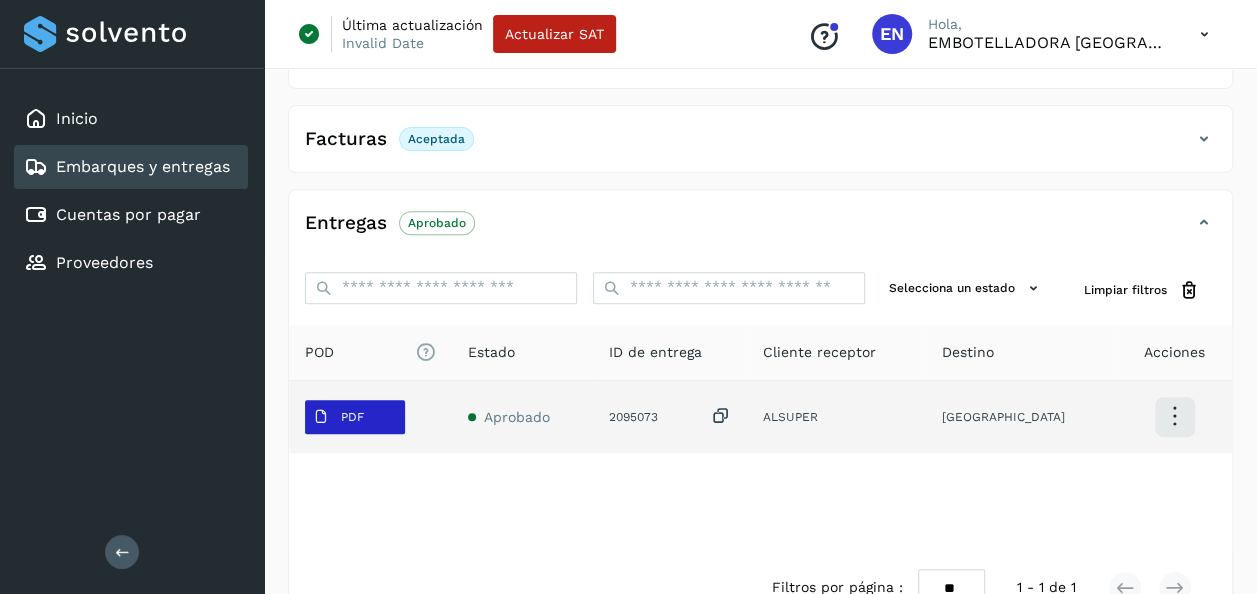 click on "PDF" at bounding box center [355, 417] 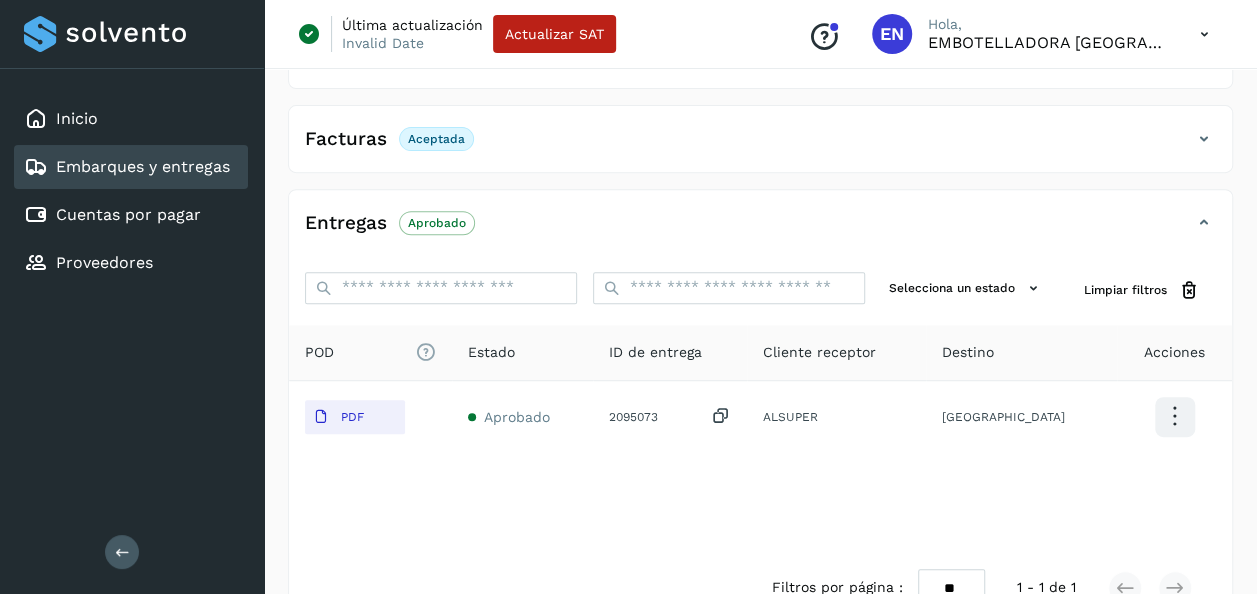 type 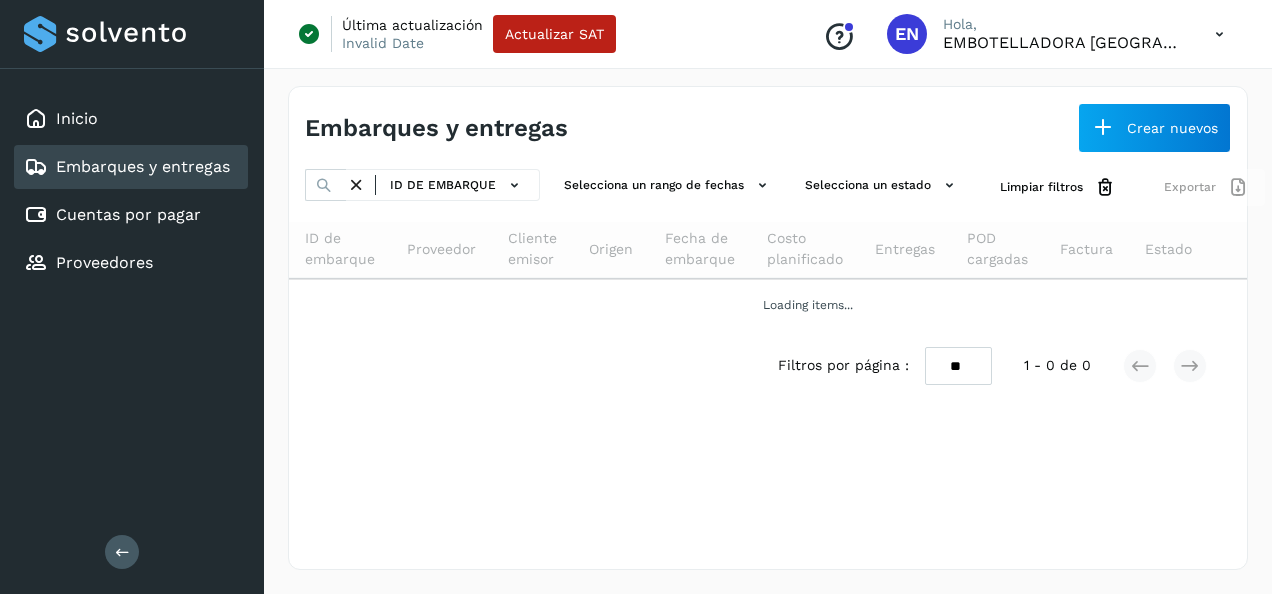 click at bounding box center [356, 185] 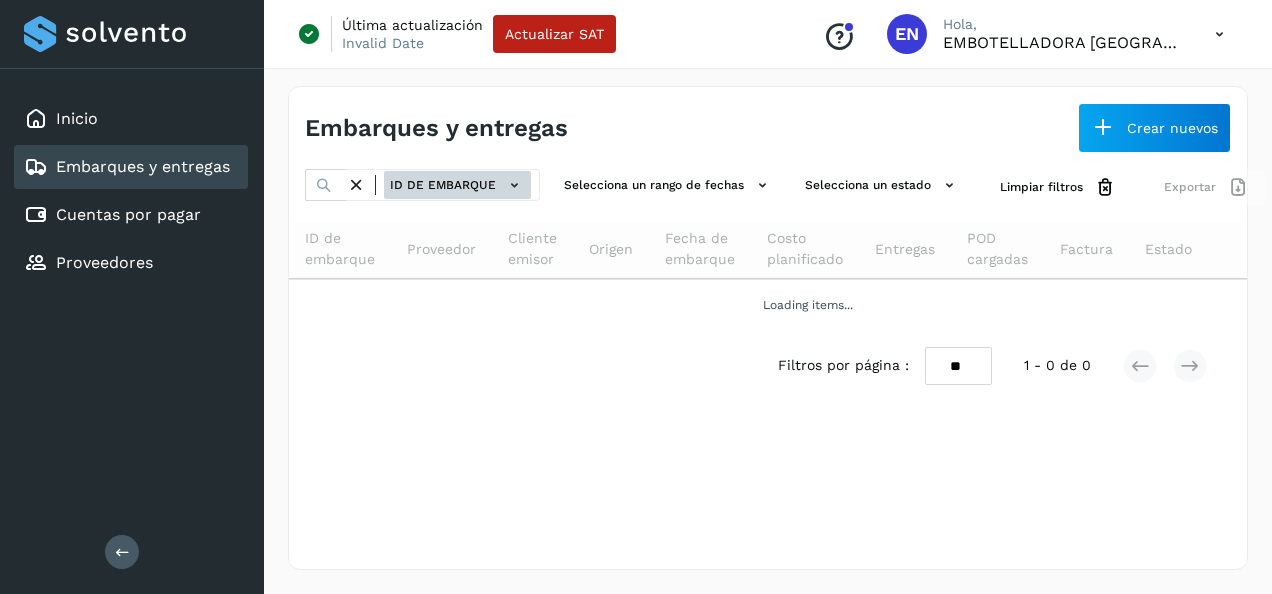 click on "ID de embarque" 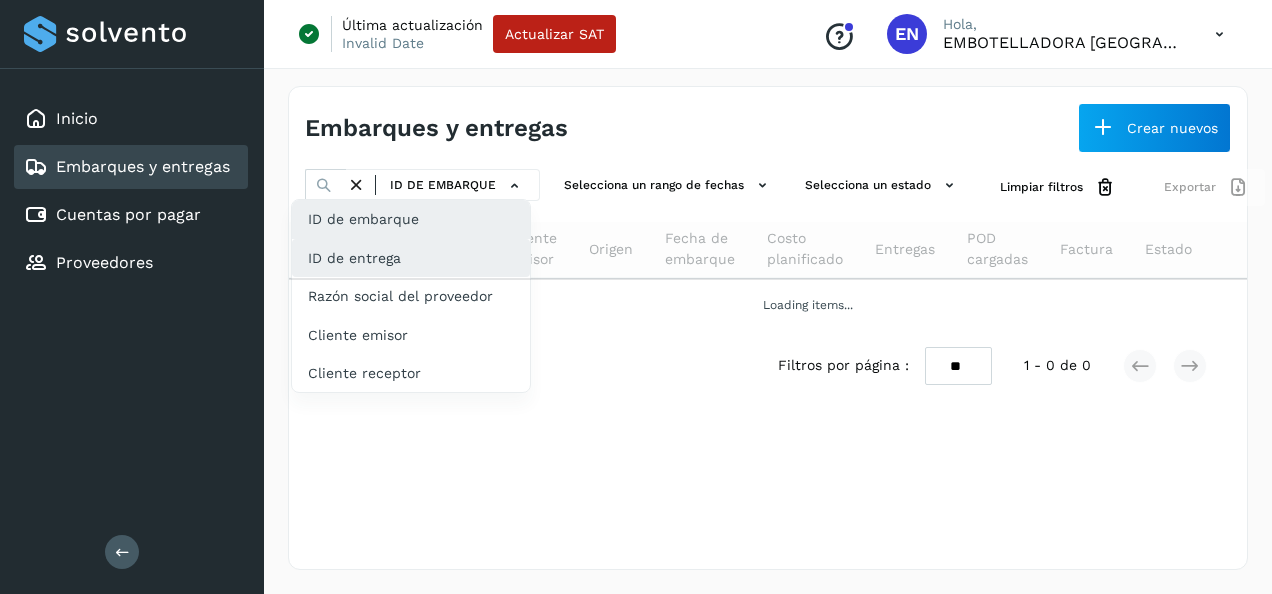 click on "ID de entrega" 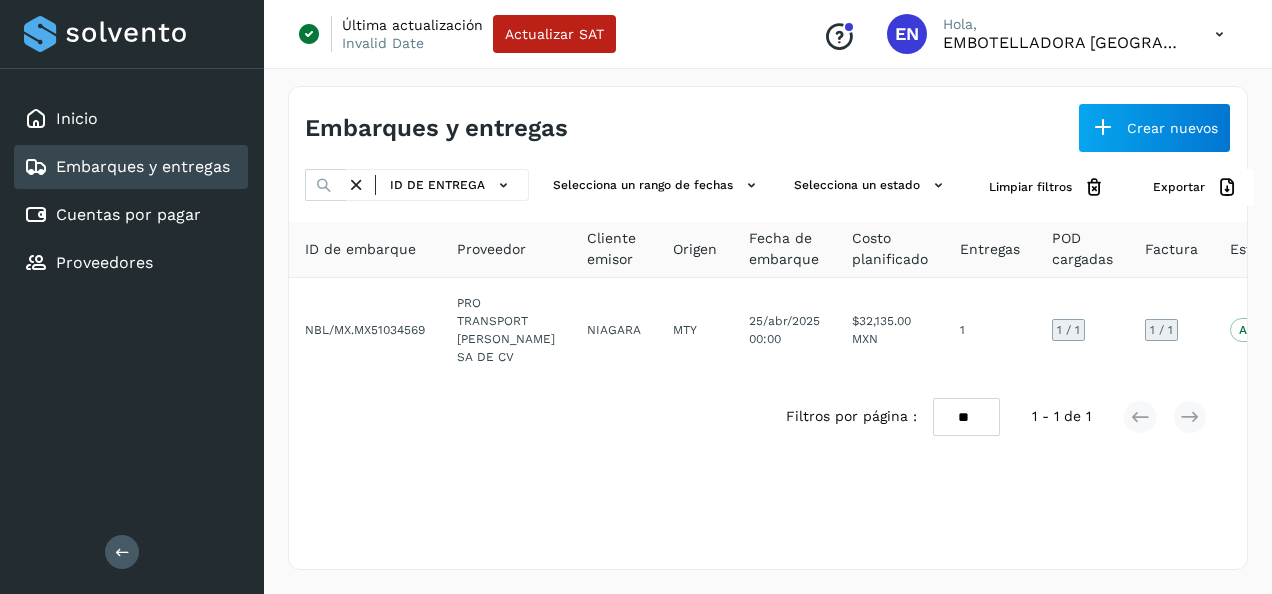 click at bounding box center [356, 185] 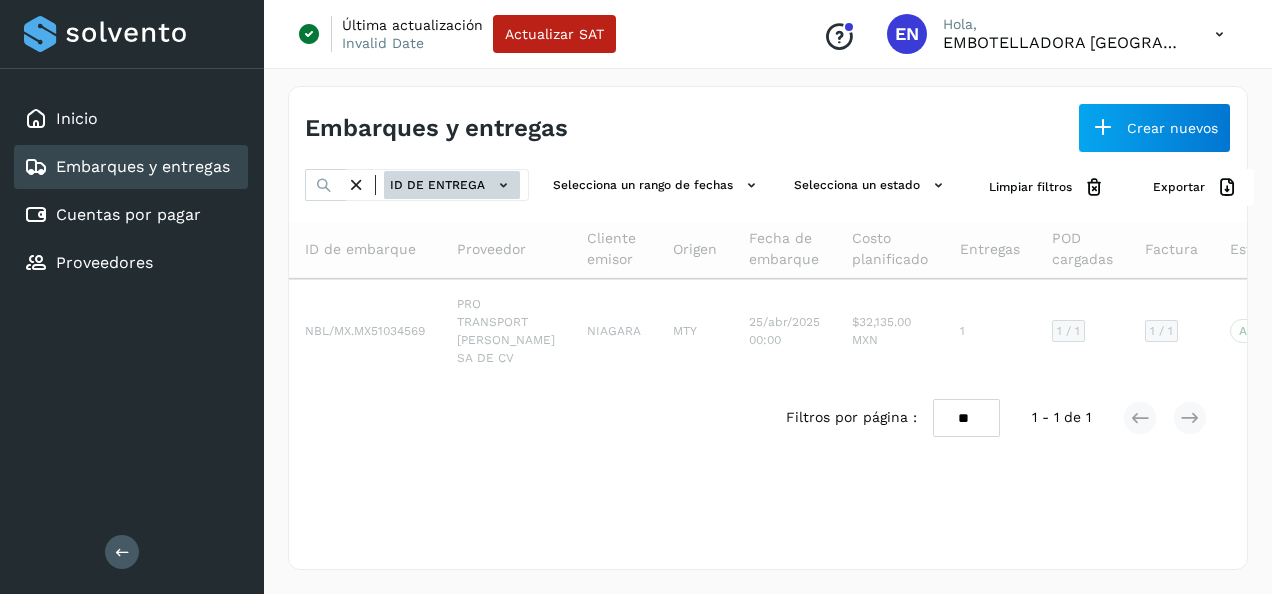 click on "ID de entrega" 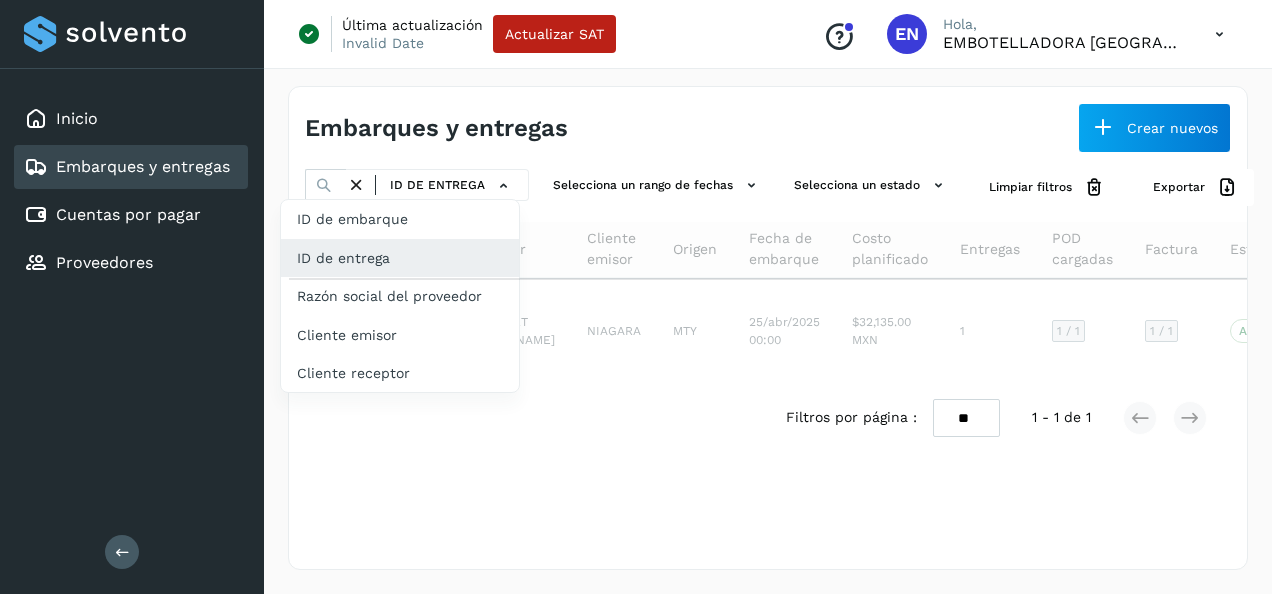 click at bounding box center [636, 297] 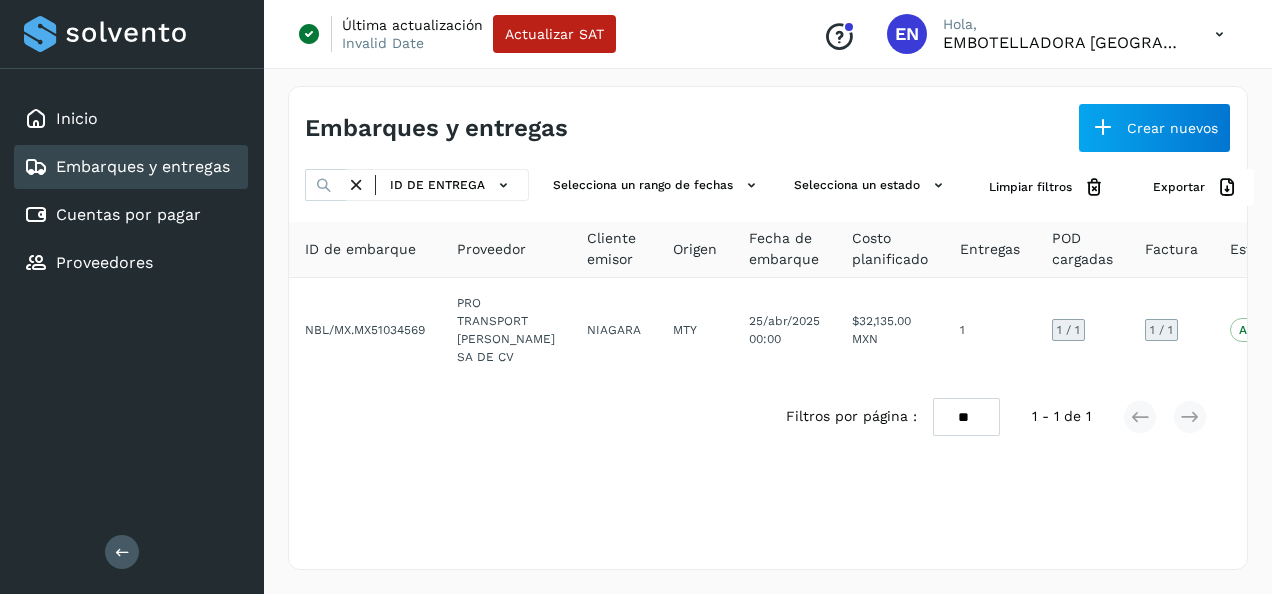 click at bounding box center (356, 185) 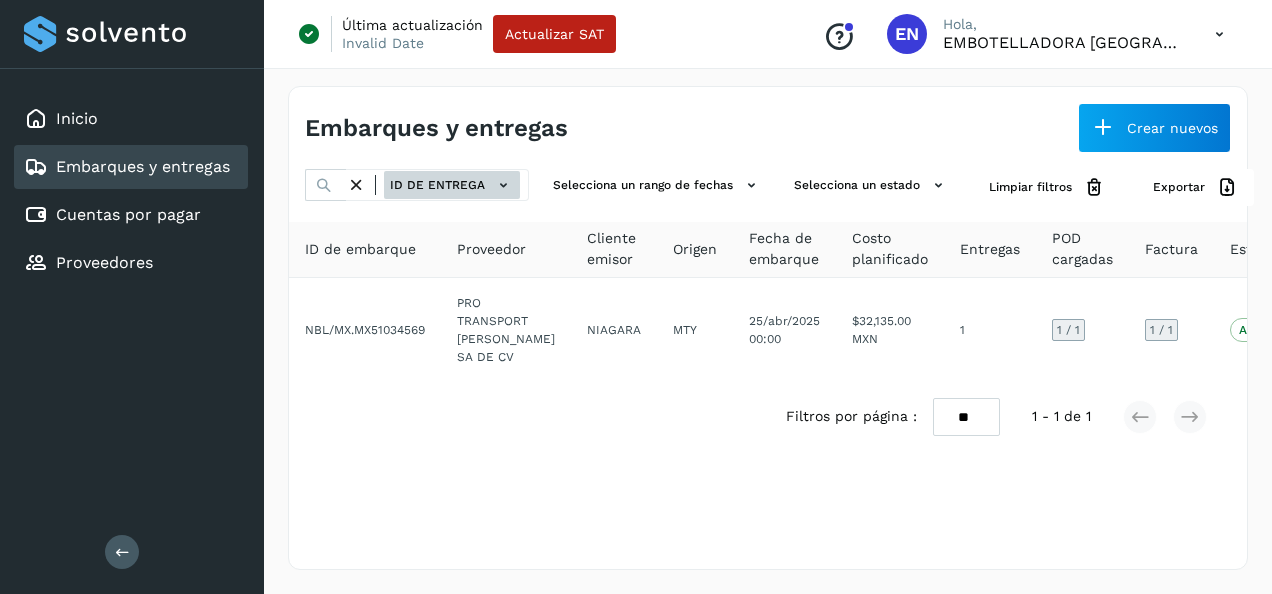 click on "ID de entrega" 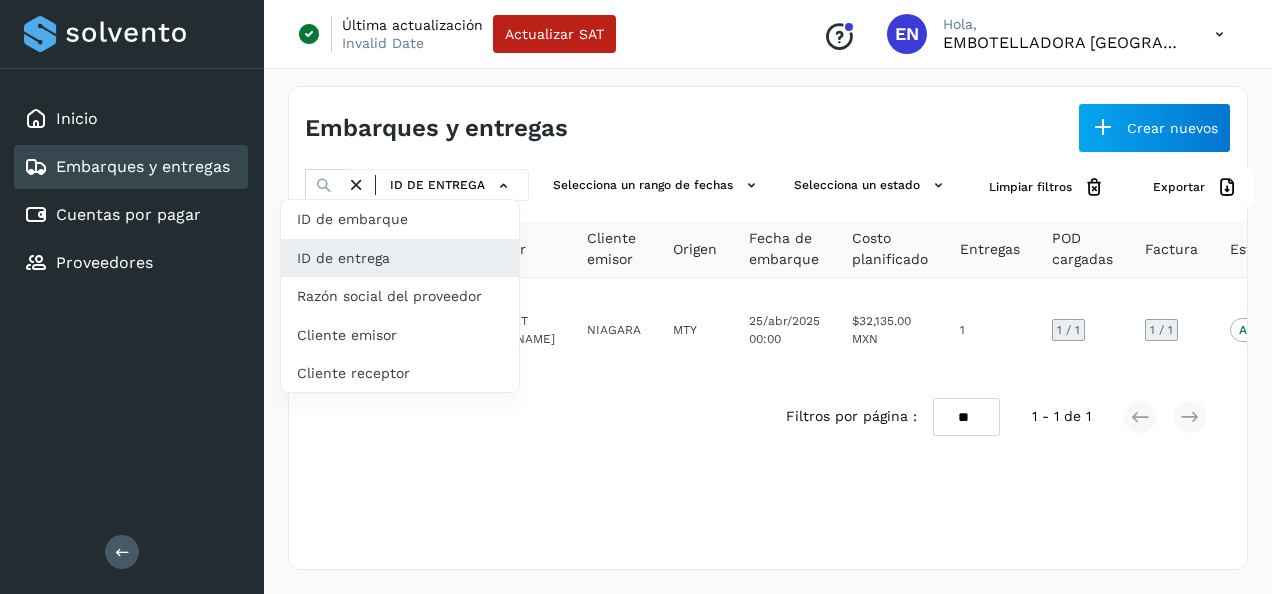 click at bounding box center (636, 297) 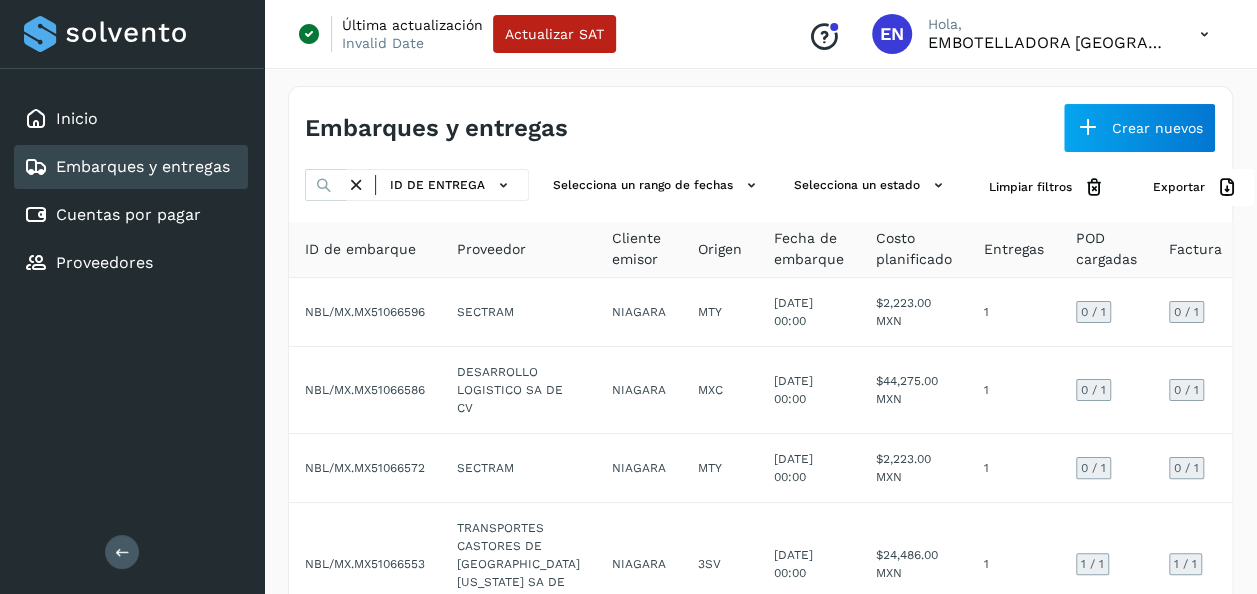 click at bounding box center [356, 185] 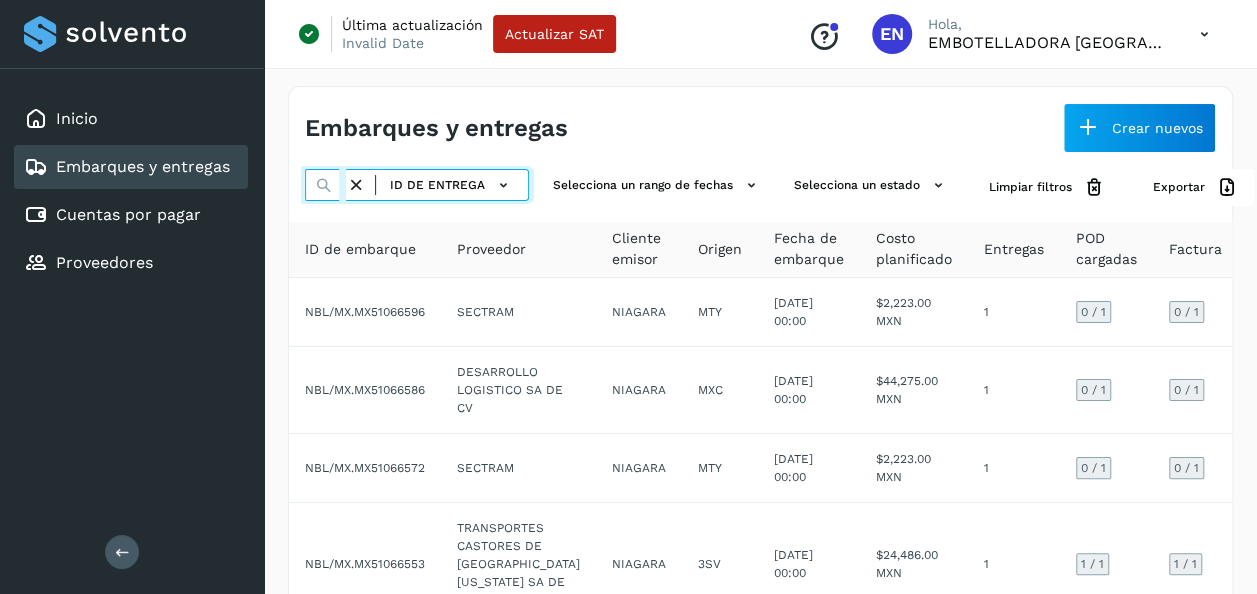 click at bounding box center [325, 185] 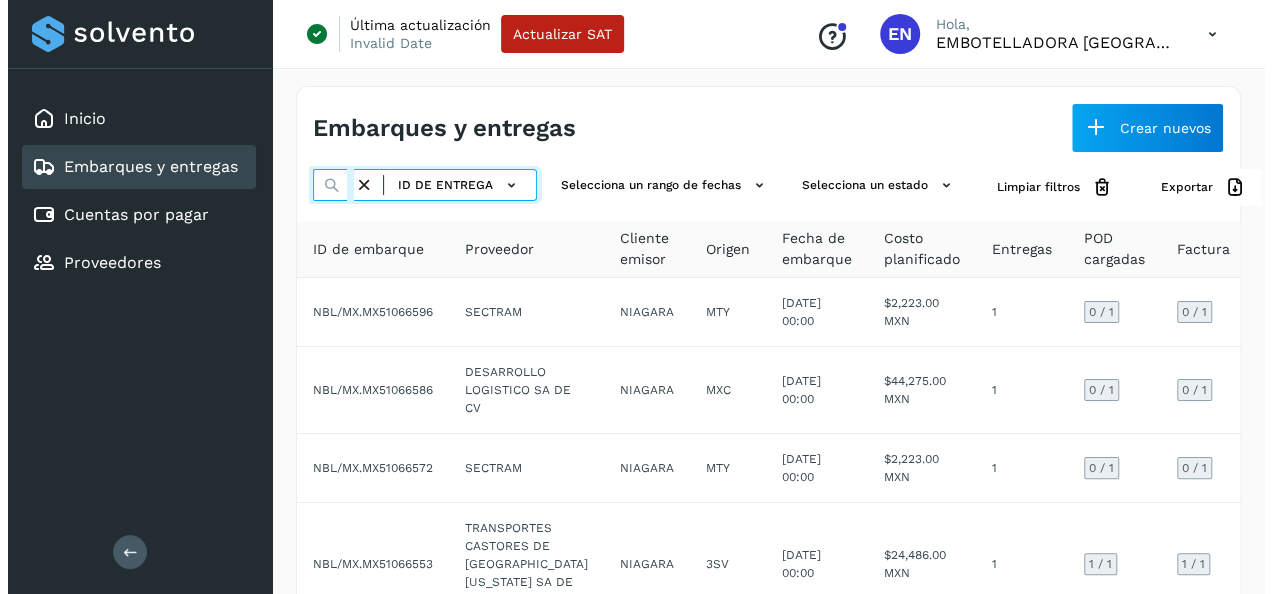scroll, scrollTop: 0, scrollLeft: 80, axis: horizontal 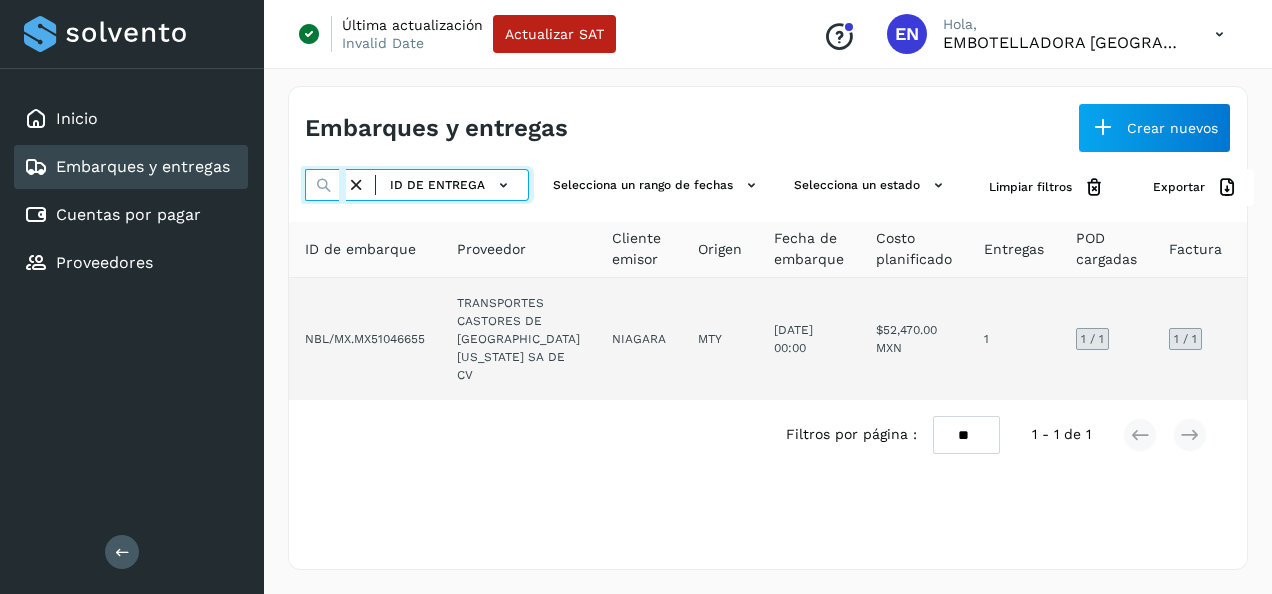 type on "**********" 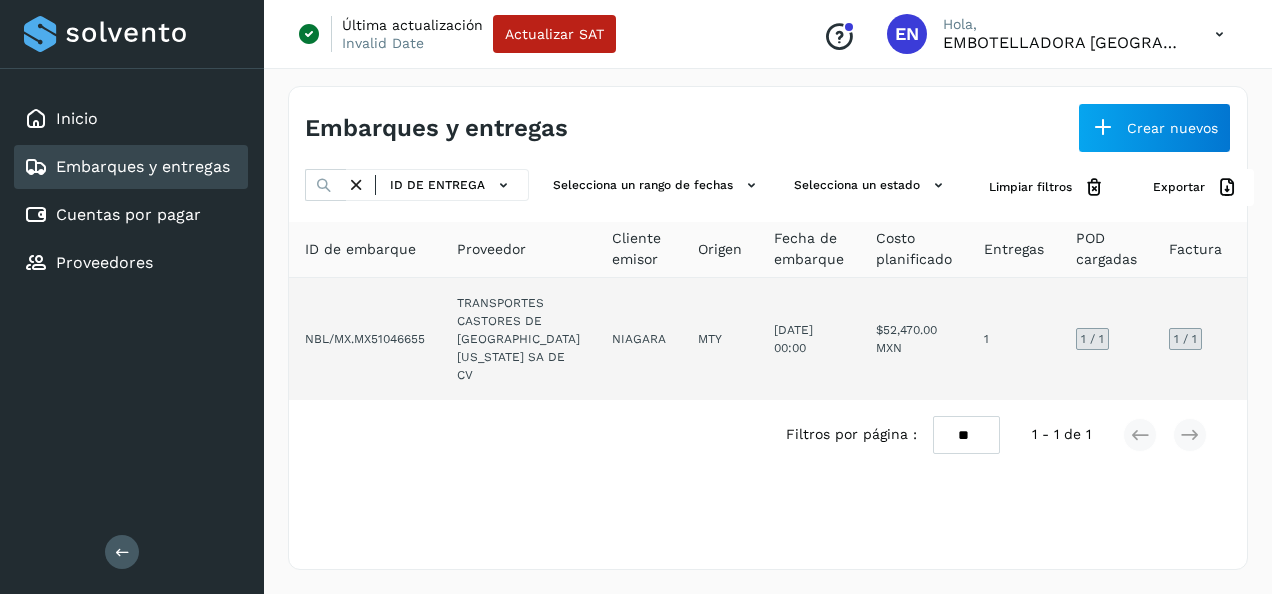click on "NBL/MX.MX51046655" 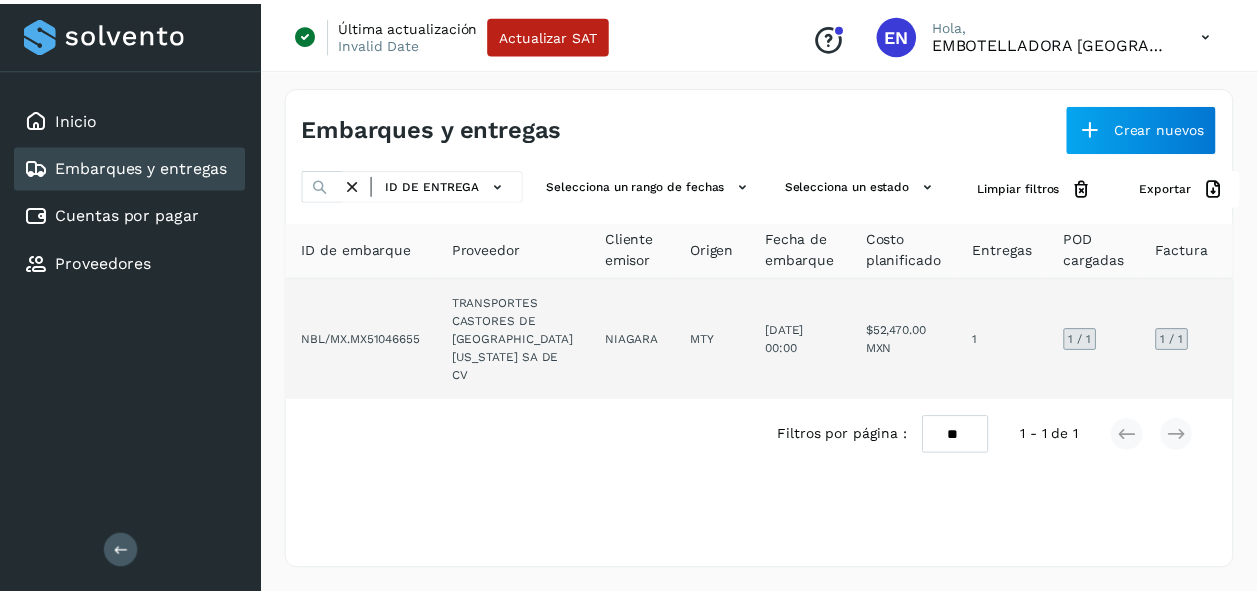 scroll, scrollTop: 0, scrollLeft: 0, axis: both 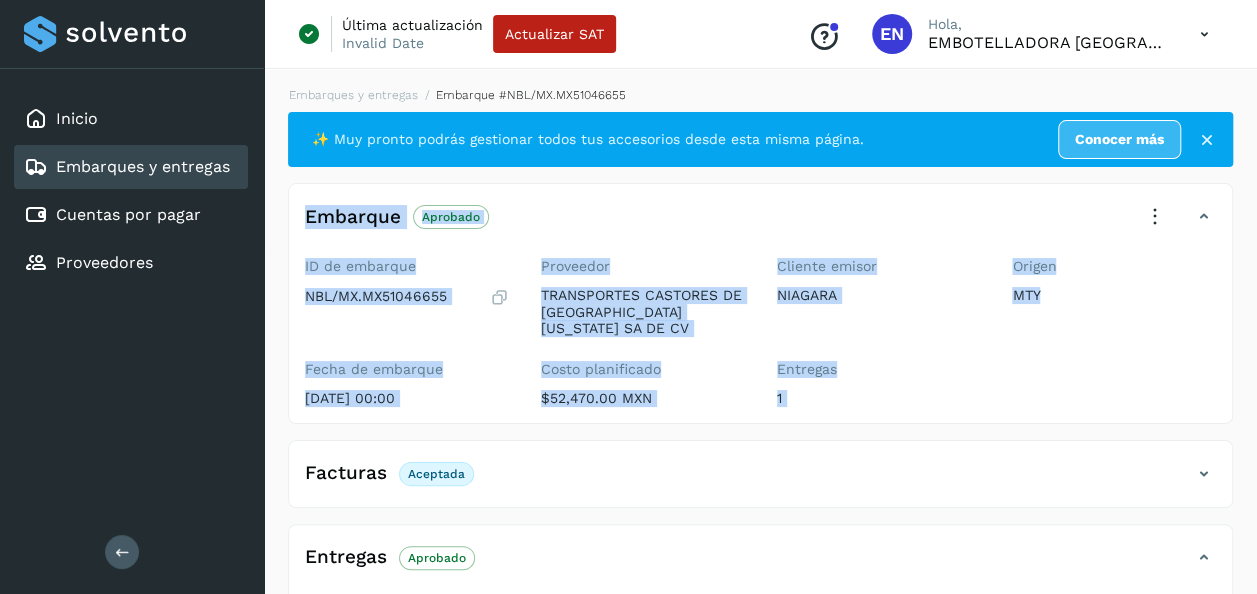 drag, startPoint x: 1255, startPoint y: 156, endPoint x: 1275, endPoint y: 282, distance: 127.57743 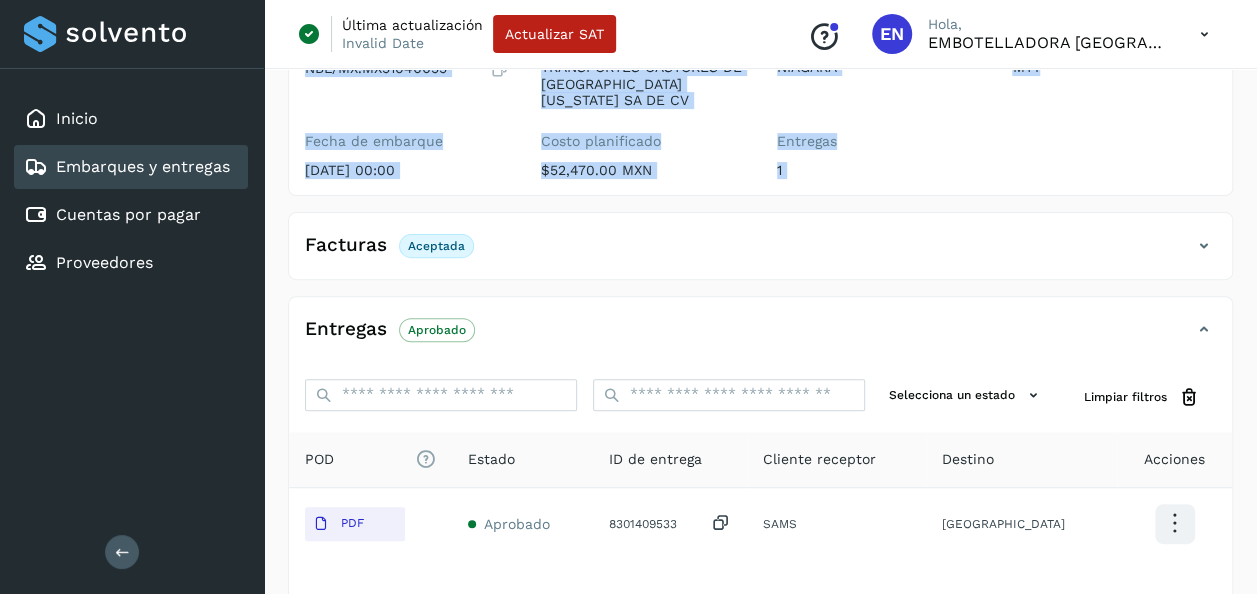 scroll, scrollTop: 290, scrollLeft: 0, axis: vertical 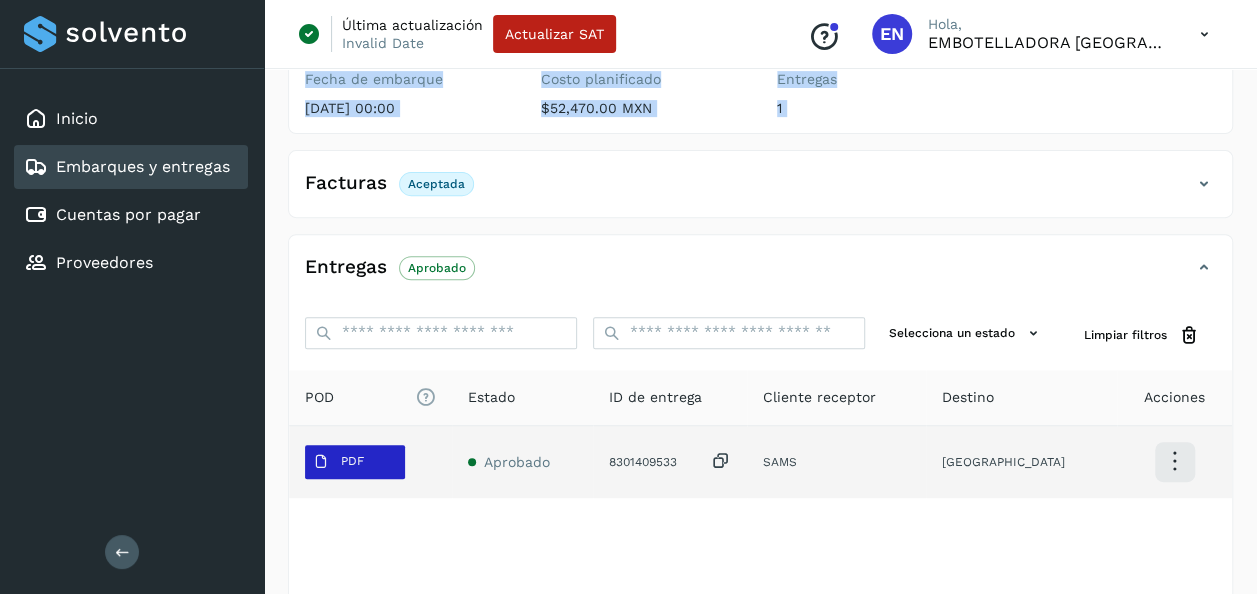 click on "PDF" at bounding box center [355, 462] 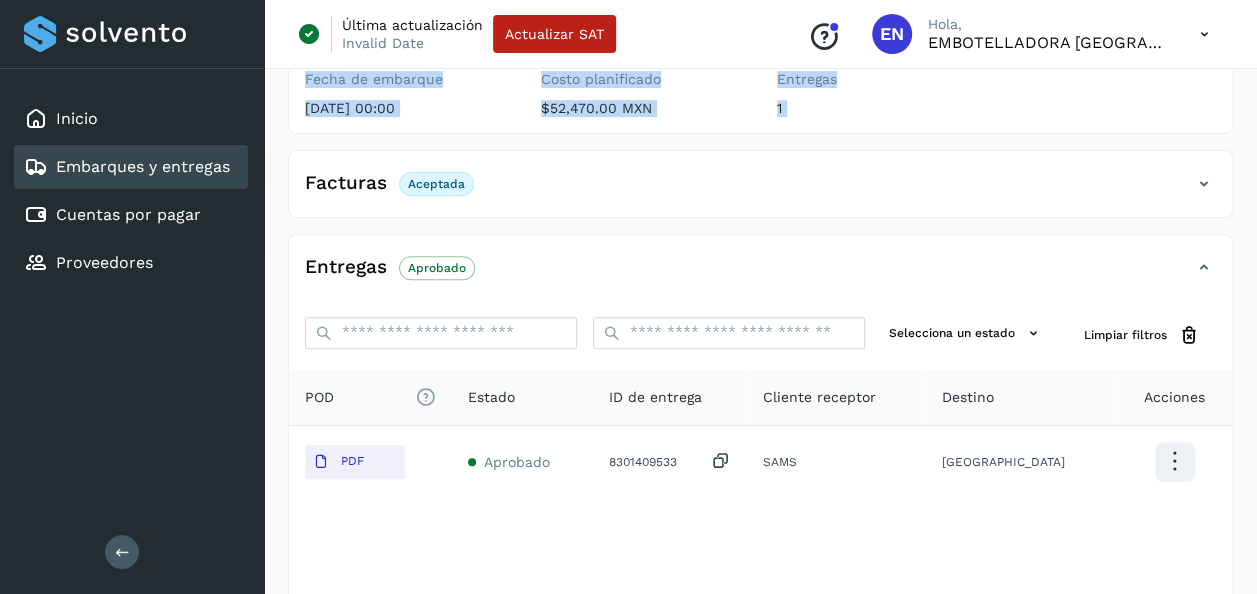 type 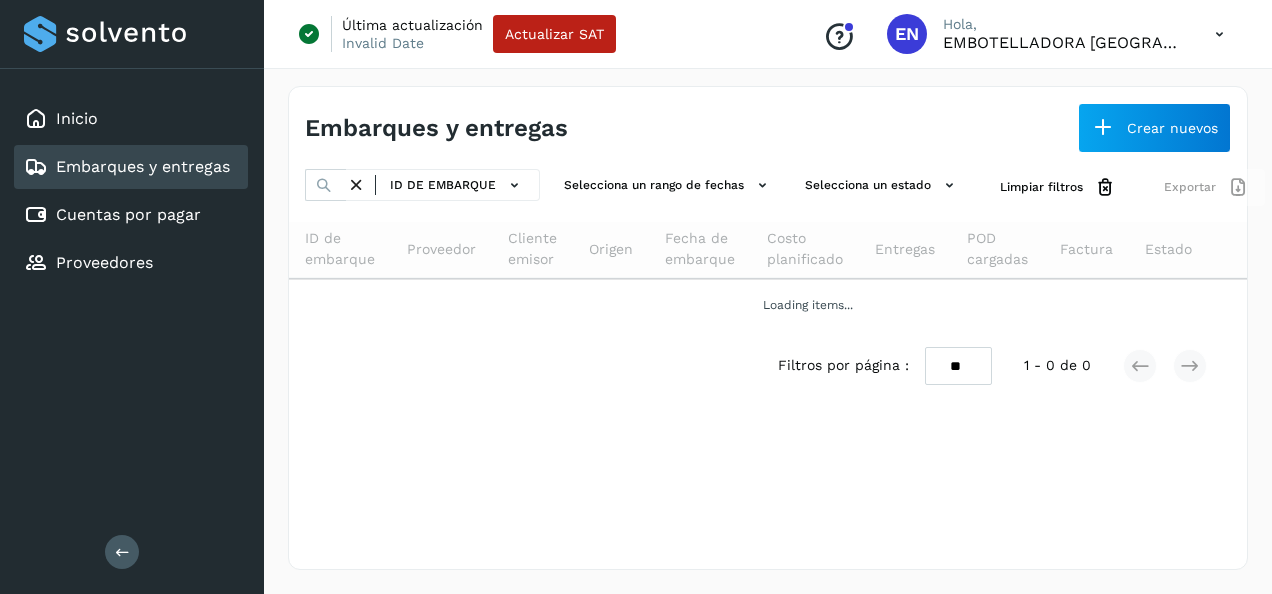 click at bounding box center (356, 185) 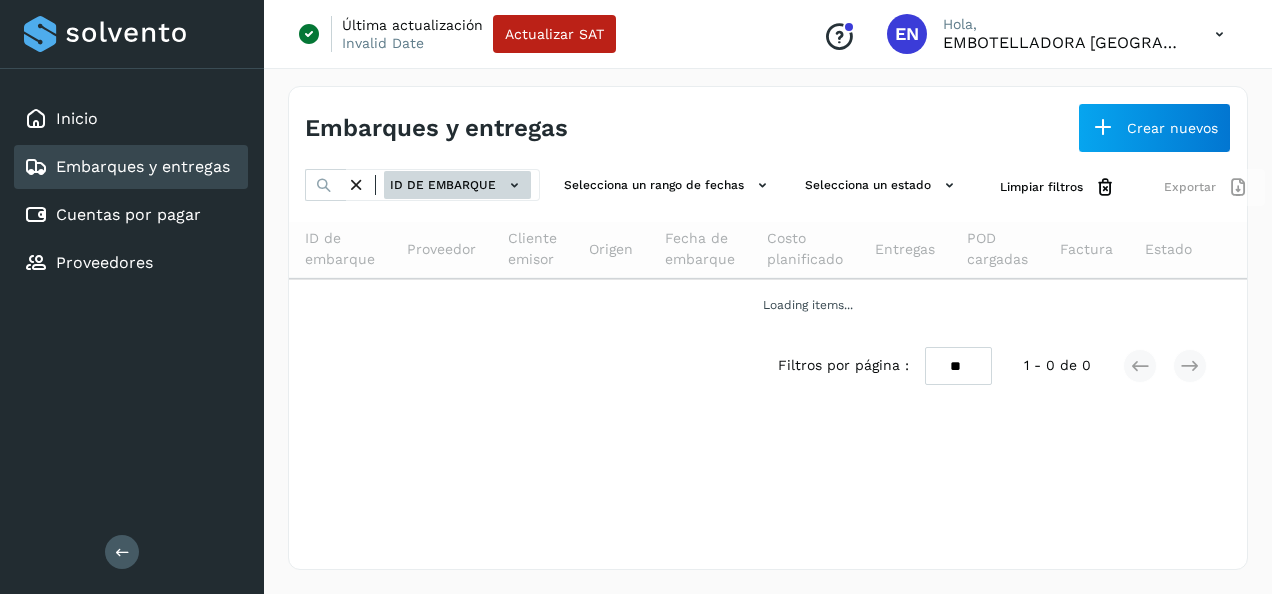 click on "ID de embarque" 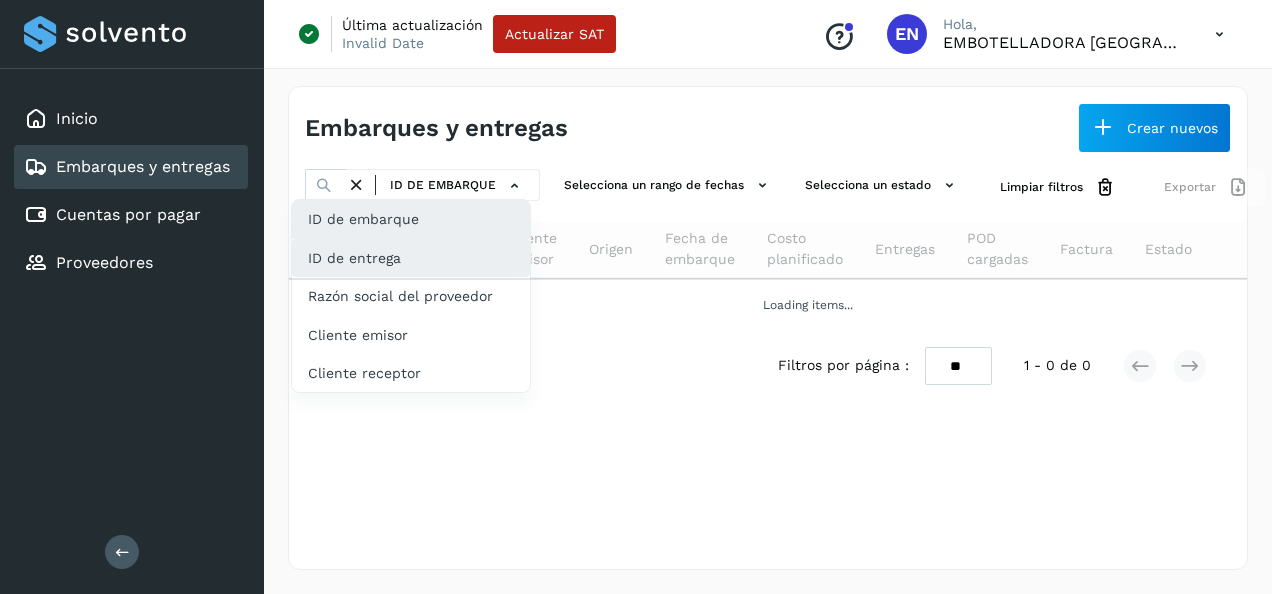 click on "ID de entrega" 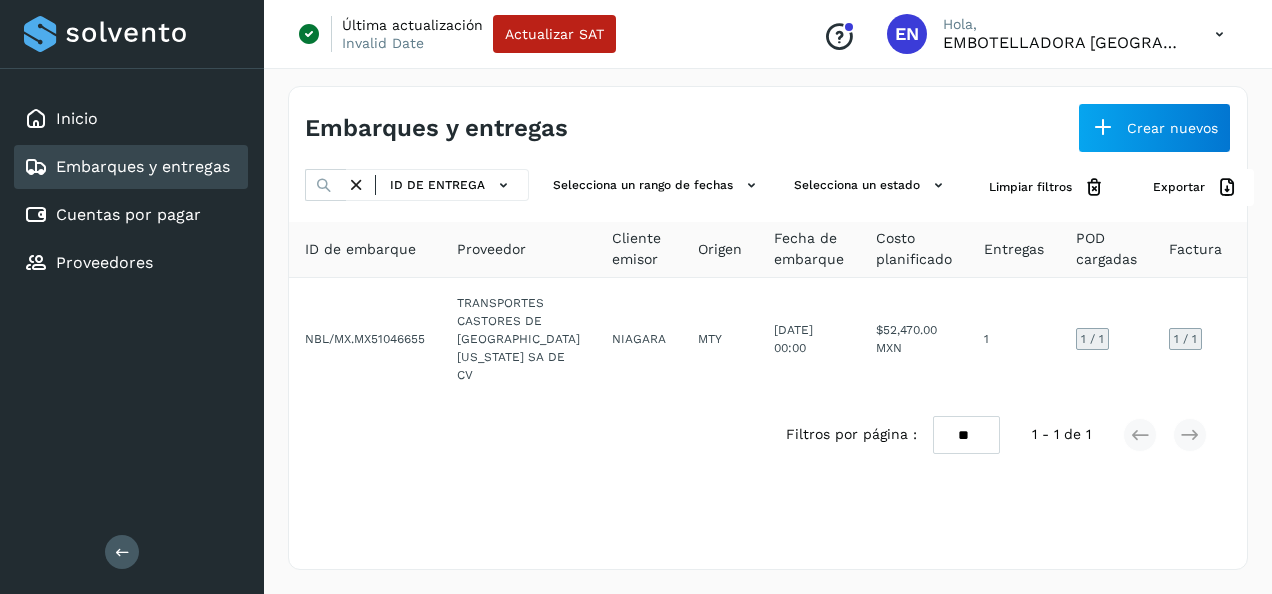 click at bounding box center [356, 185] 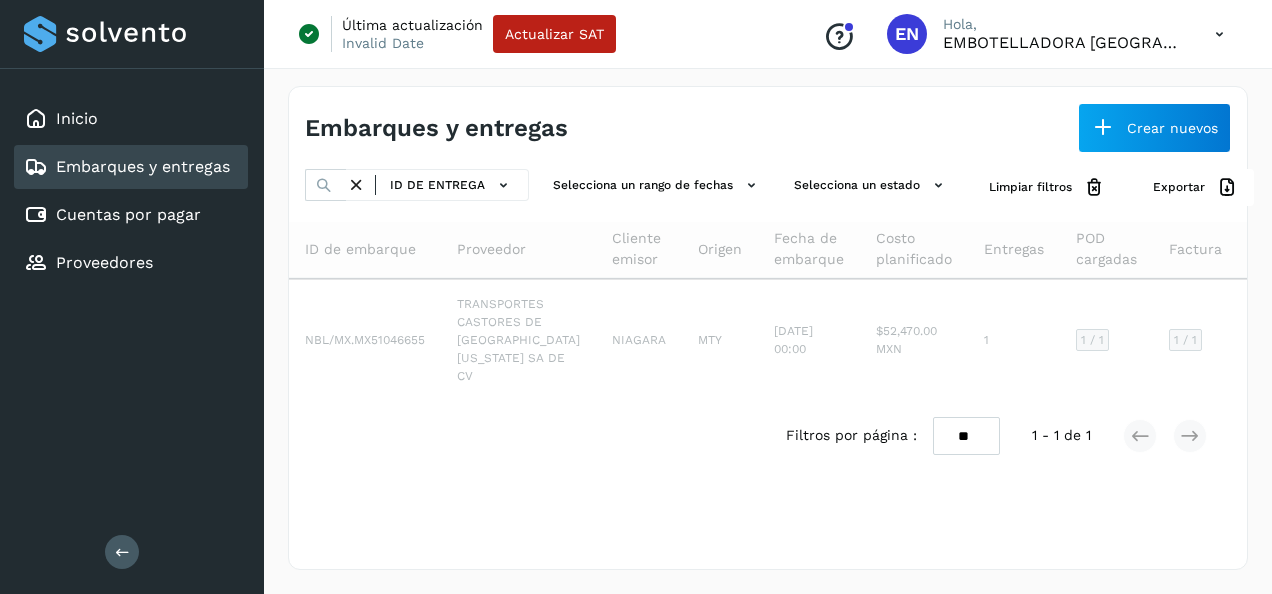 click at bounding box center [356, 185] 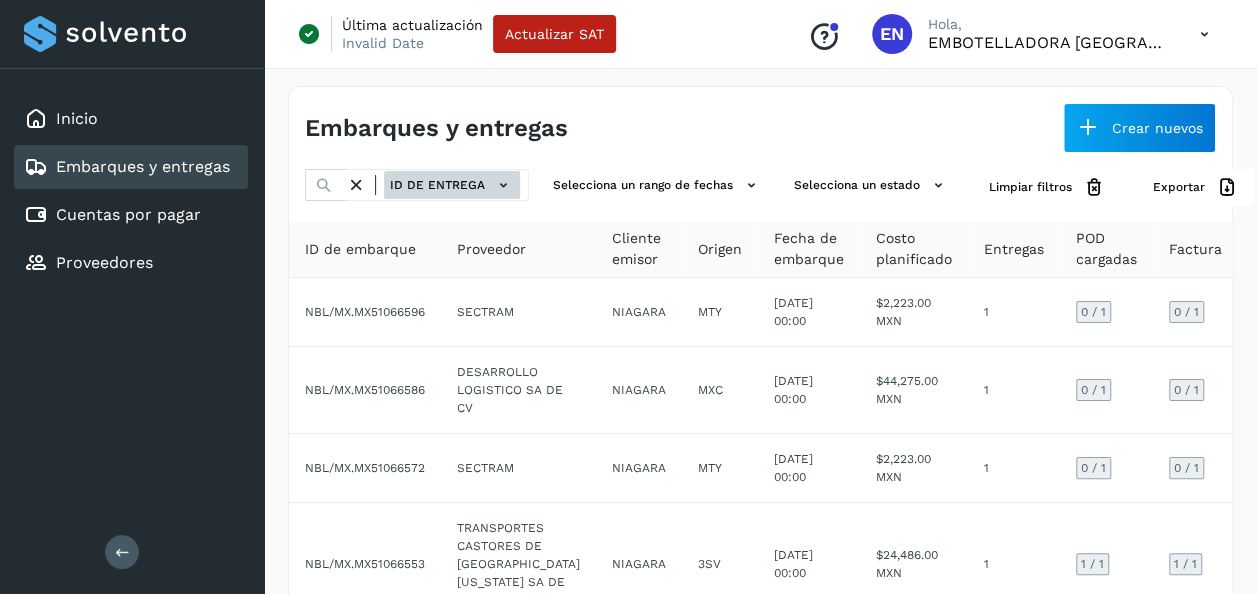 click on "ID de entrega" 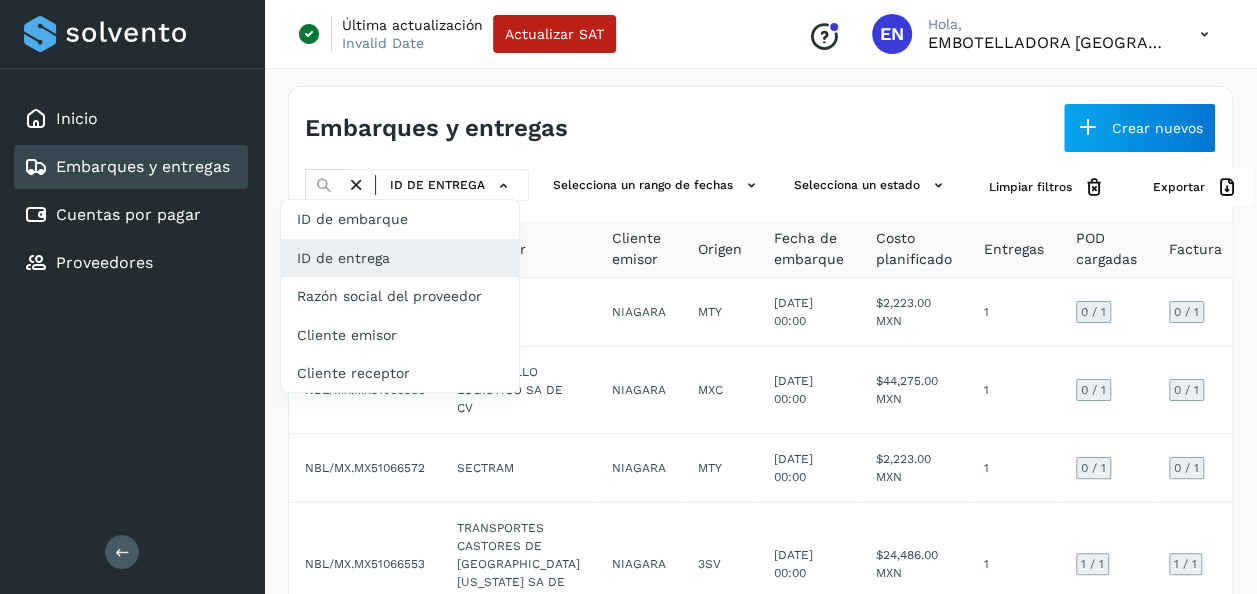 click at bounding box center (628, 297) 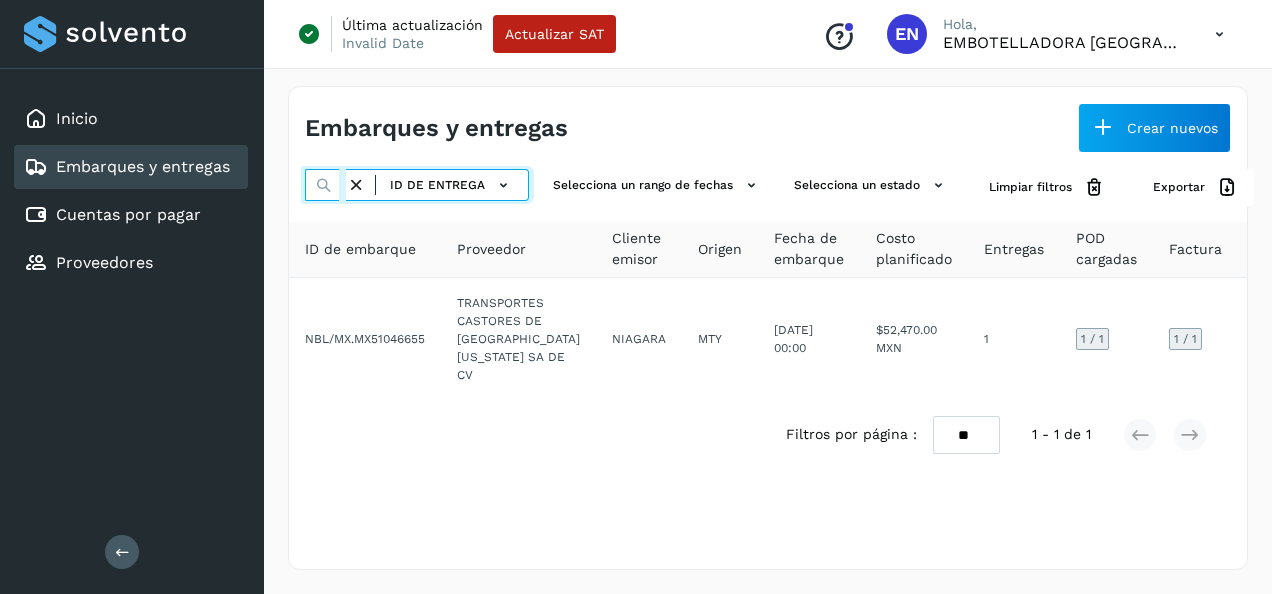 click at bounding box center [325, 185] 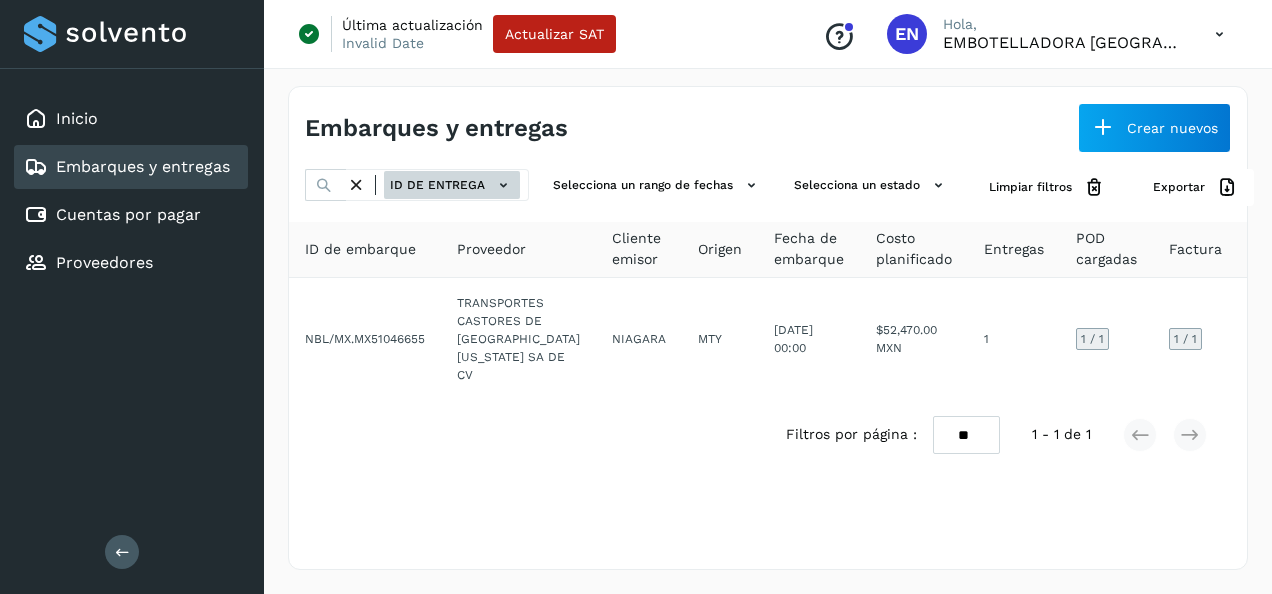 click on "ID de entrega" 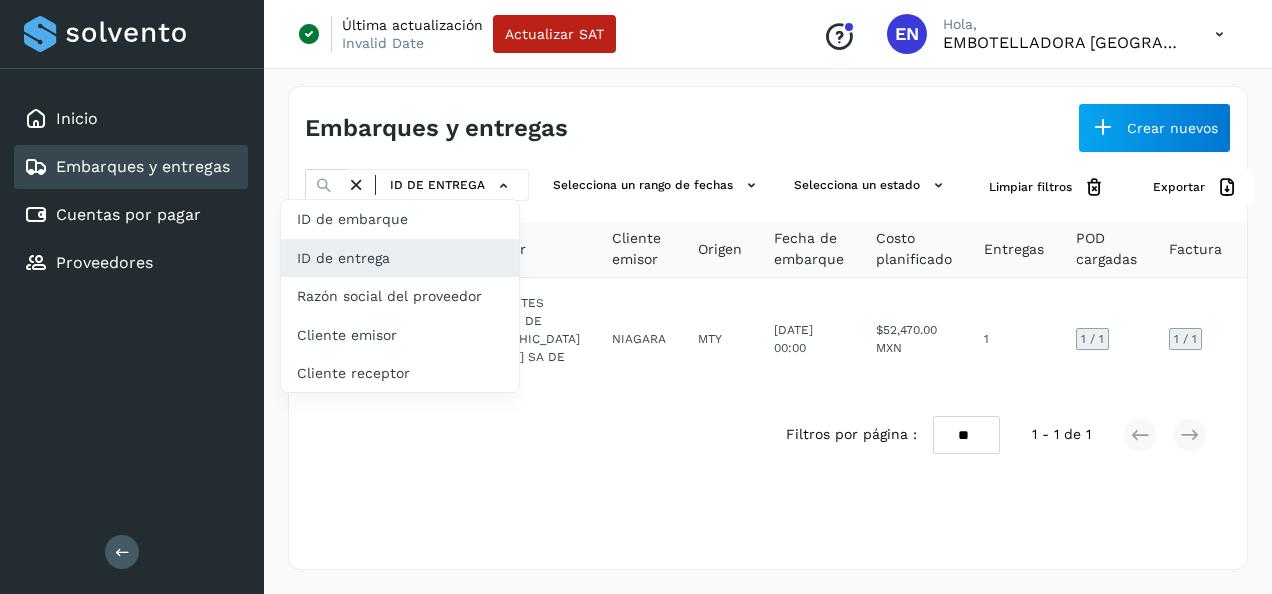 click at bounding box center (636, 297) 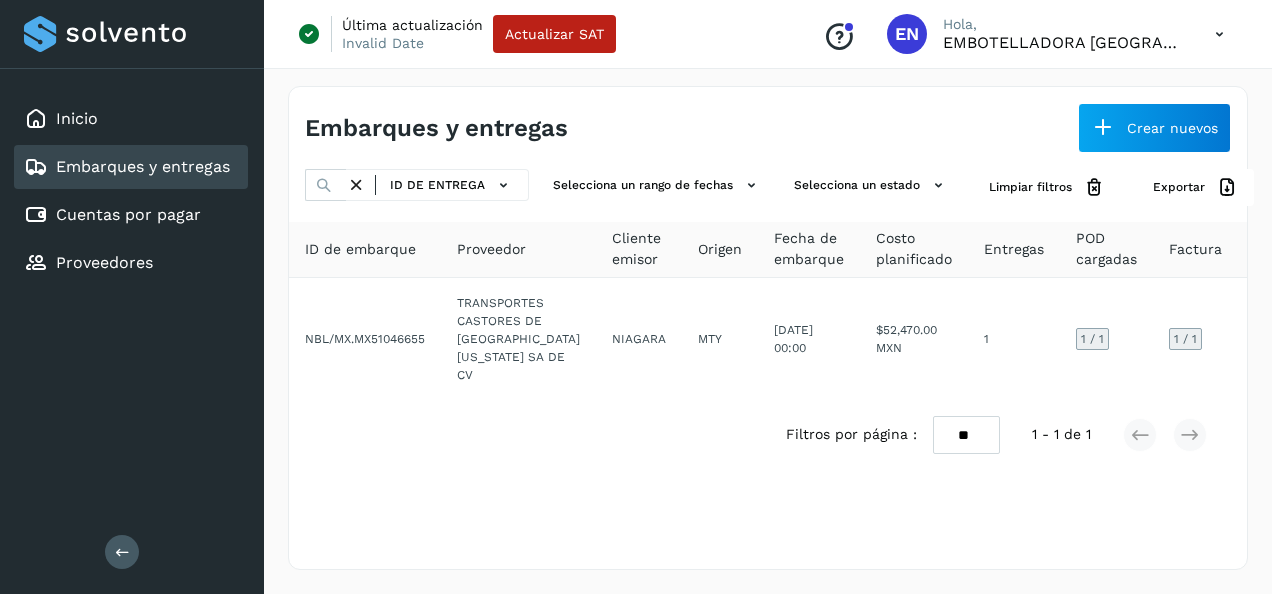 click at bounding box center [356, 185] 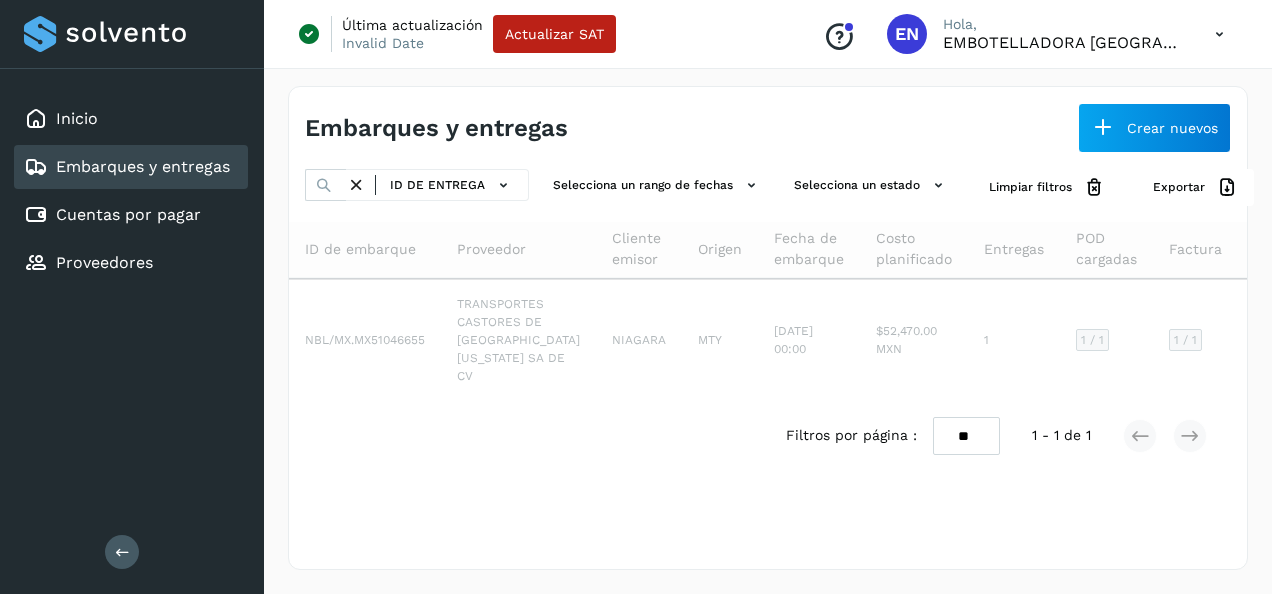 click at bounding box center [356, 185] 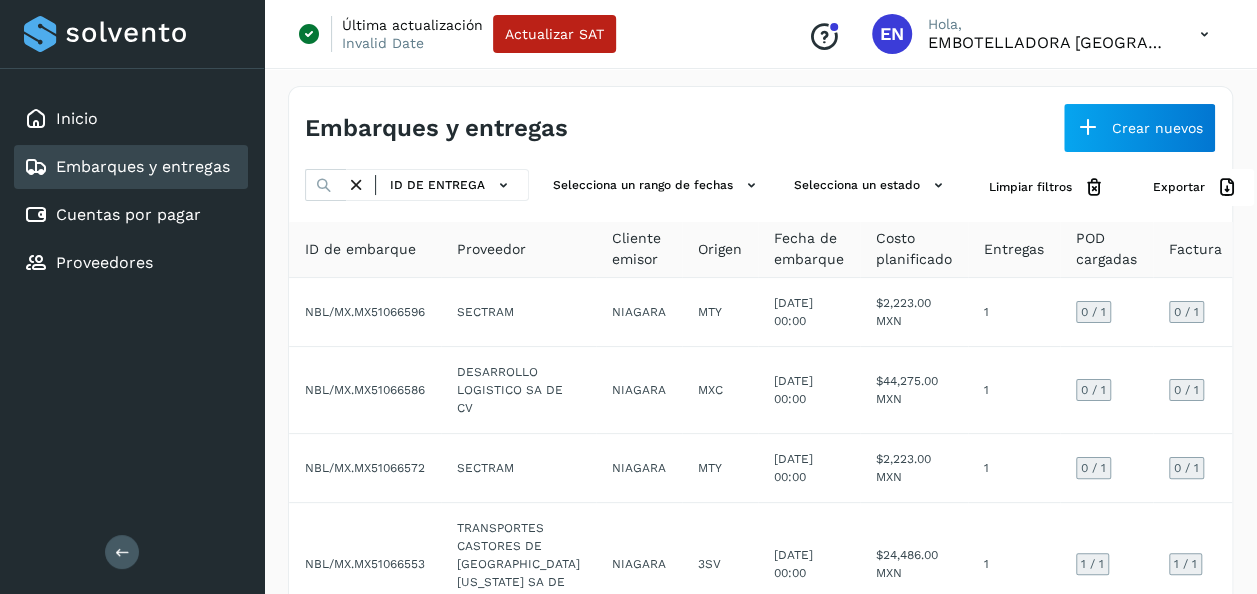 click at bounding box center [324, 185] 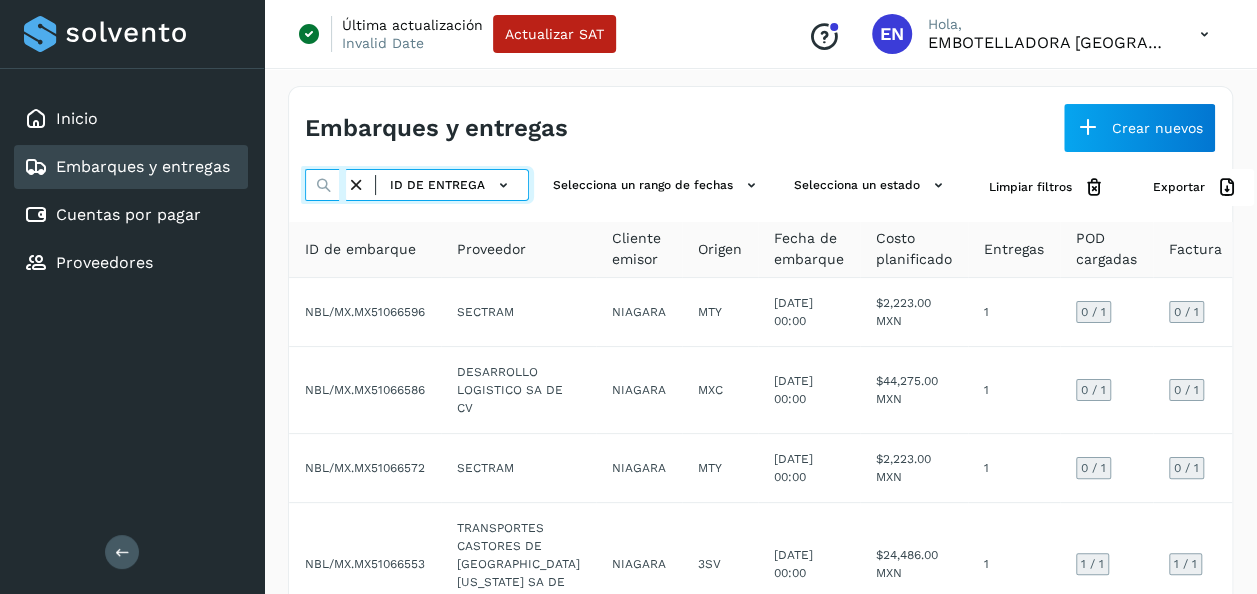 click at bounding box center [325, 185] 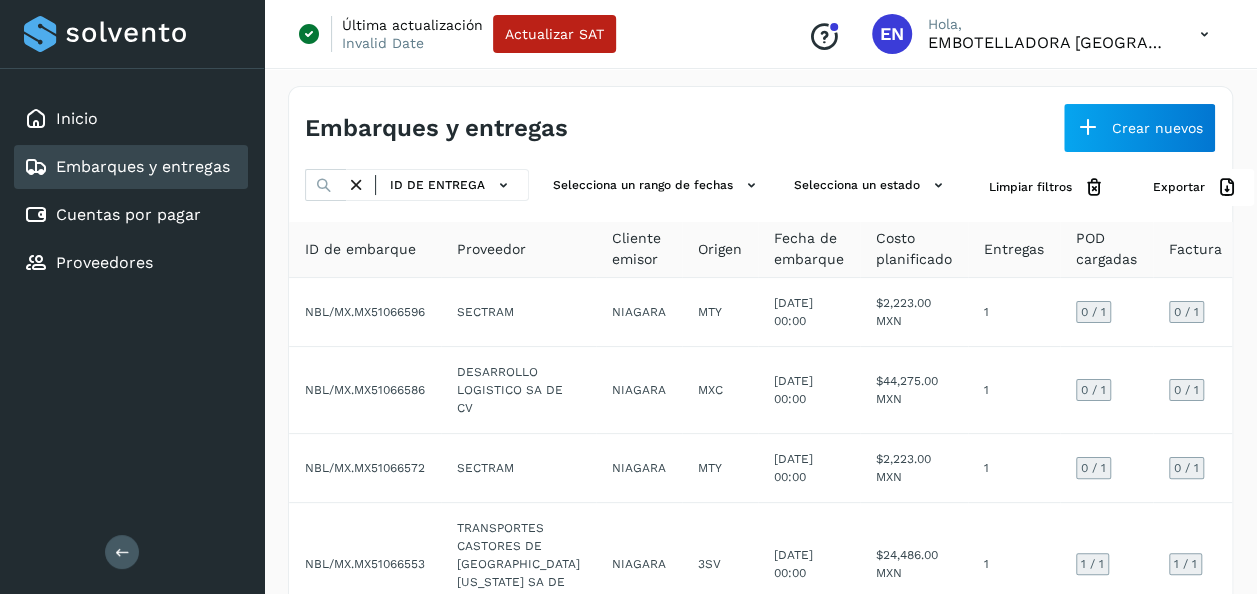 click at bounding box center (375, 185) 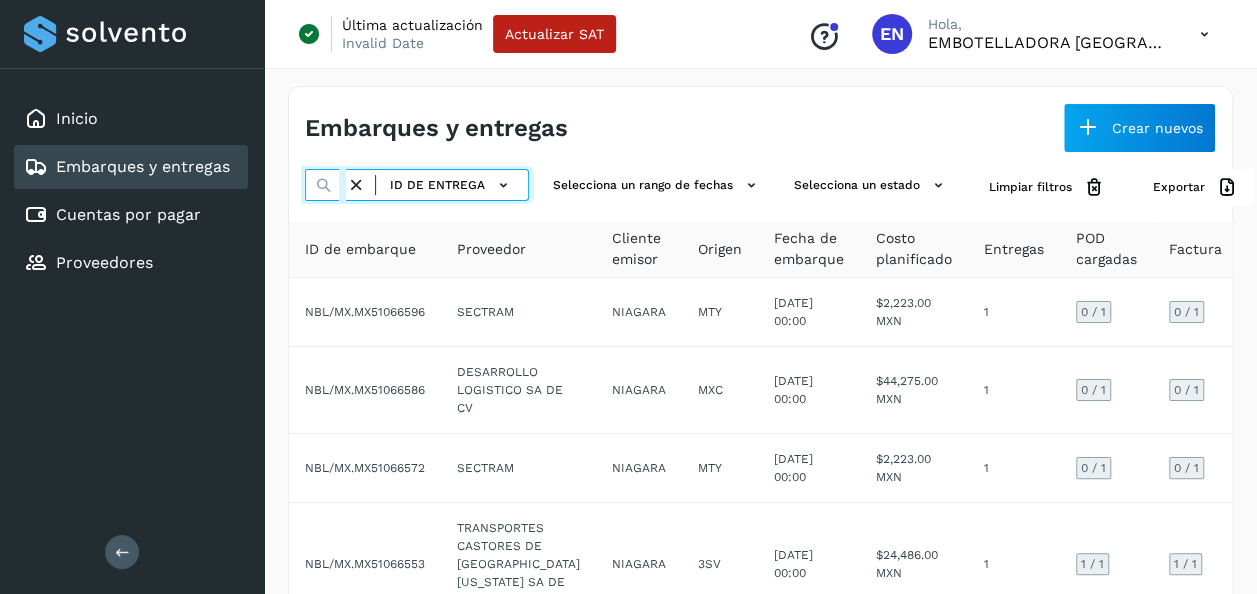 click at bounding box center [325, 185] 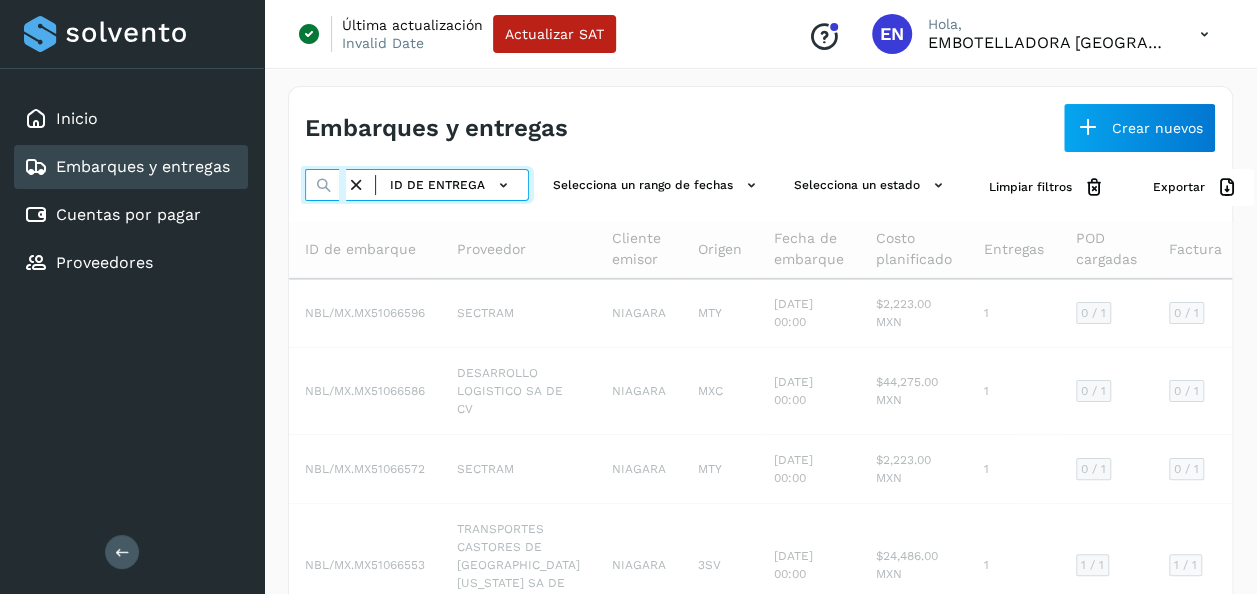 click at bounding box center [325, 185] 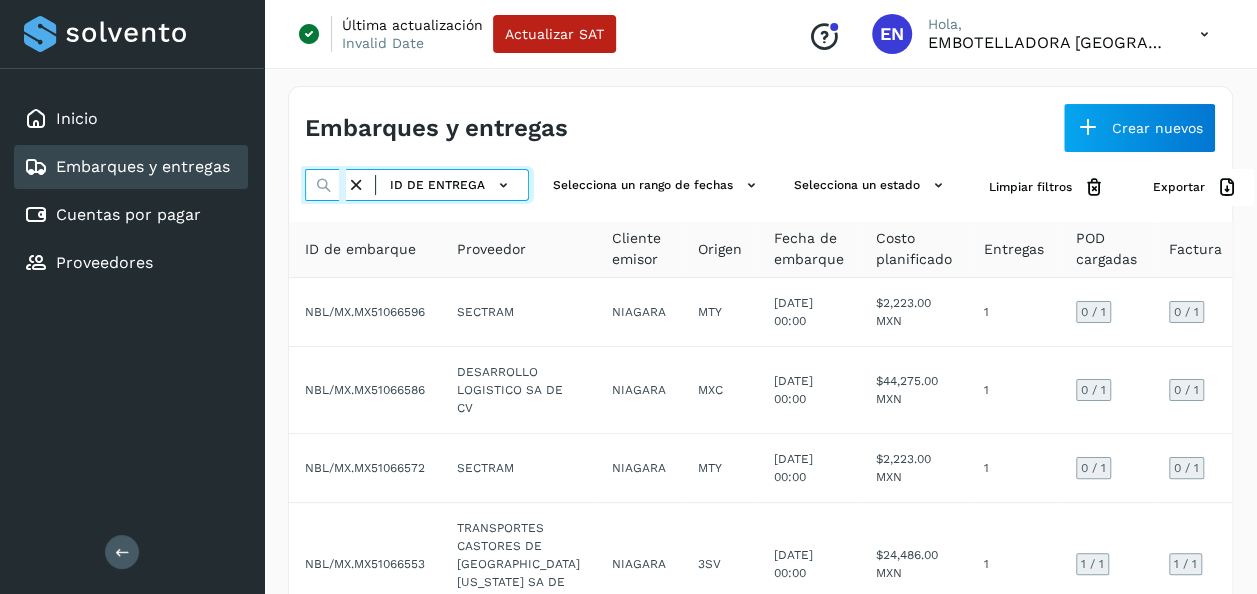 click at bounding box center (325, 185) 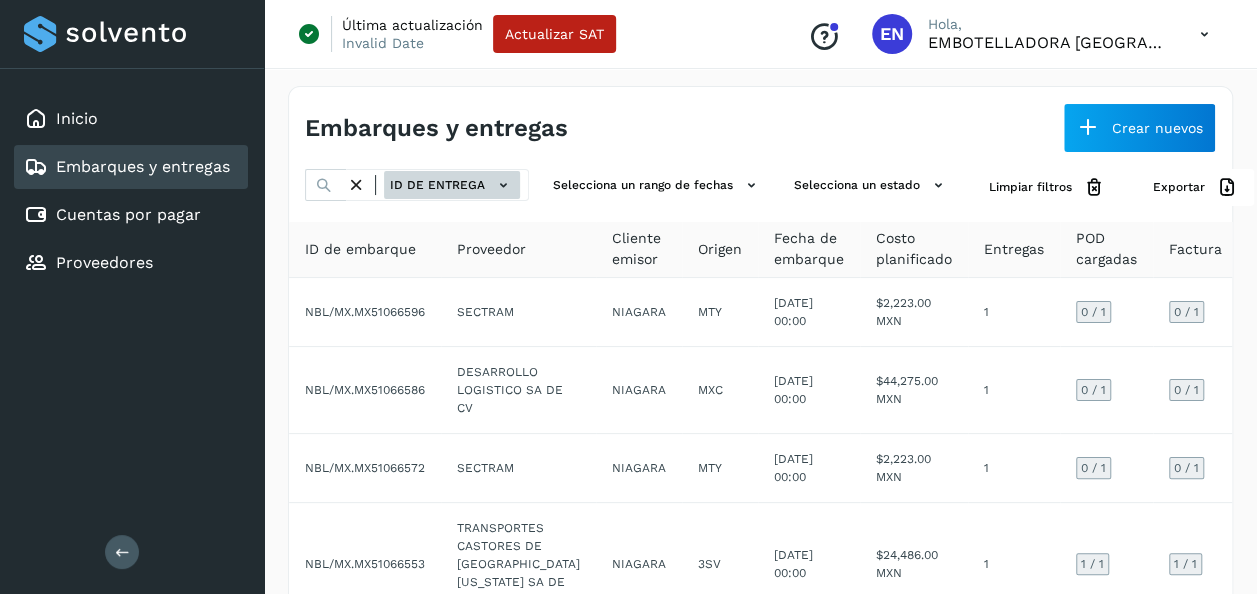 click on "ID de entrega" 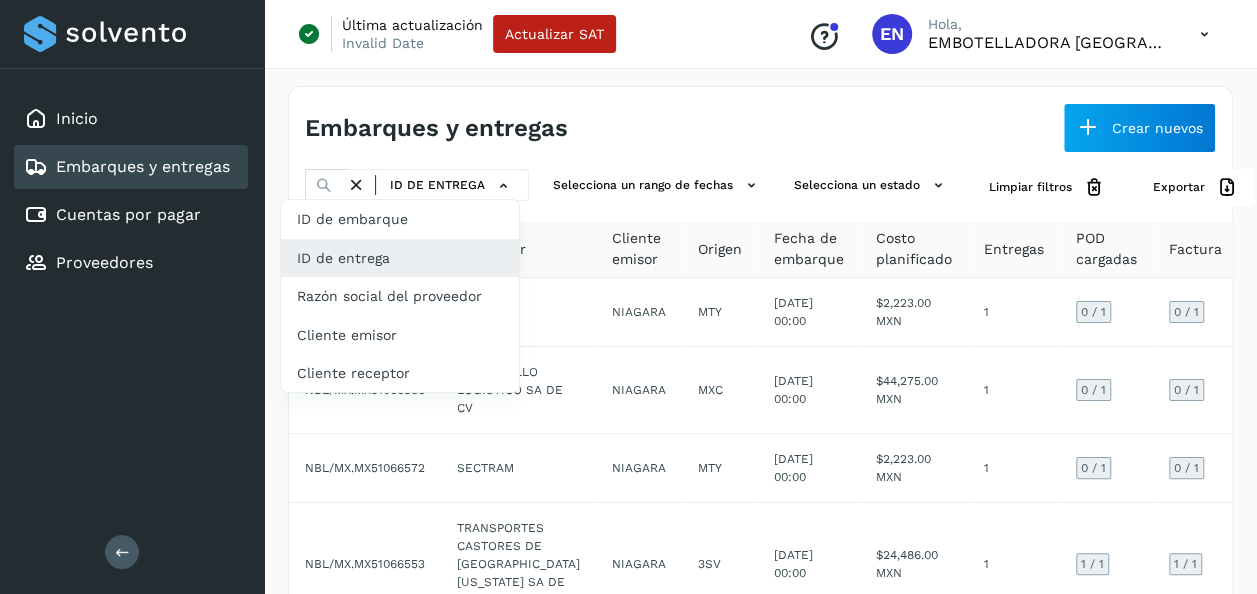 click at bounding box center [628, 297] 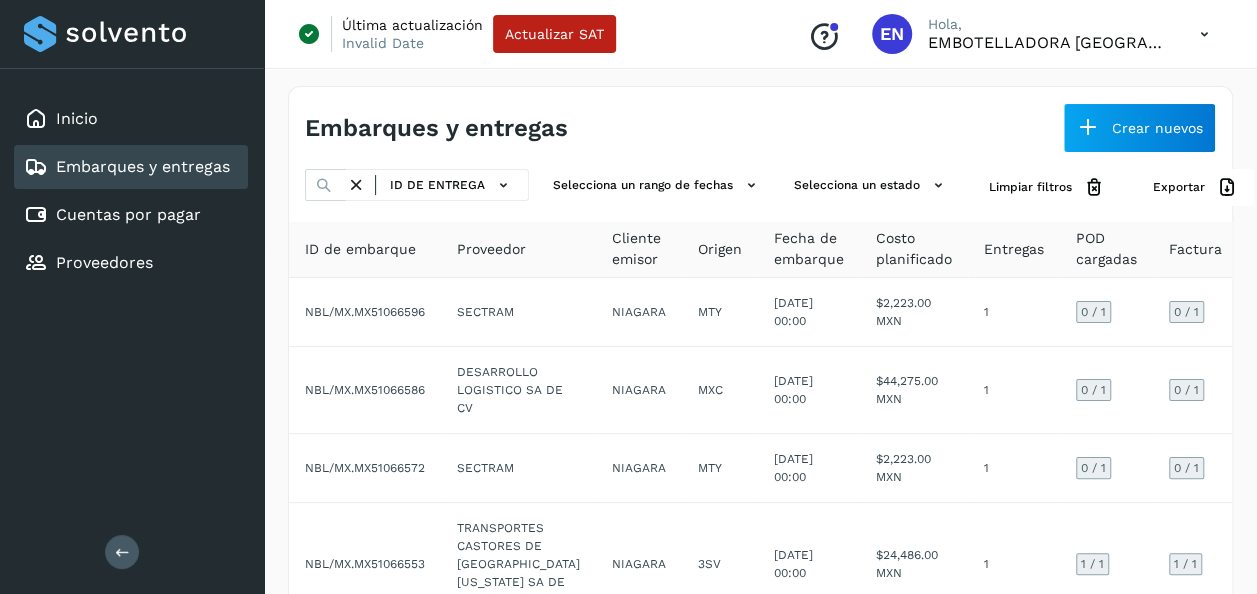 click at bounding box center [356, 185] 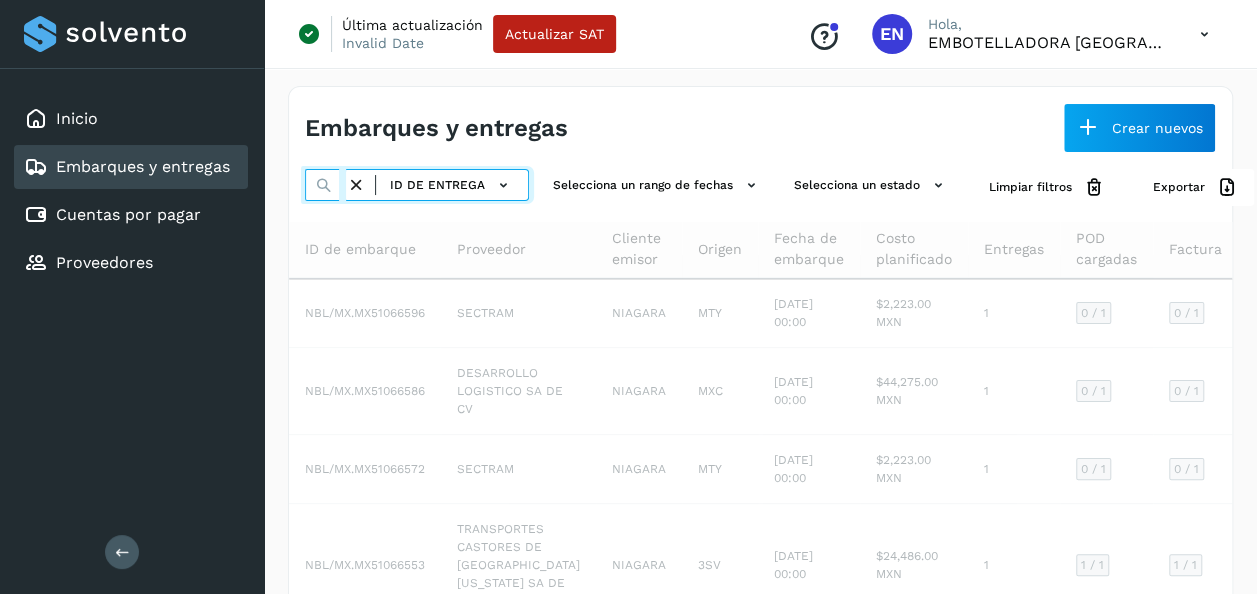 click at bounding box center [325, 185] 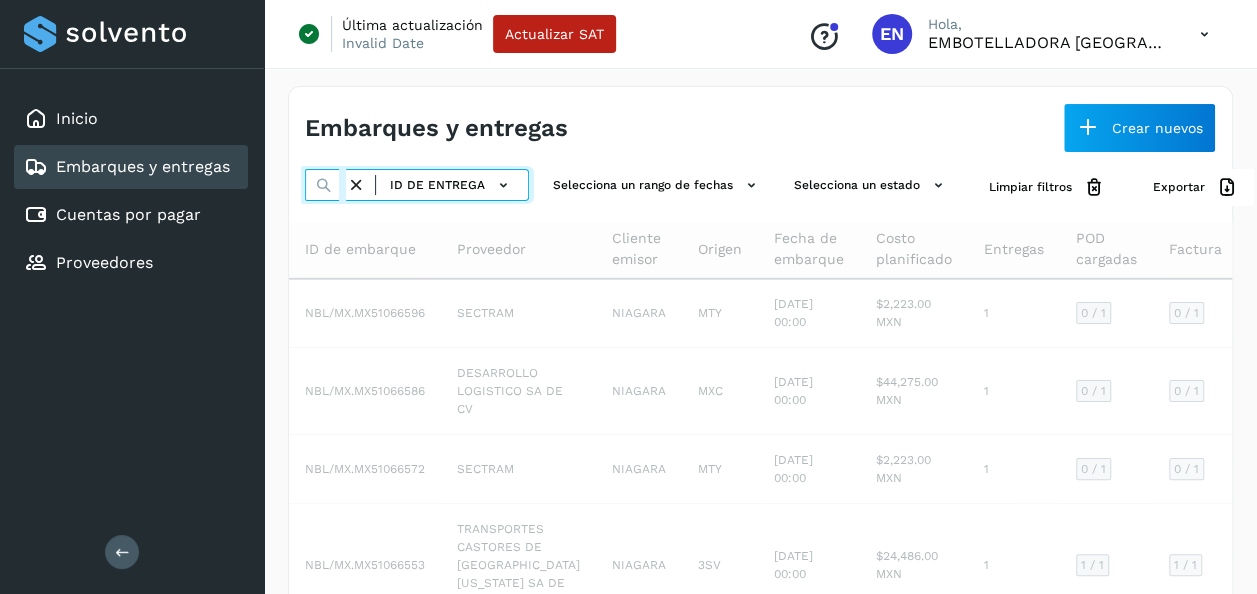 click at bounding box center [325, 185] 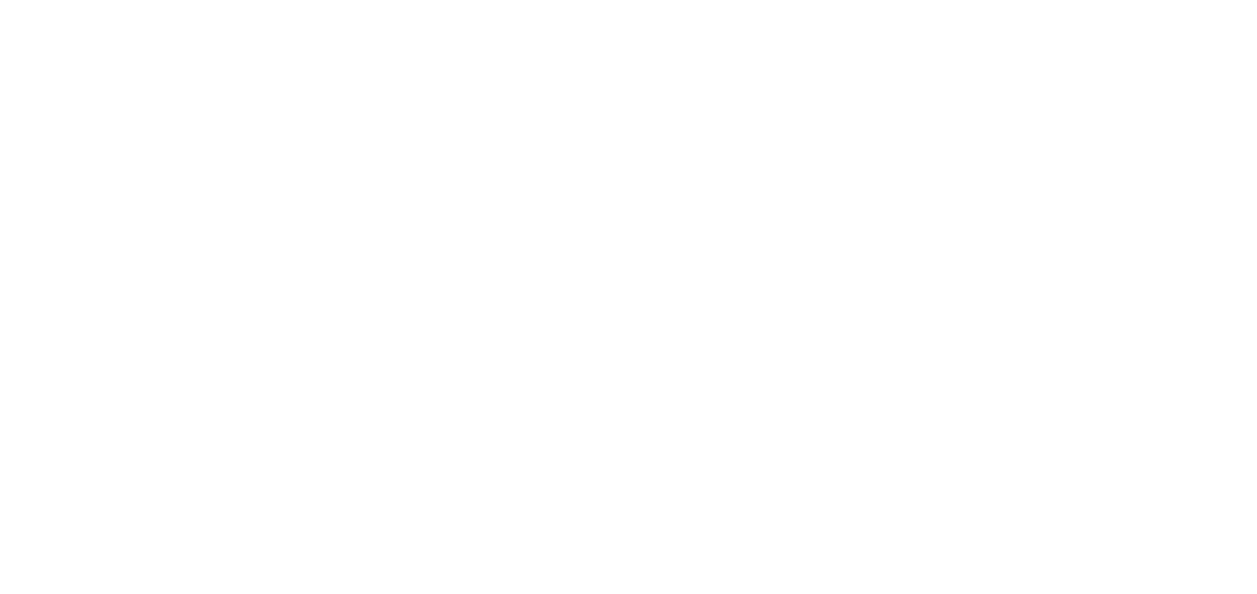 scroll, scrollTop: 0, scrollLeft: 0, axis: both 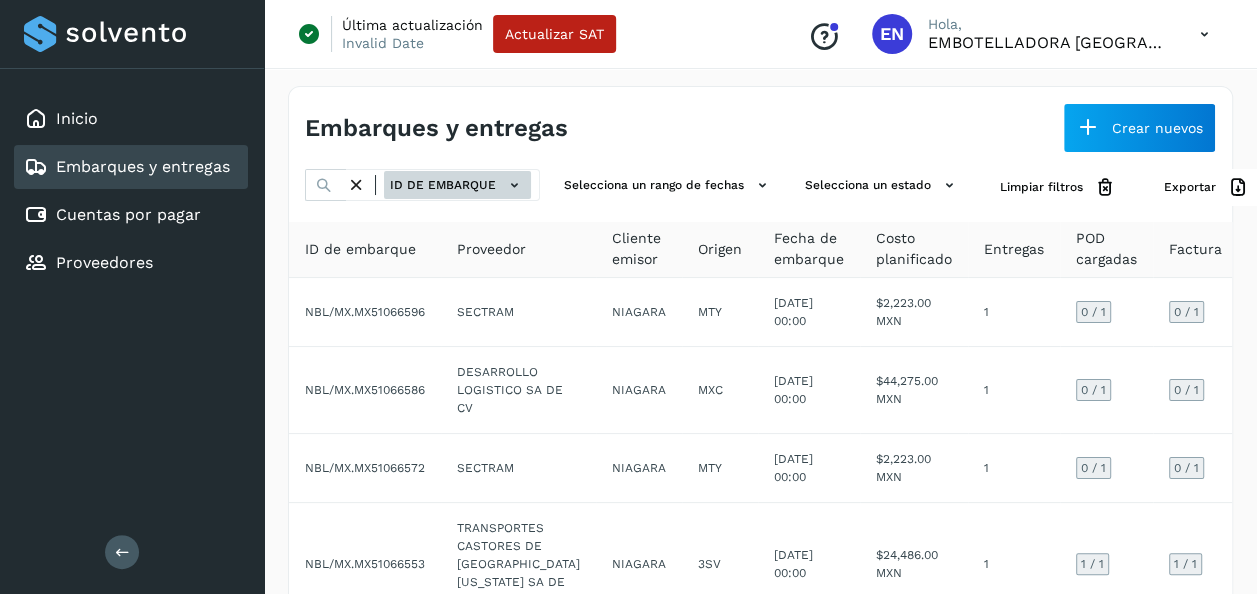 click on "ID de embarque" 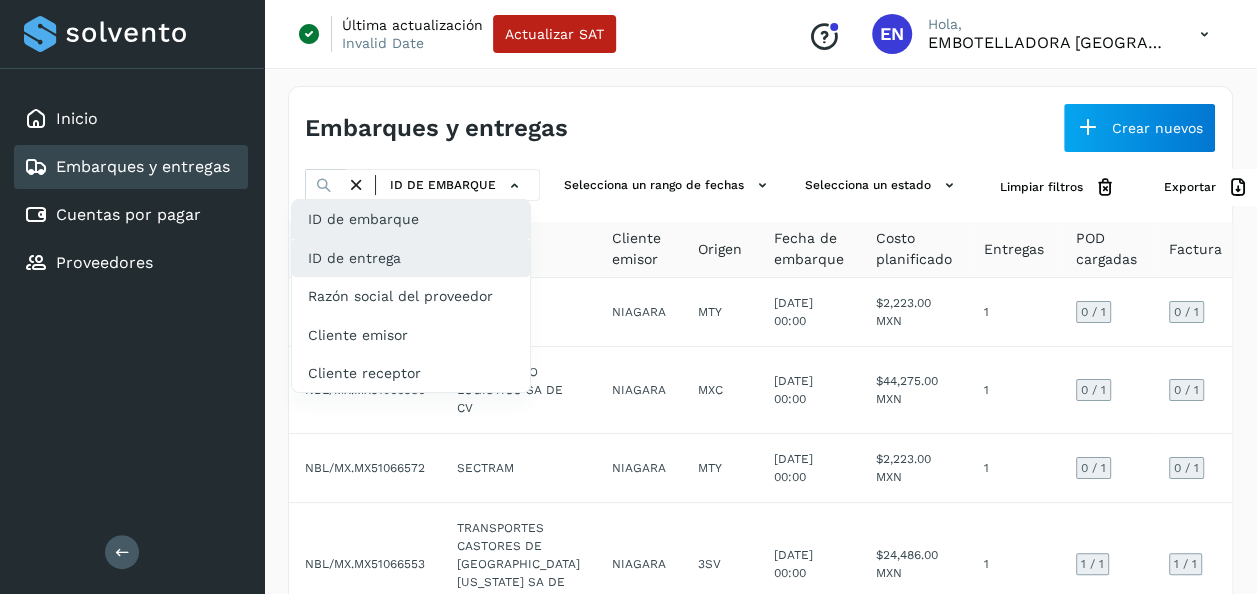 click on "ID de entrega" 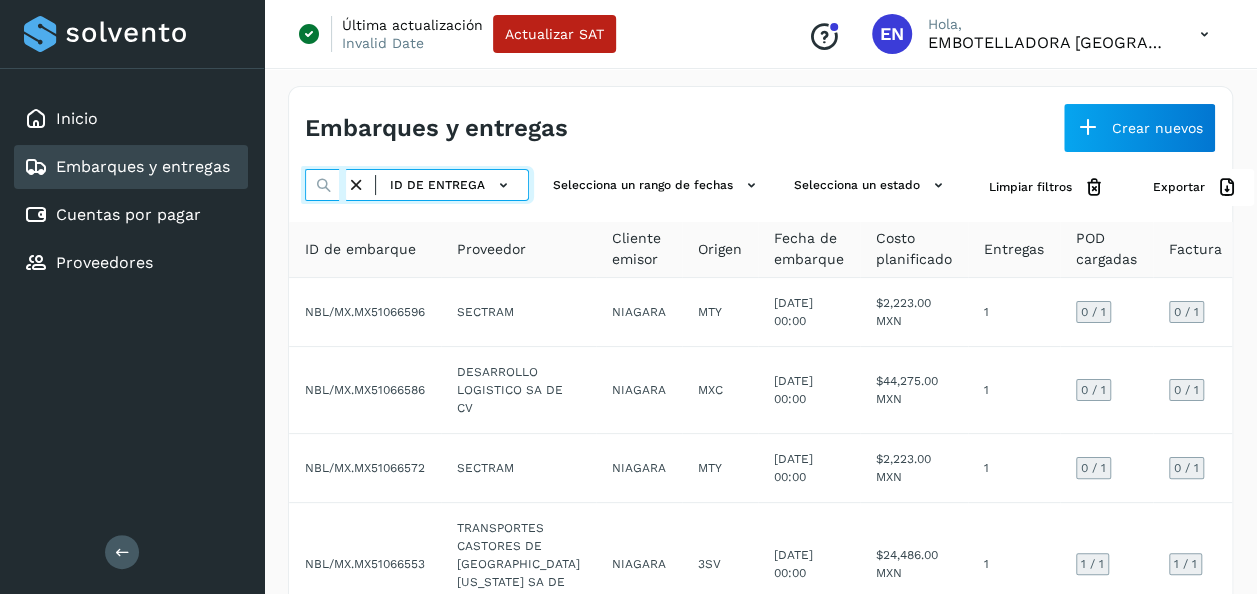 click at bounding box center (325, 185) 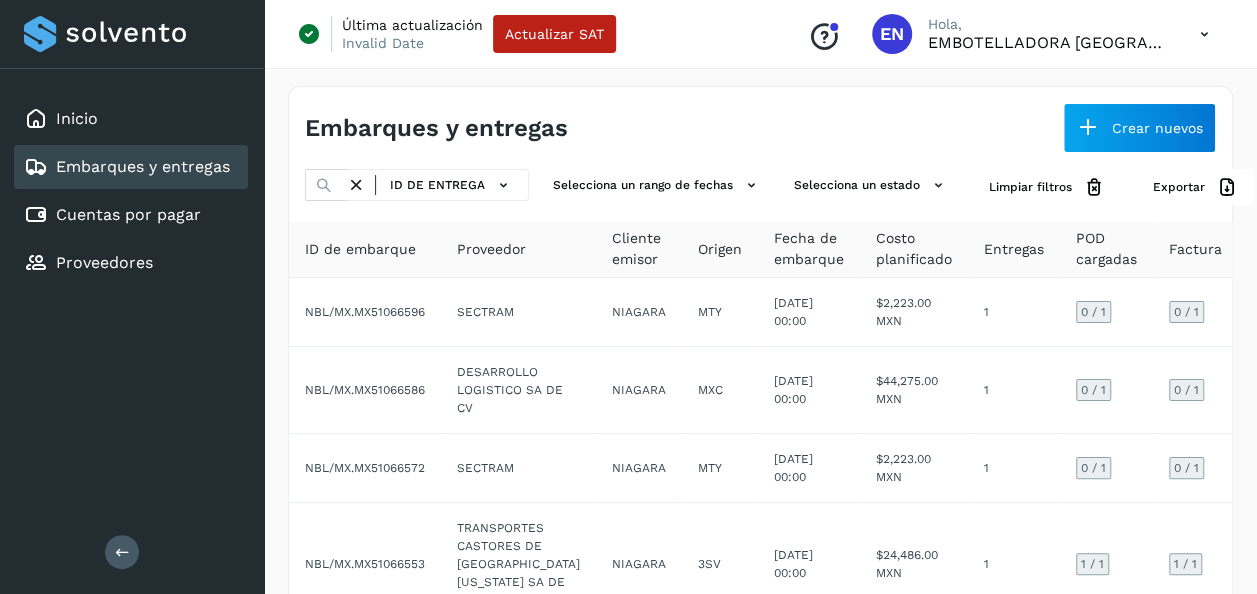 click at bounding box center (324, 185) 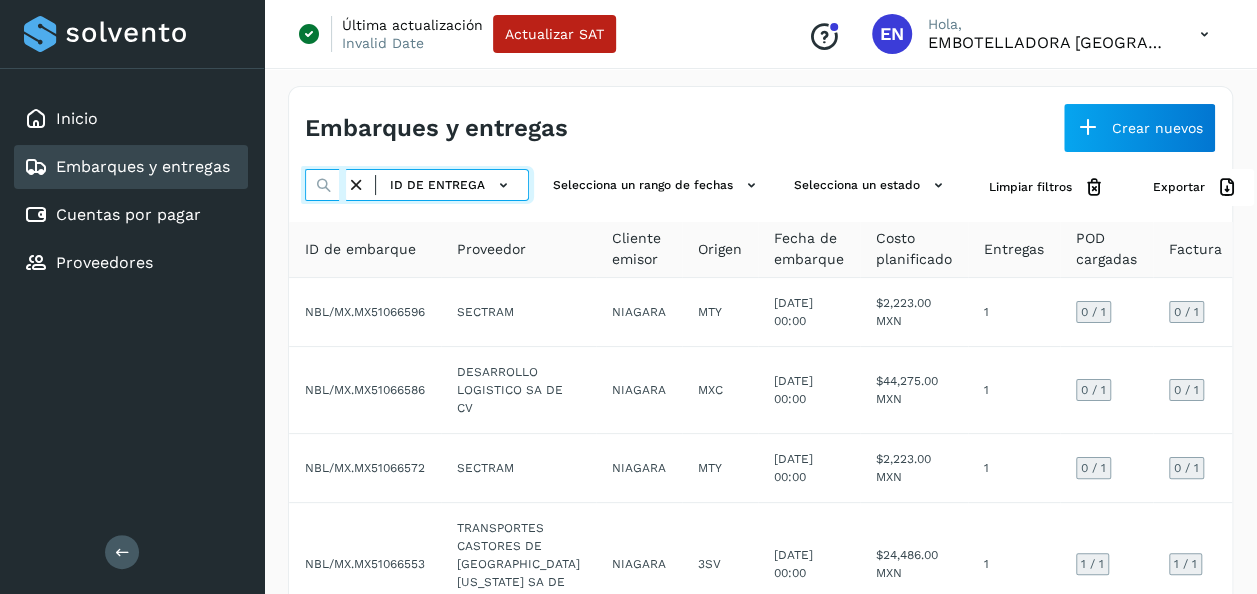 click at bounding box center [325, 185] 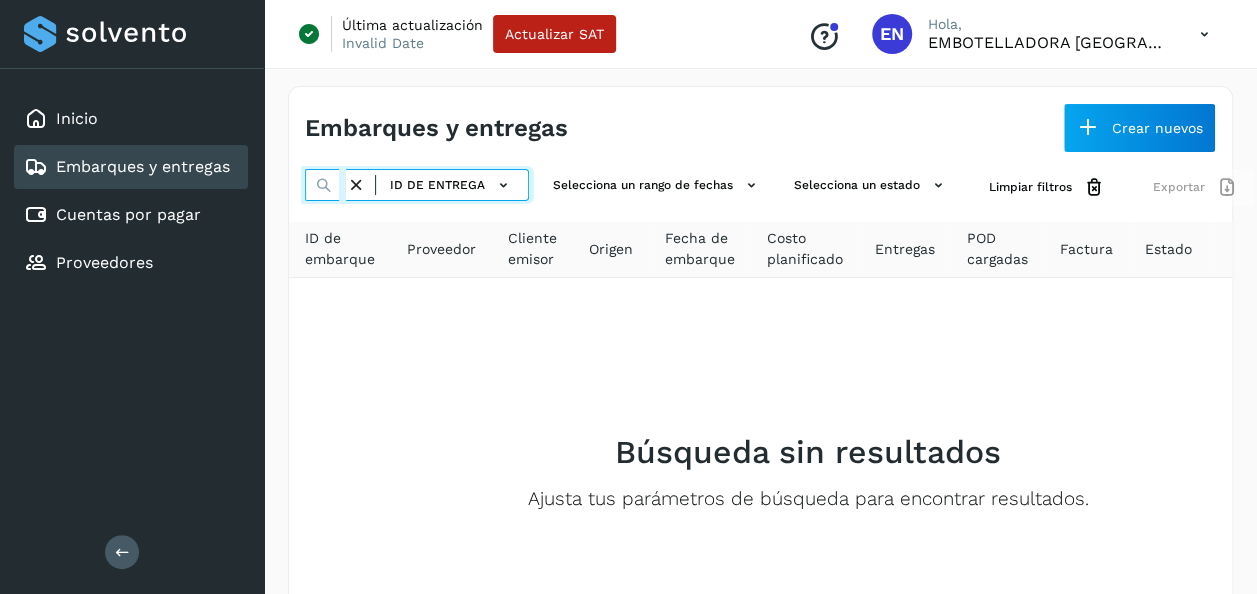 type on "**********" 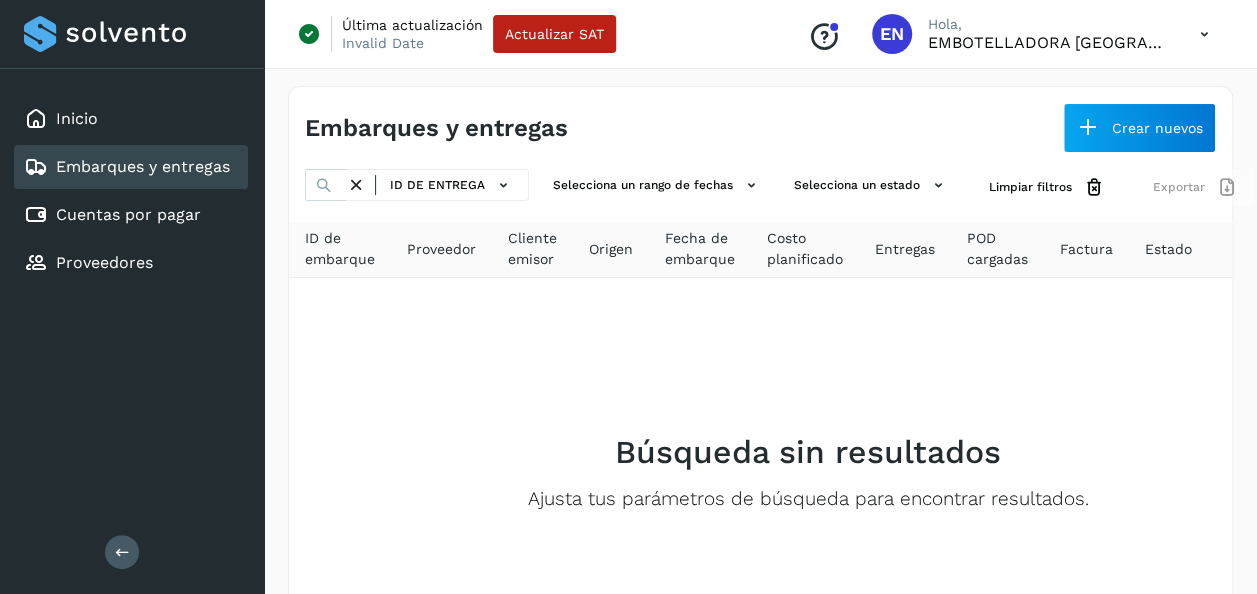 scroll, scrollTop: 0, scrollLeft: 0, axis: both 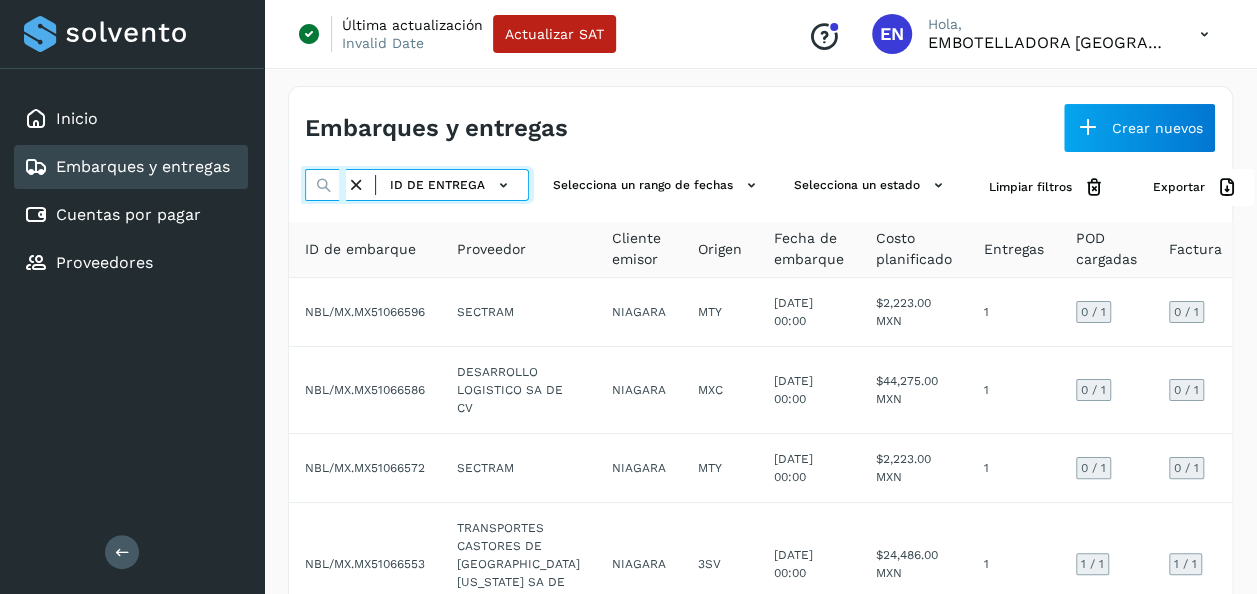 click at bounding box center [325, 185] 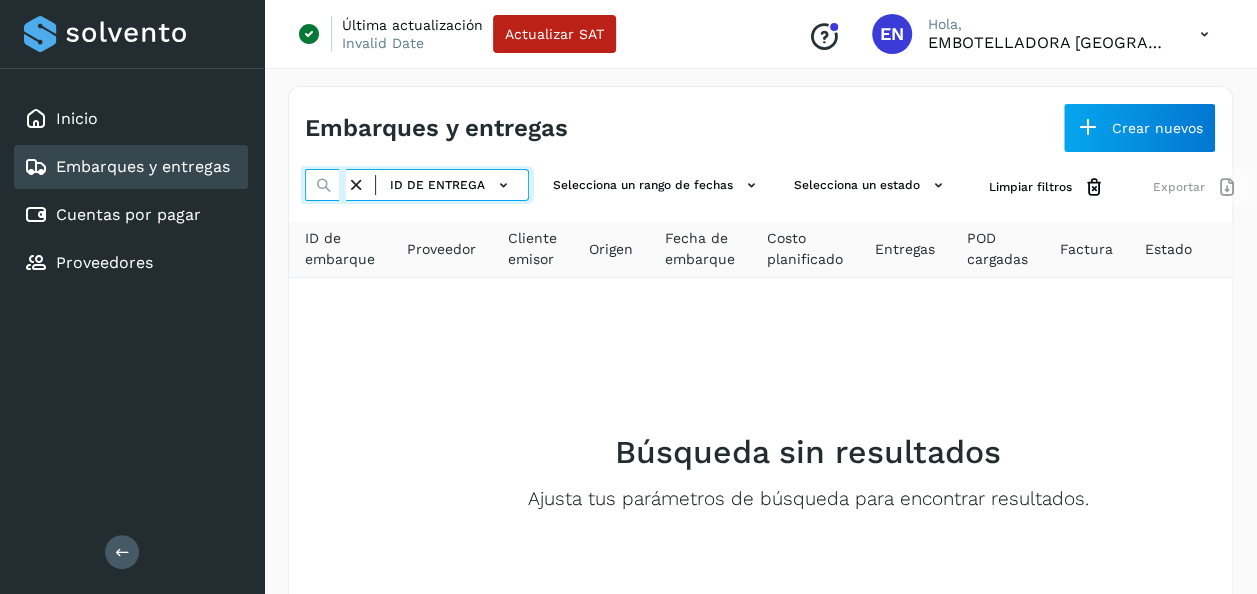 type on "**********" 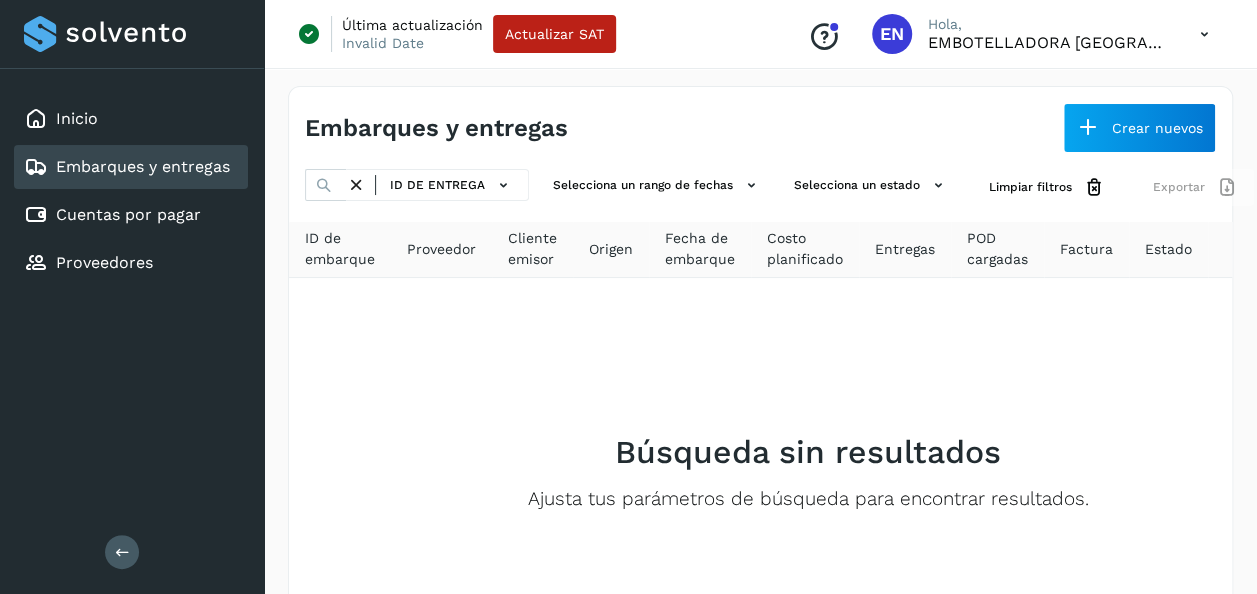 scroll, scrollTop: 0, scrollLeft: 0, axis: both 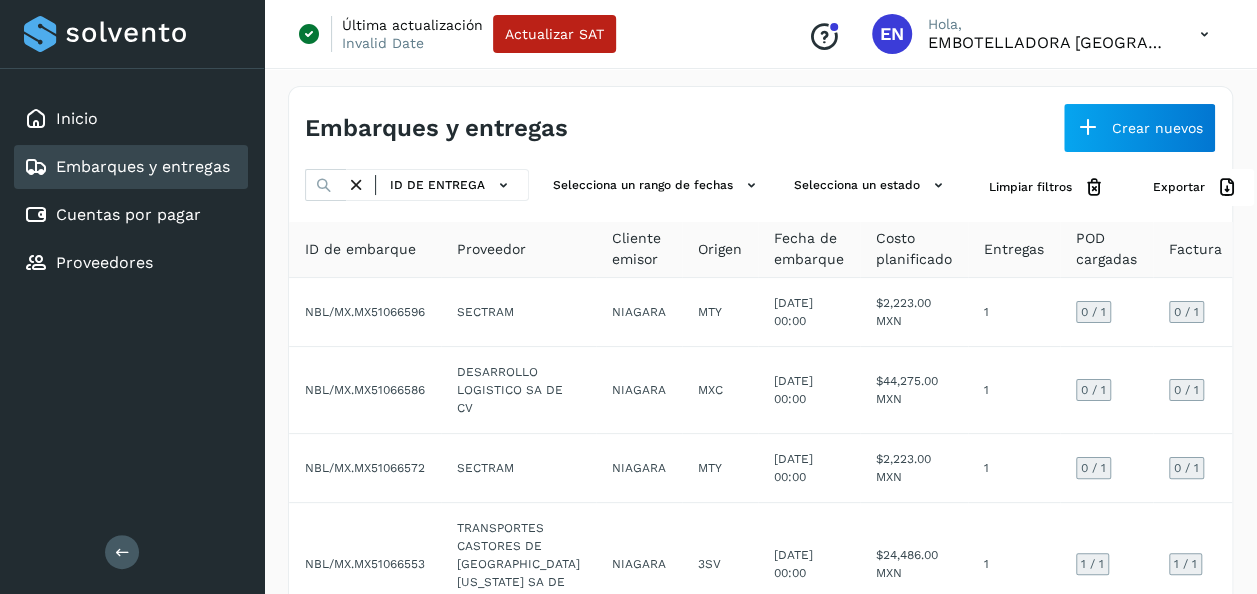 click at bounding box center [324, 185] 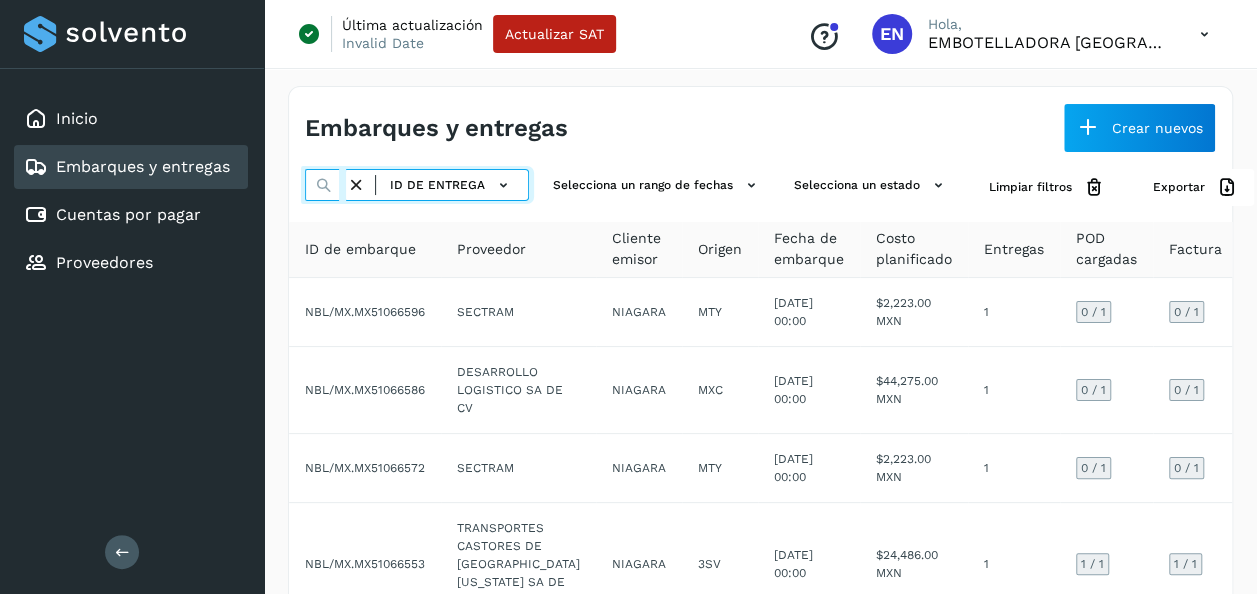 click at bounding box center (325, 185) 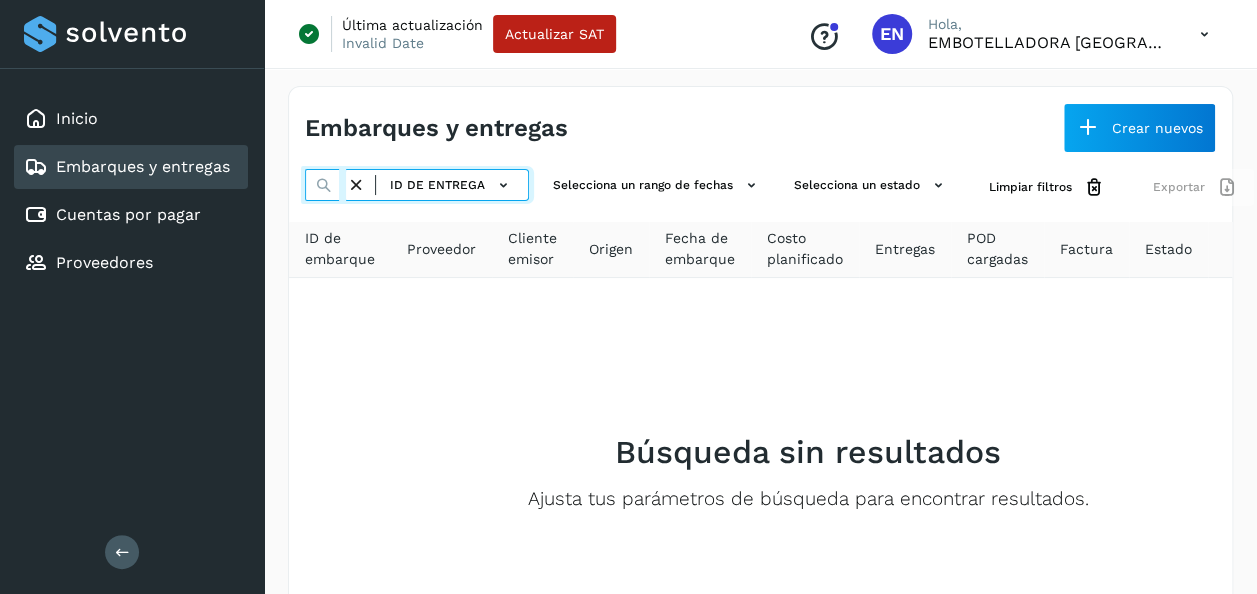 type on "**********" 